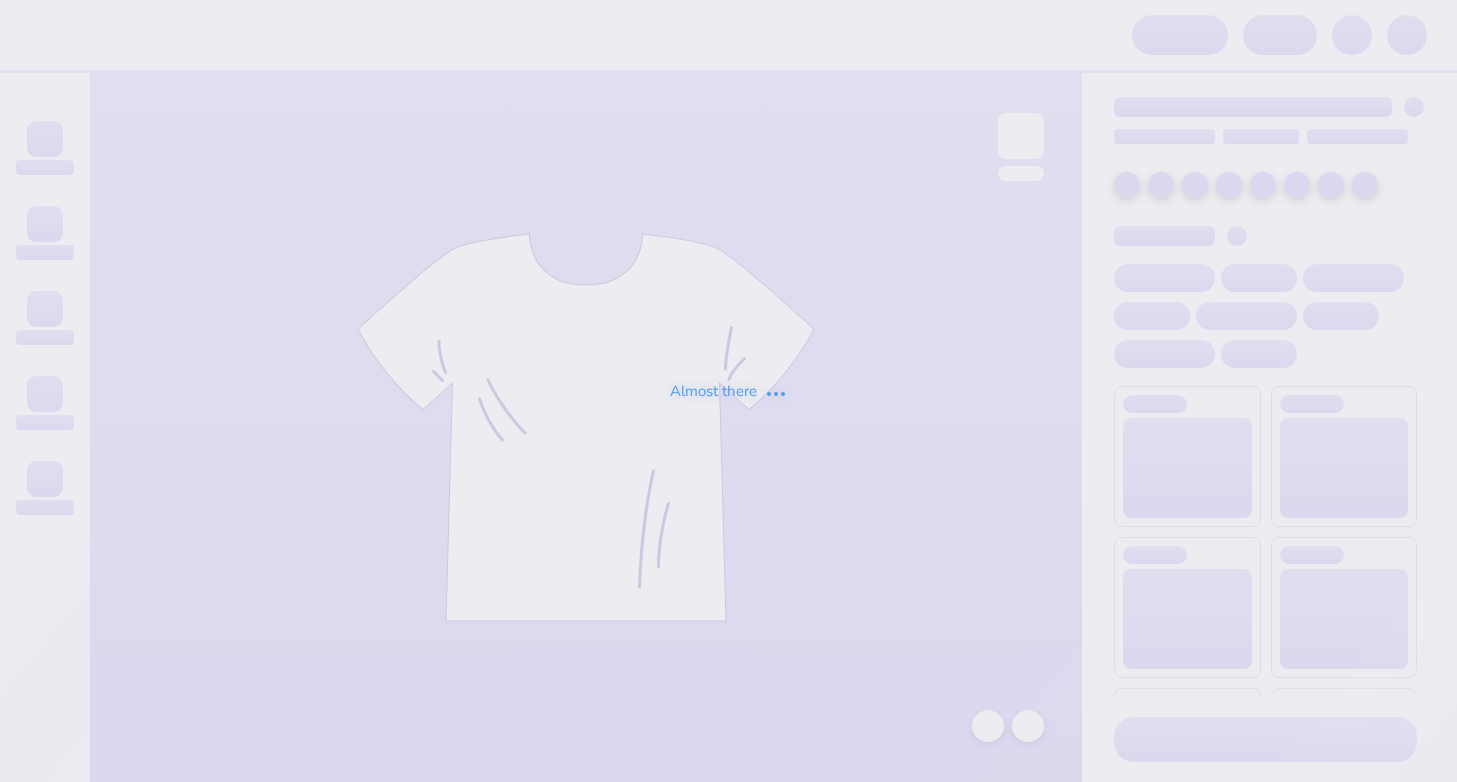 scroll, scrollTop: 0, scrollLeft: 0, axis: both 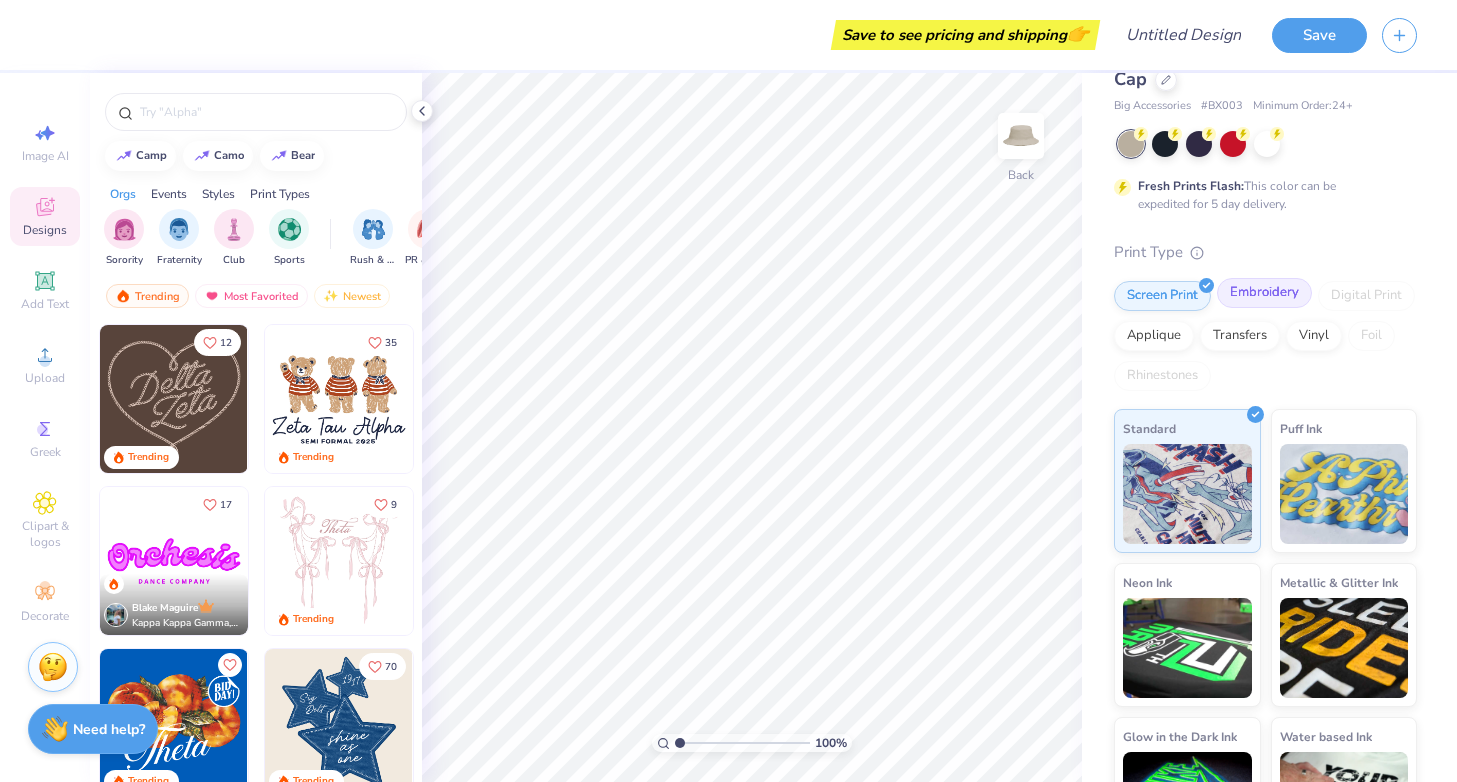 click on "Embroidery" at bounding box center (1264, 293) 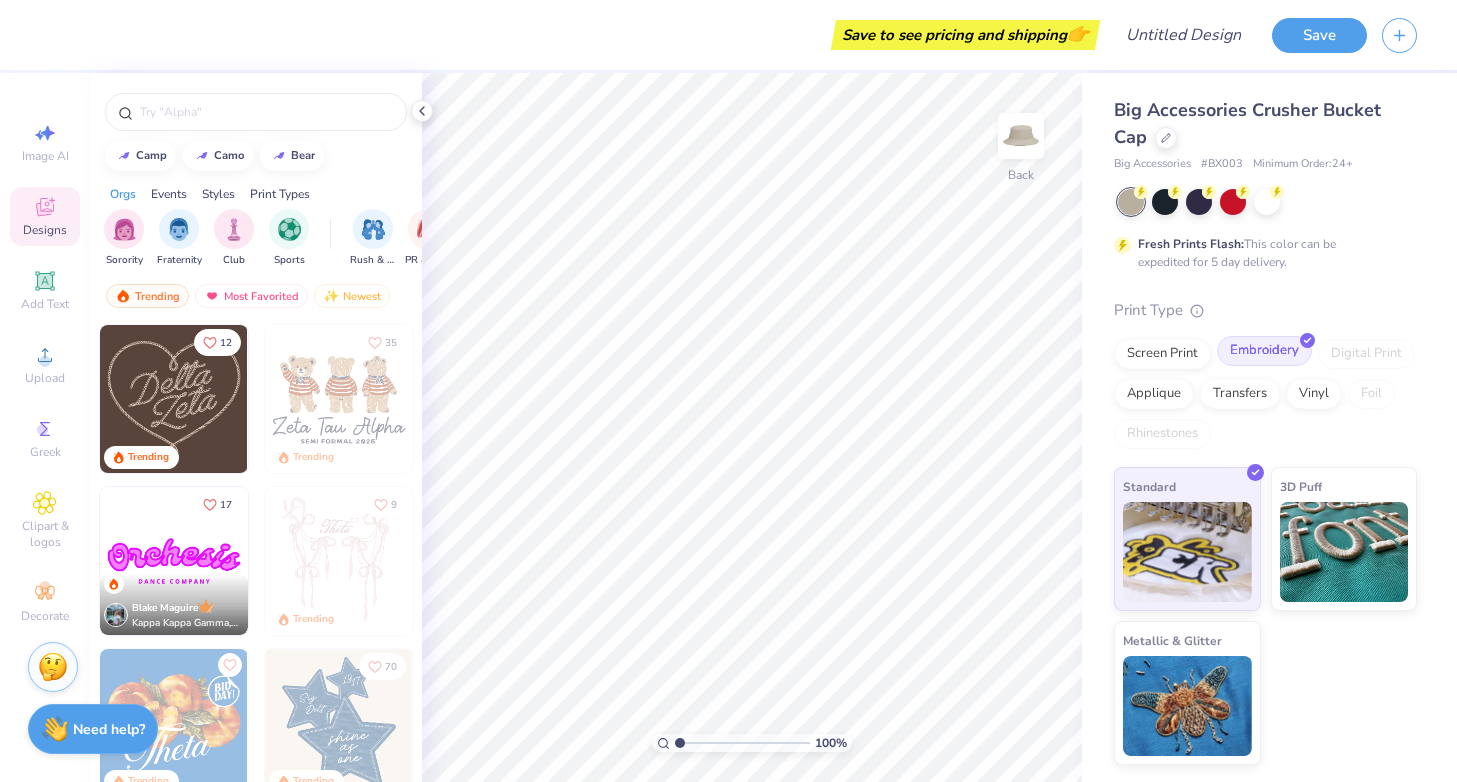 scroll, scrollTop: 0, scrollLeft: 0, axis: both 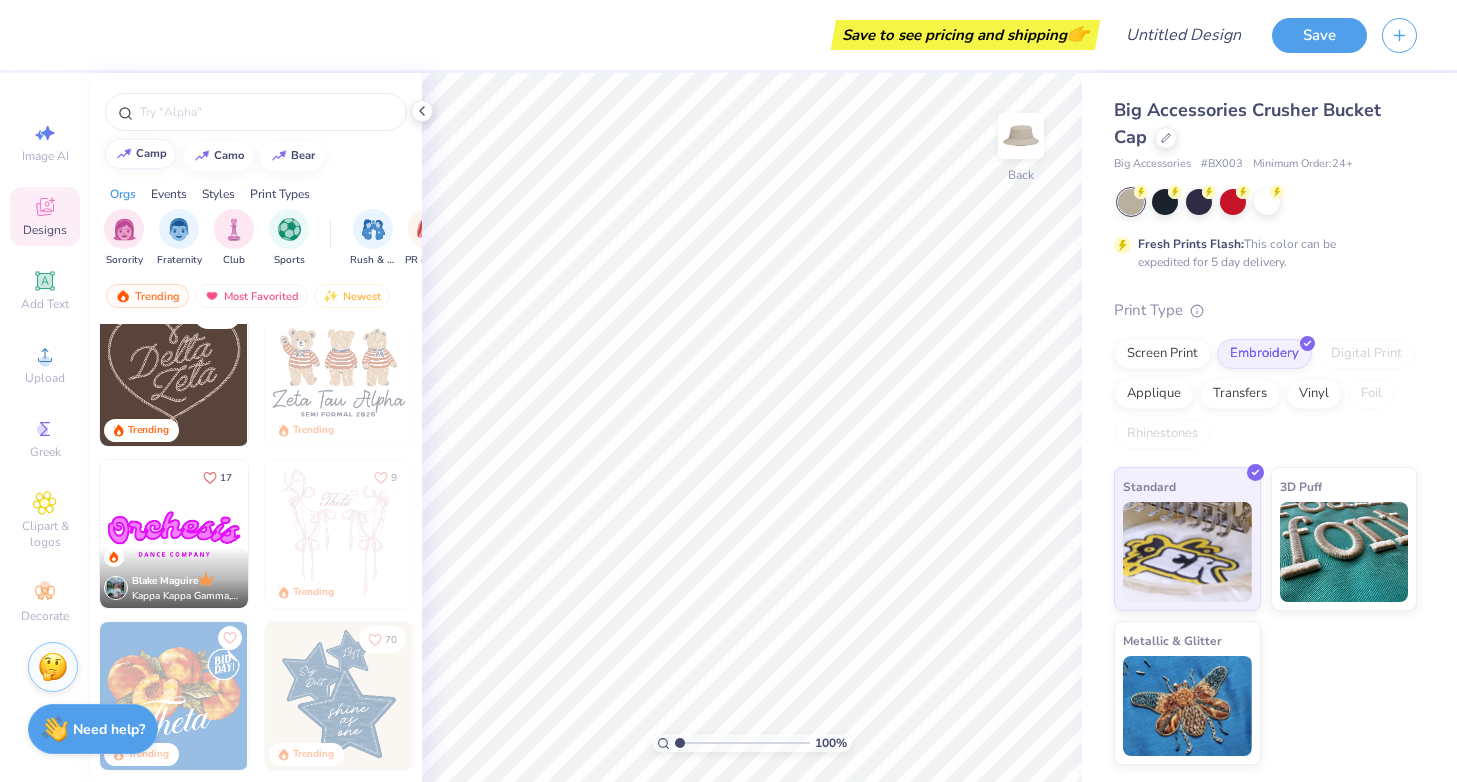 click on "camp" at bounding box center [151, 153] 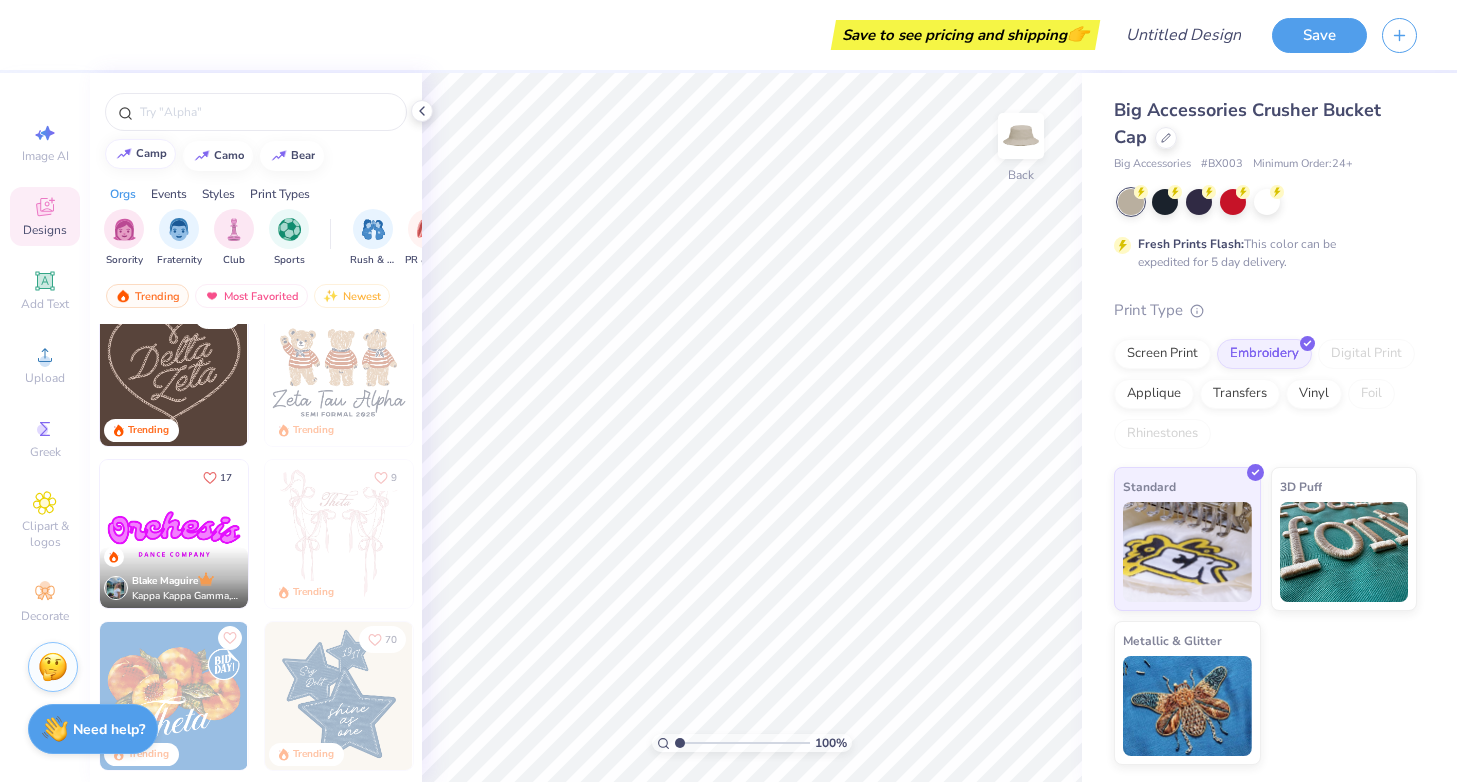 type on "camp" 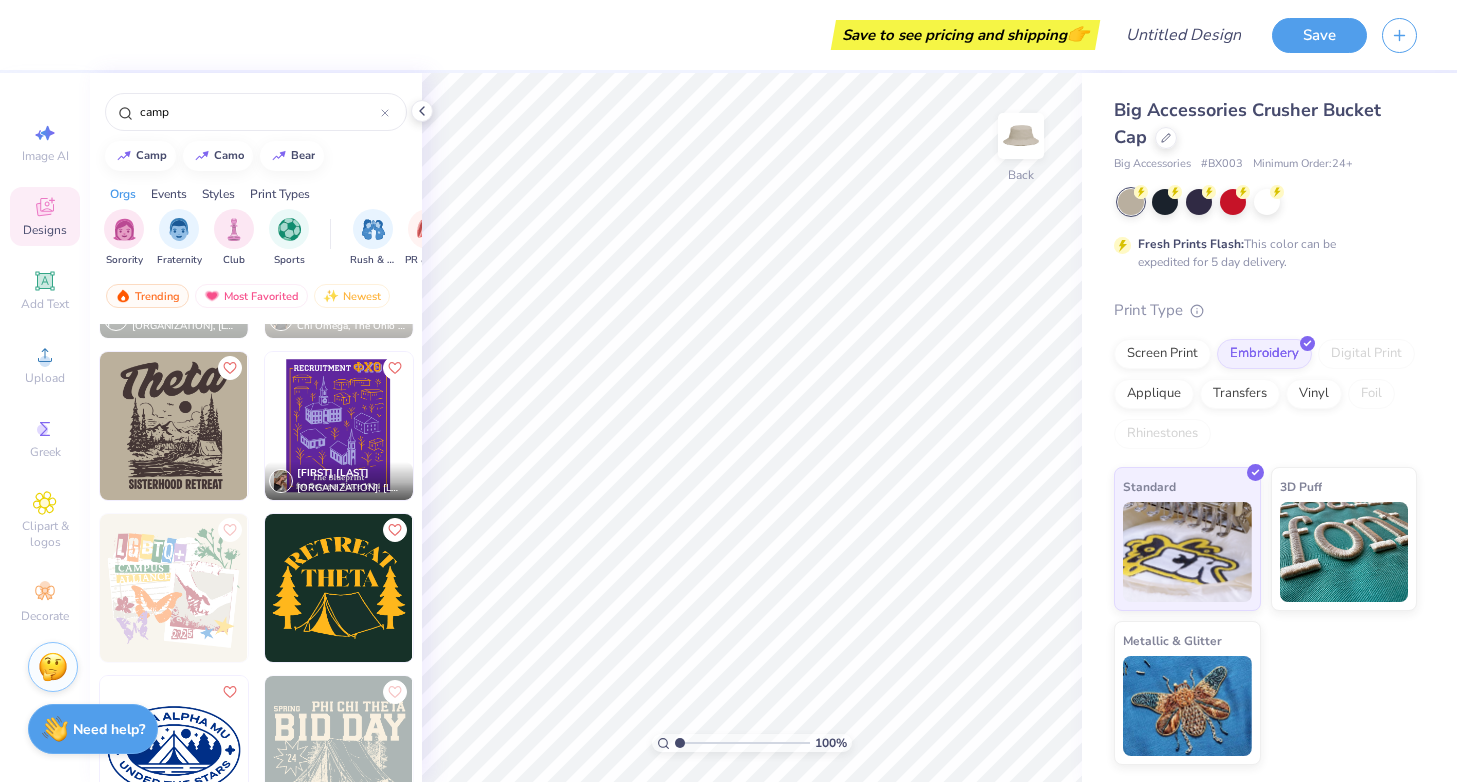 scroll, scrollTop: 155, scrollLeft: 0, axis: vertical 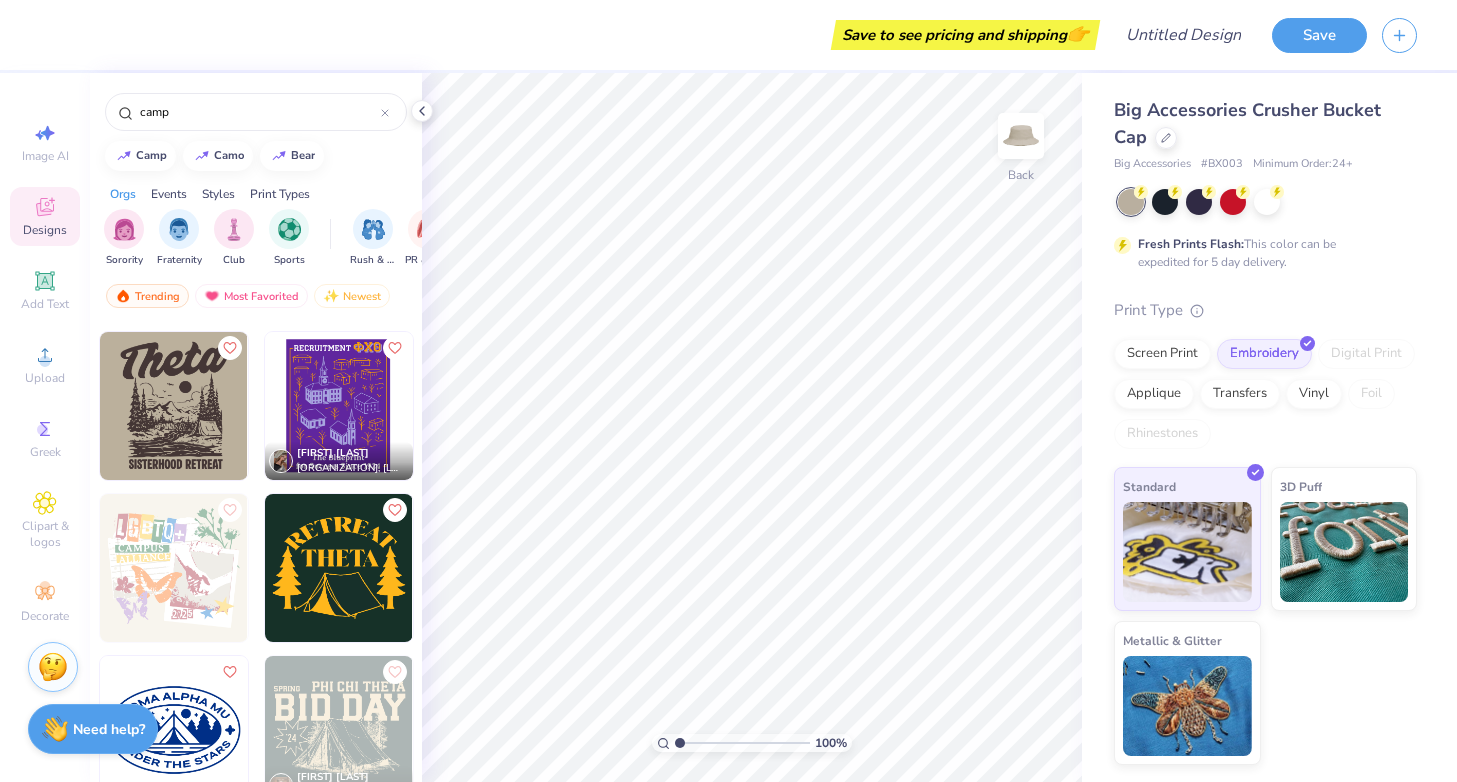click at bounding box center [339, 568] 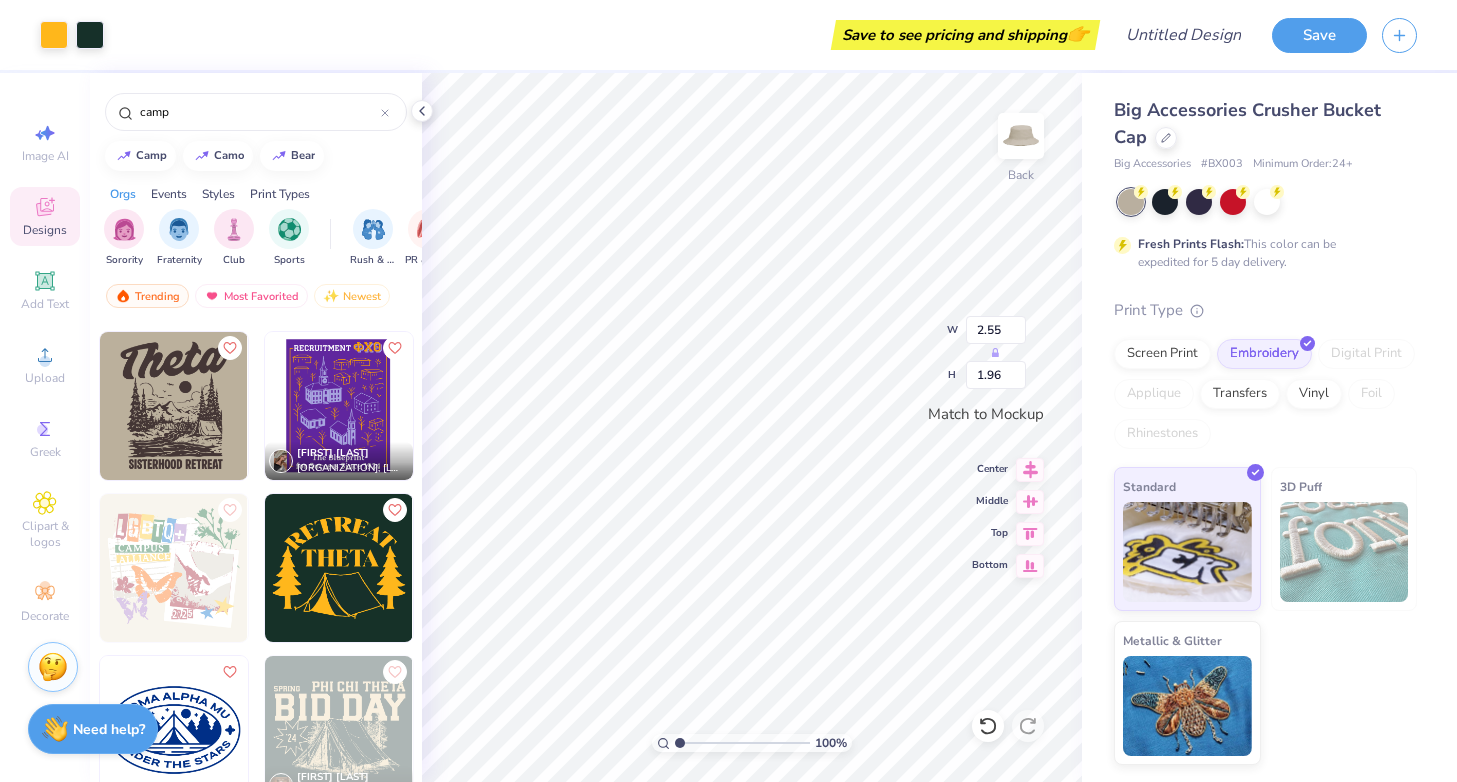 type on "2.55" 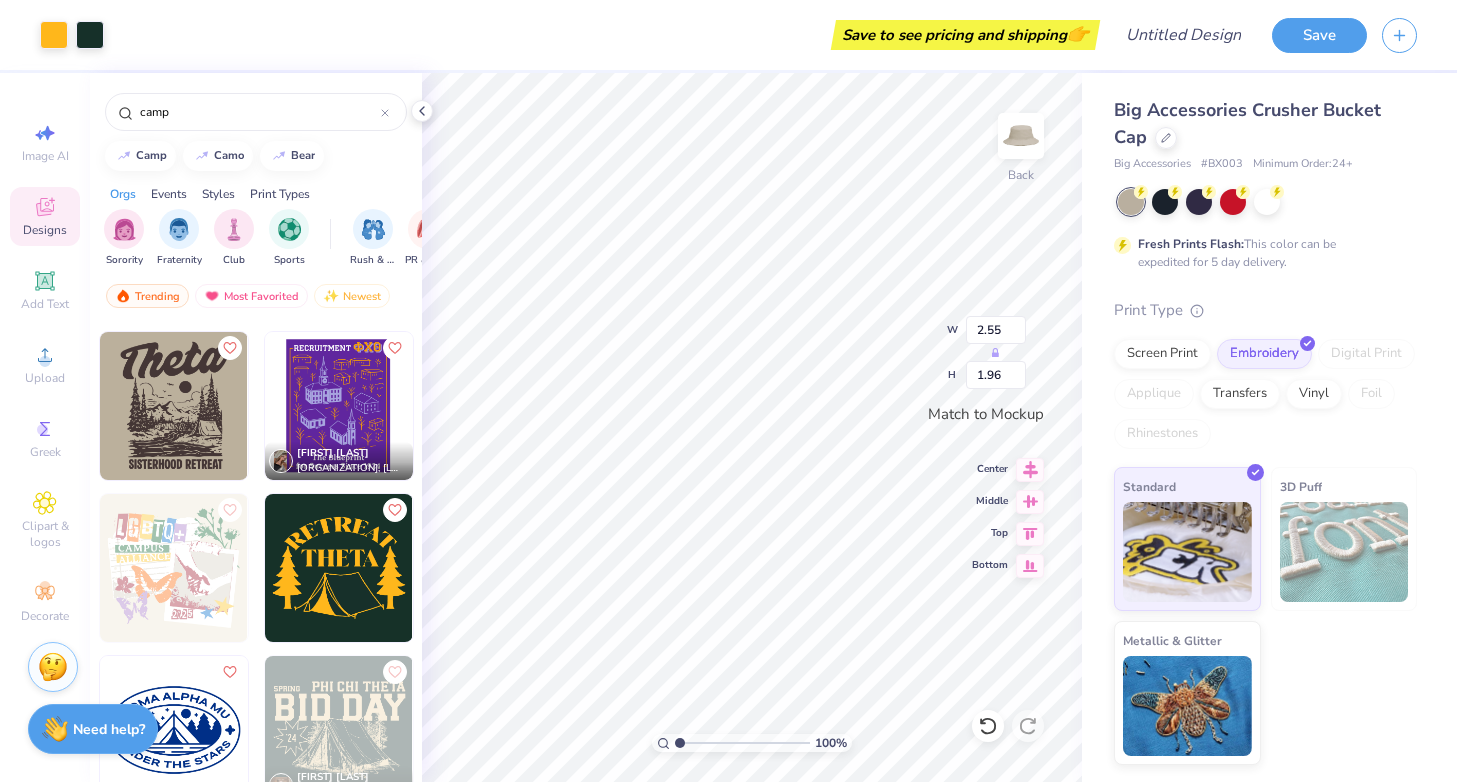 type on "1.96" 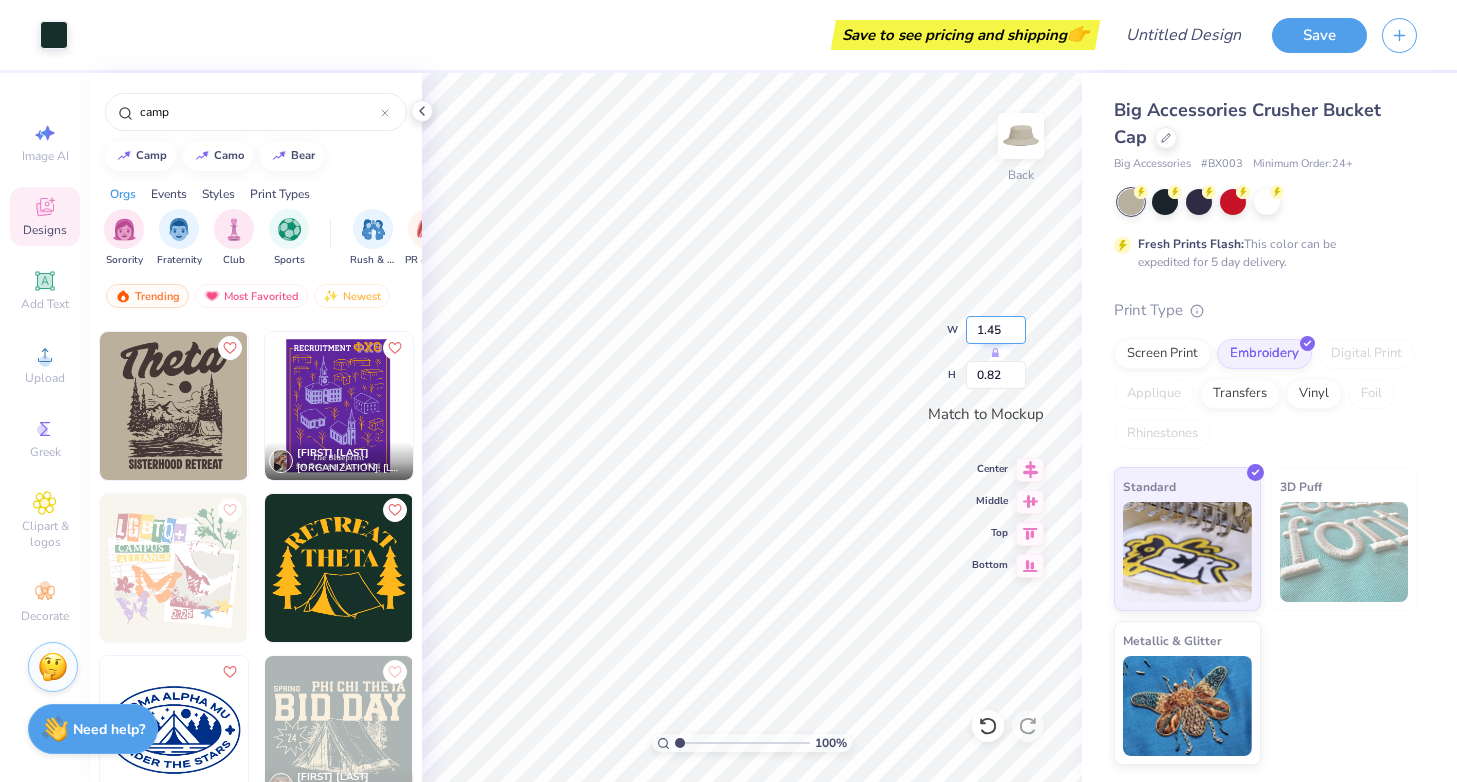 type on "1.49" 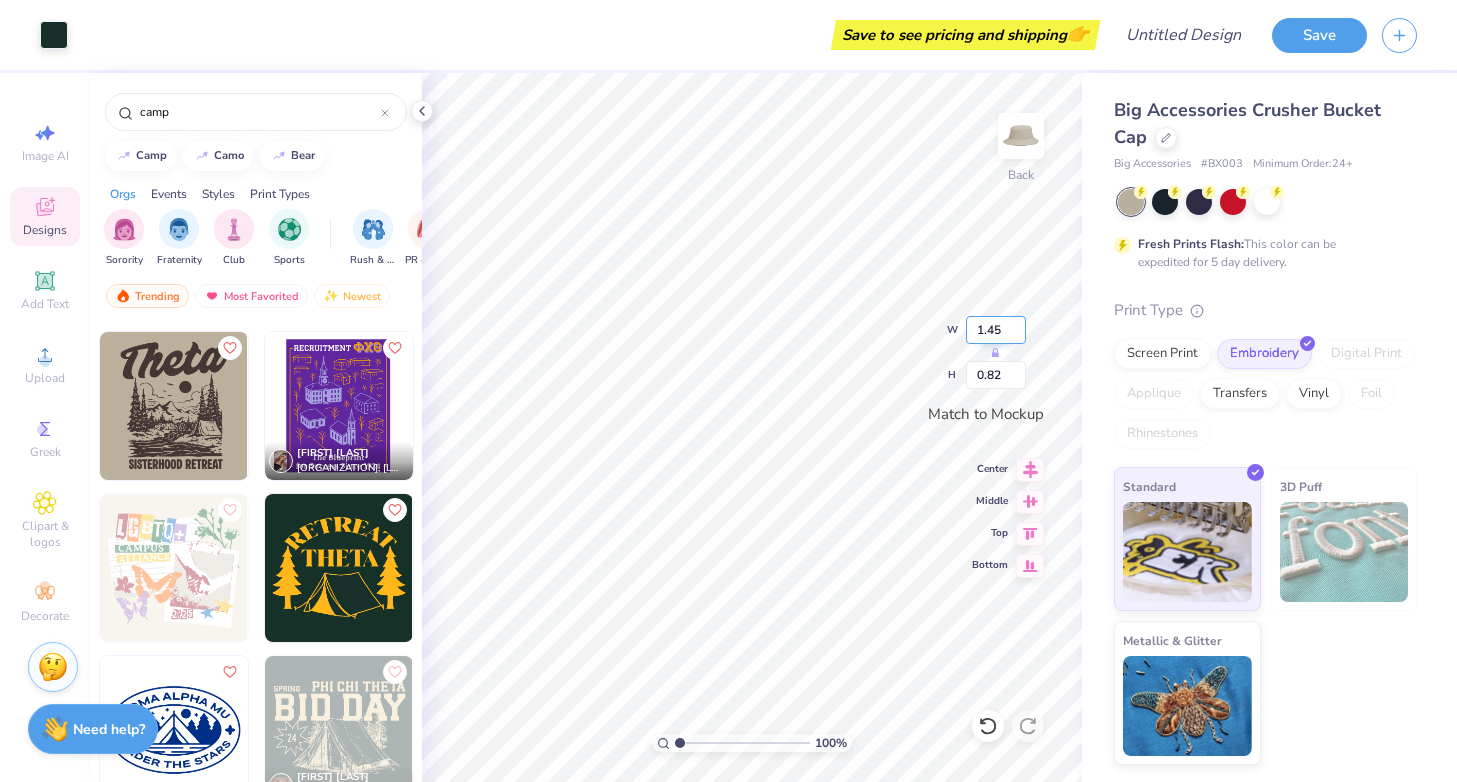 type on "0.32" 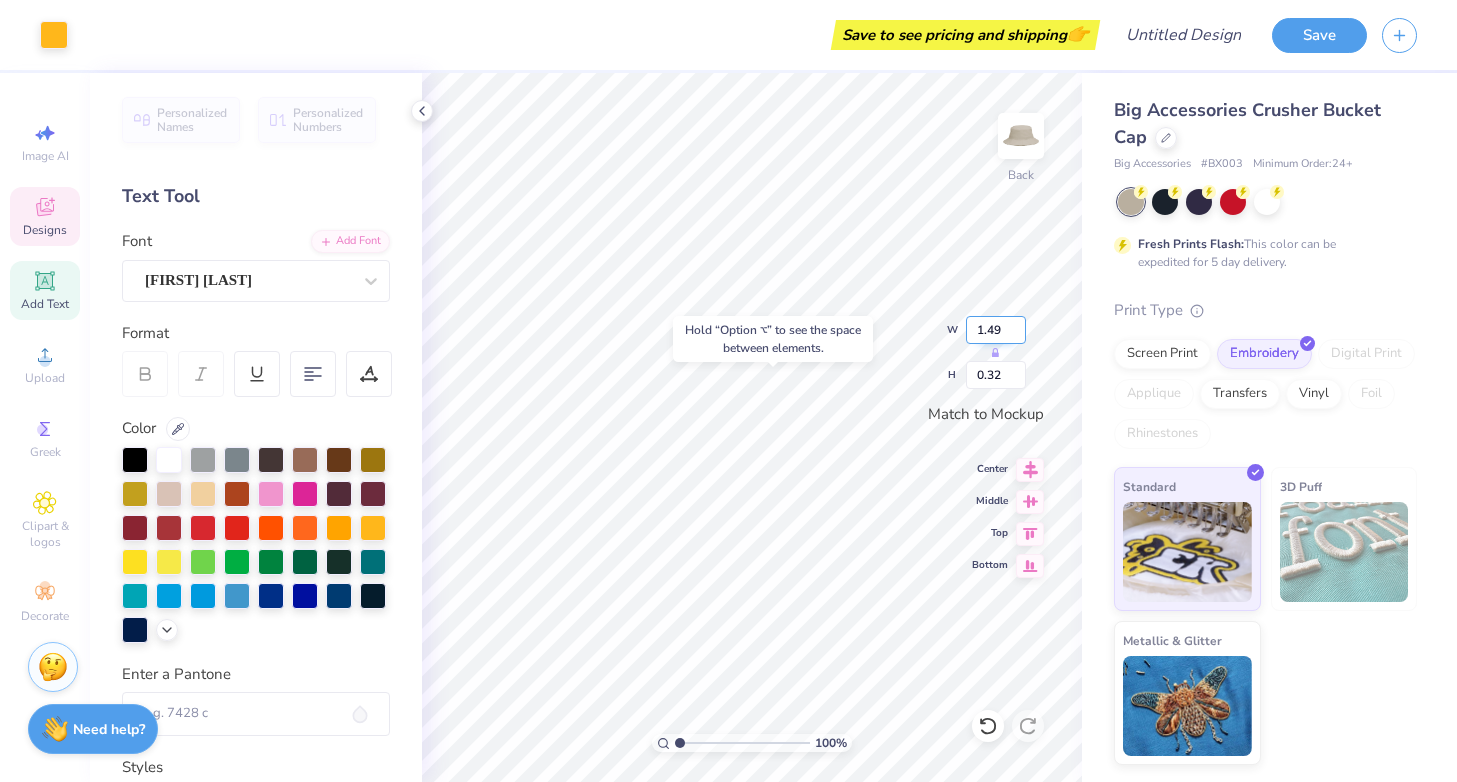 type on "2.17" 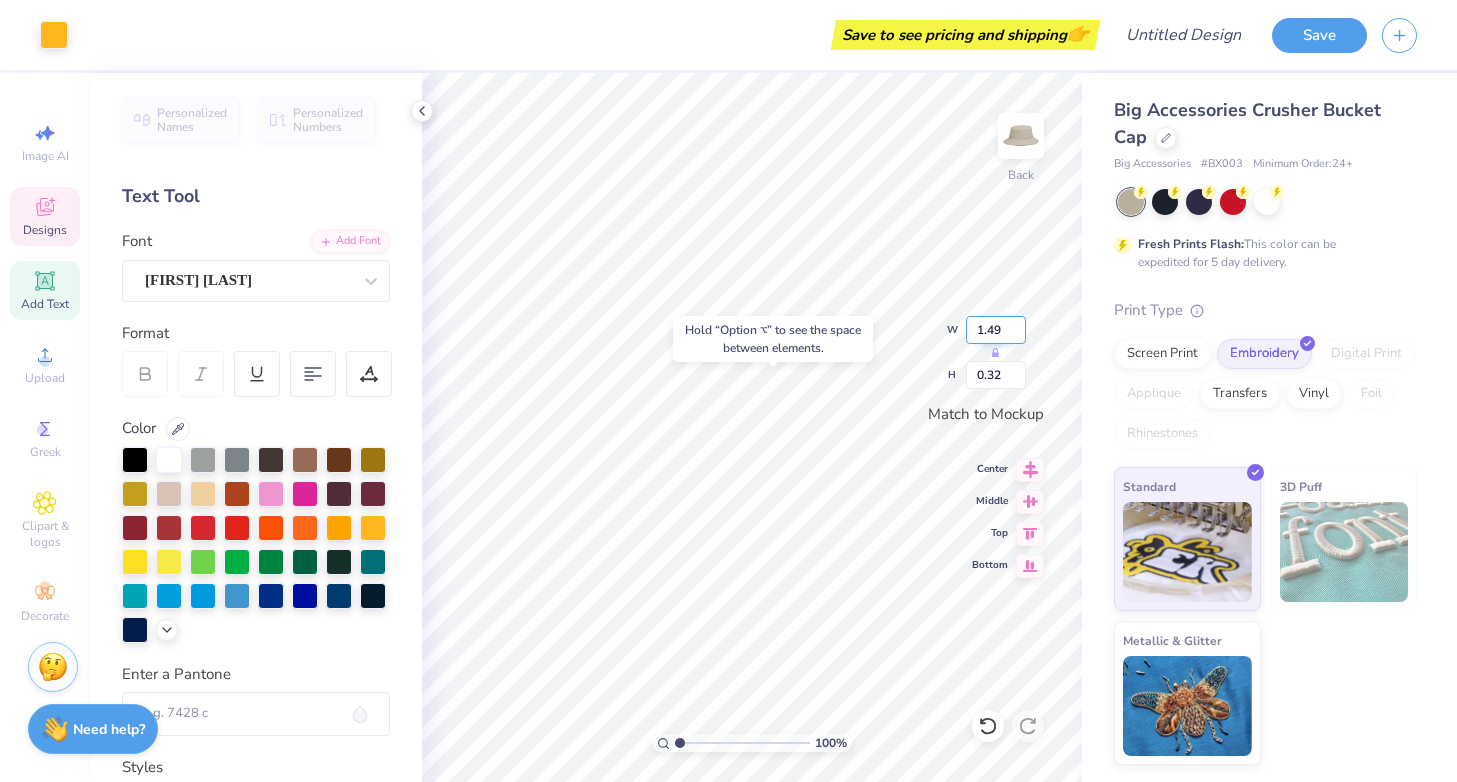 type on "0.64" 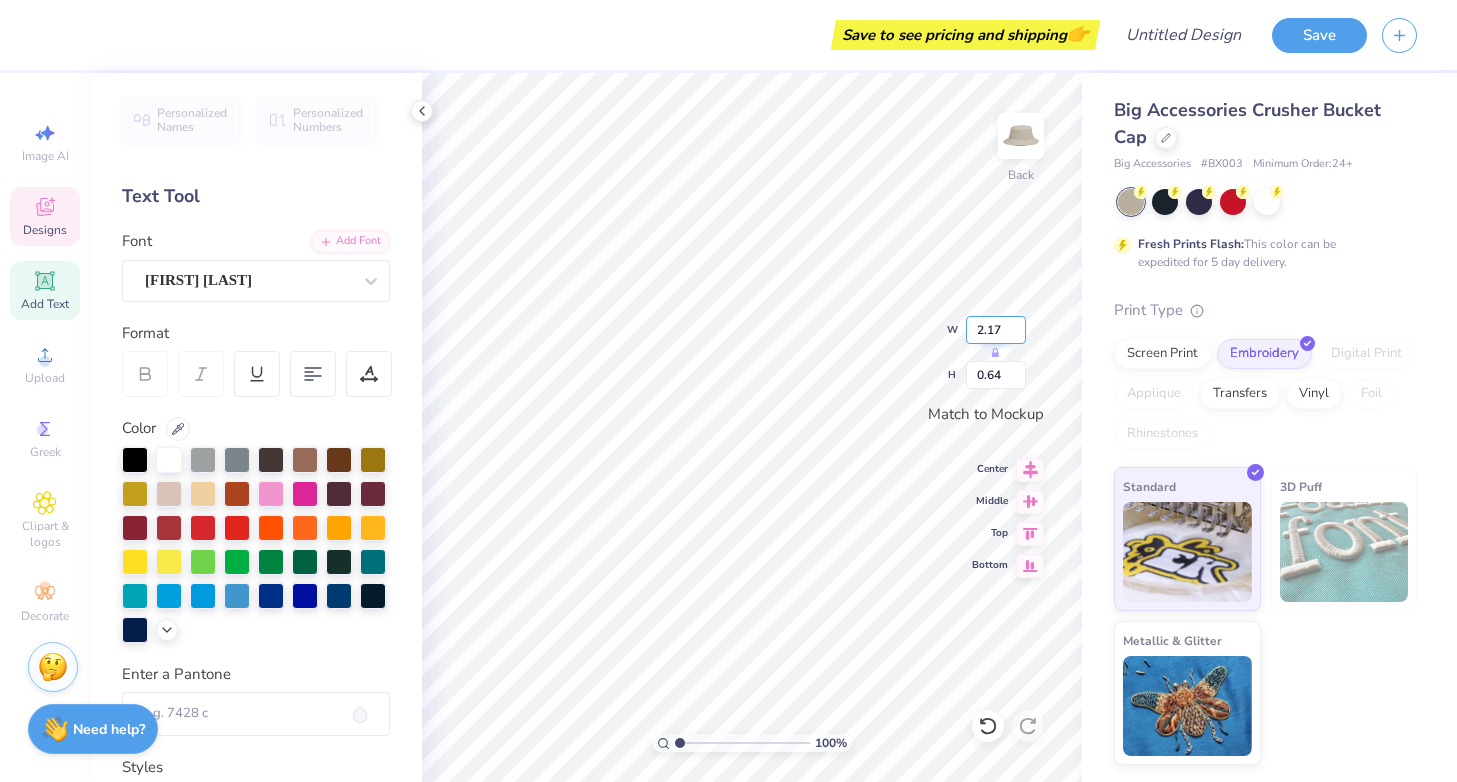 scroll, scrollTop: 0, scrollLeft: 2, axis: horizontal 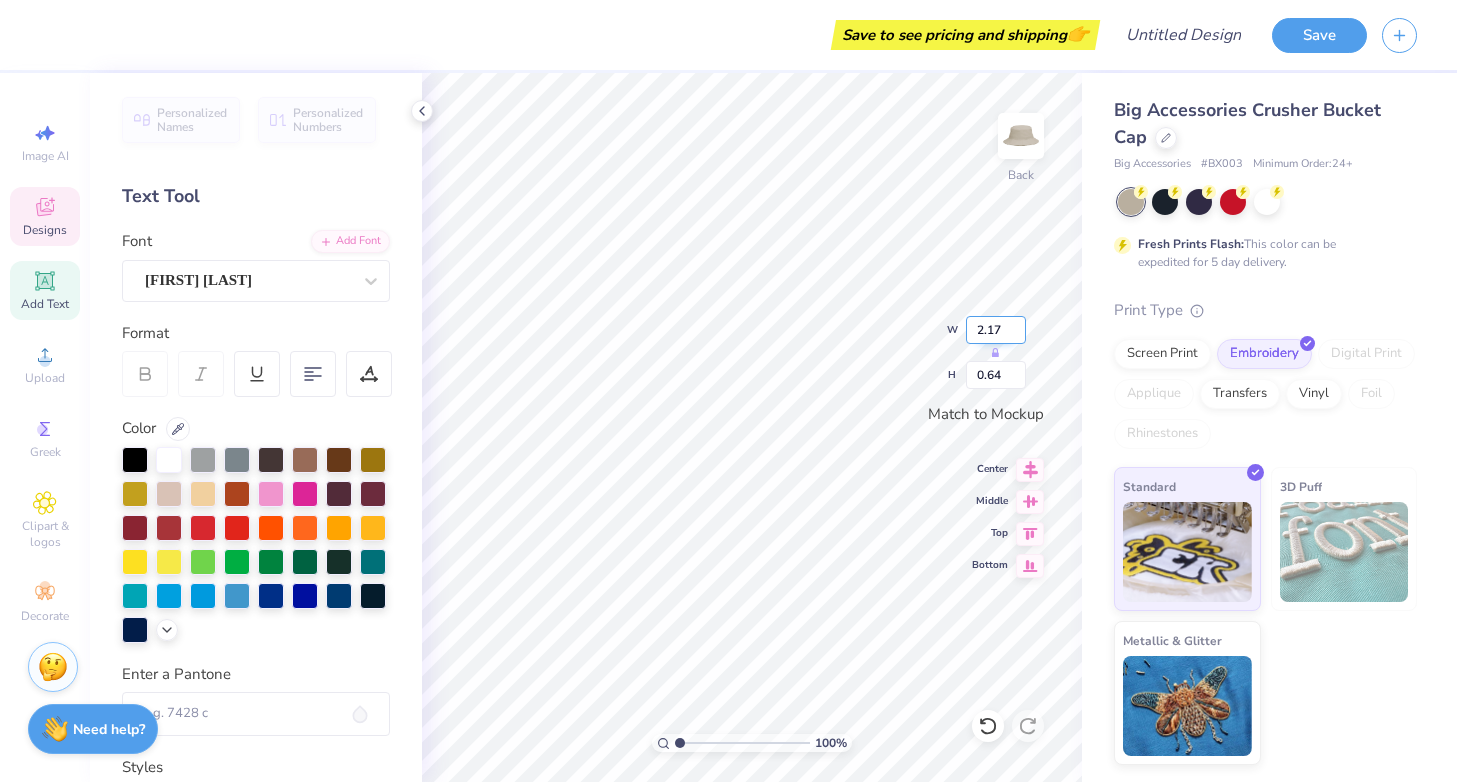 type on "CAMP" 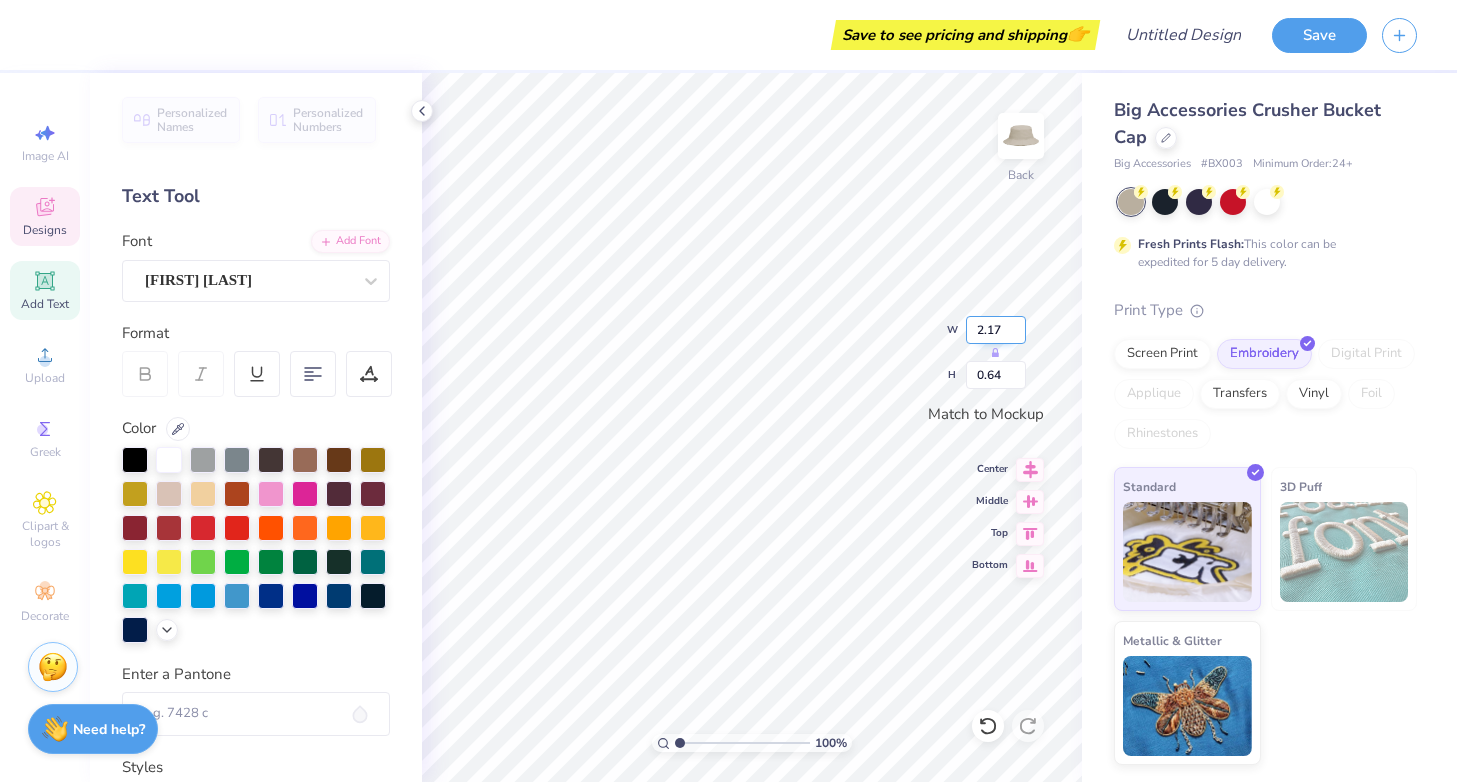 type on "1.49" 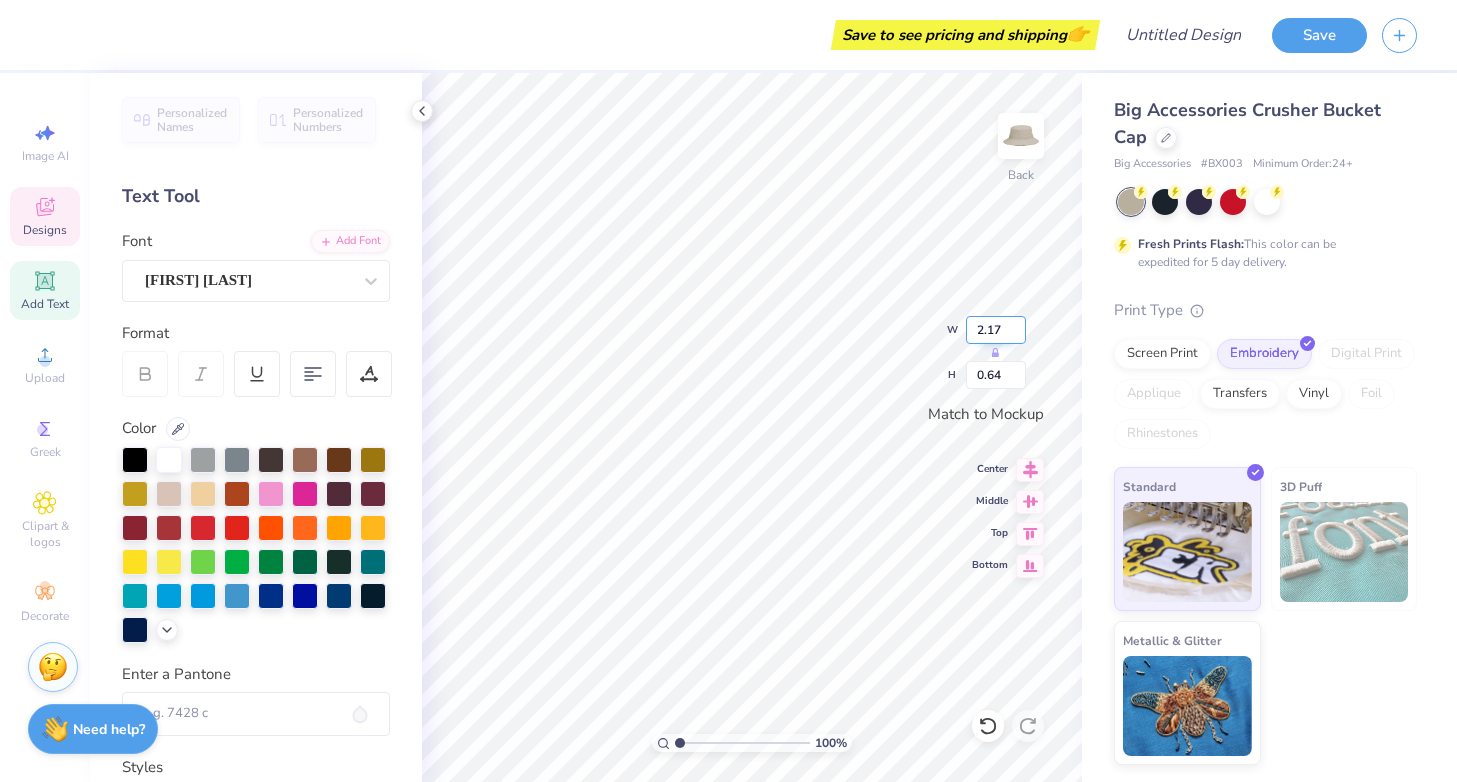 type on "0.32" 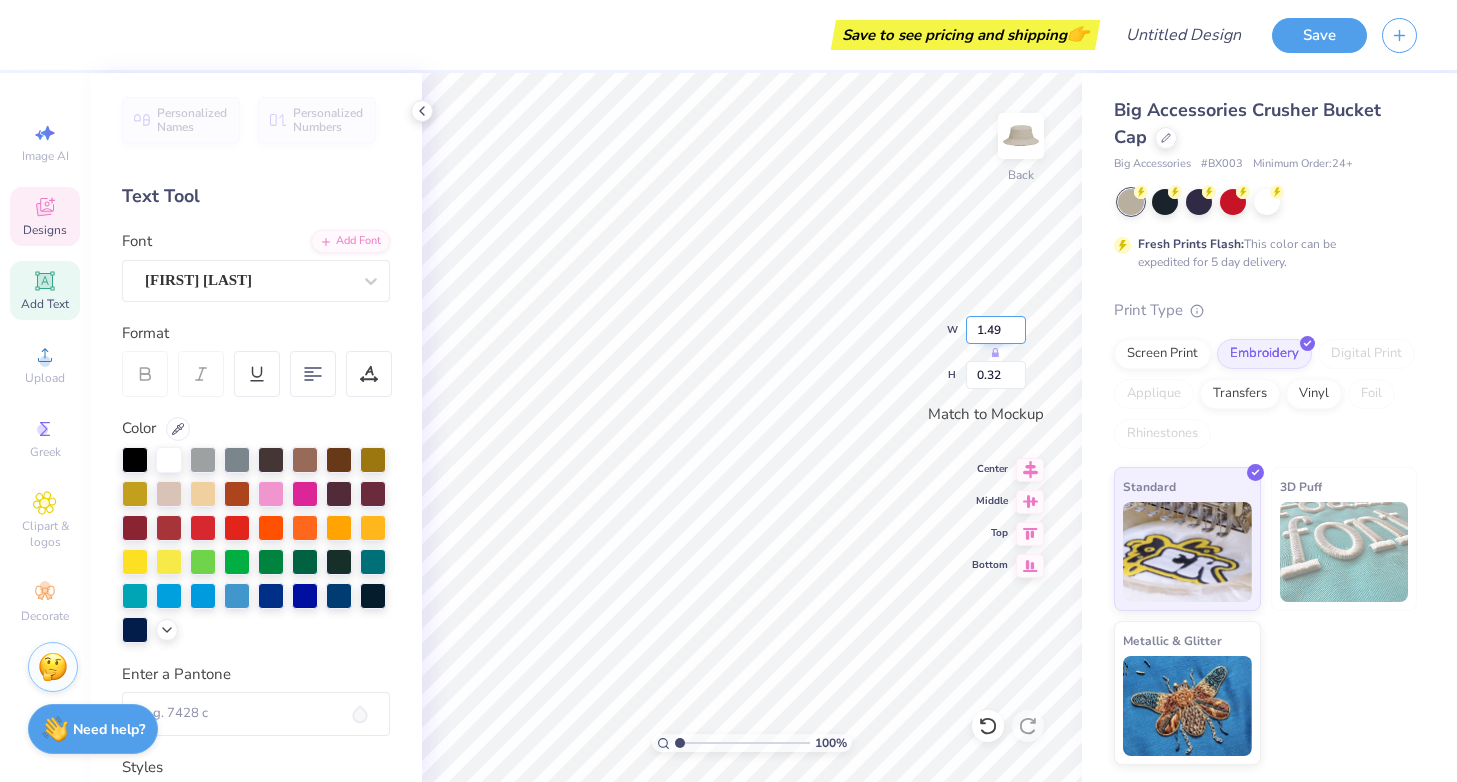scroll, scrollTop: 0, scrollLeft: 0, axis: both 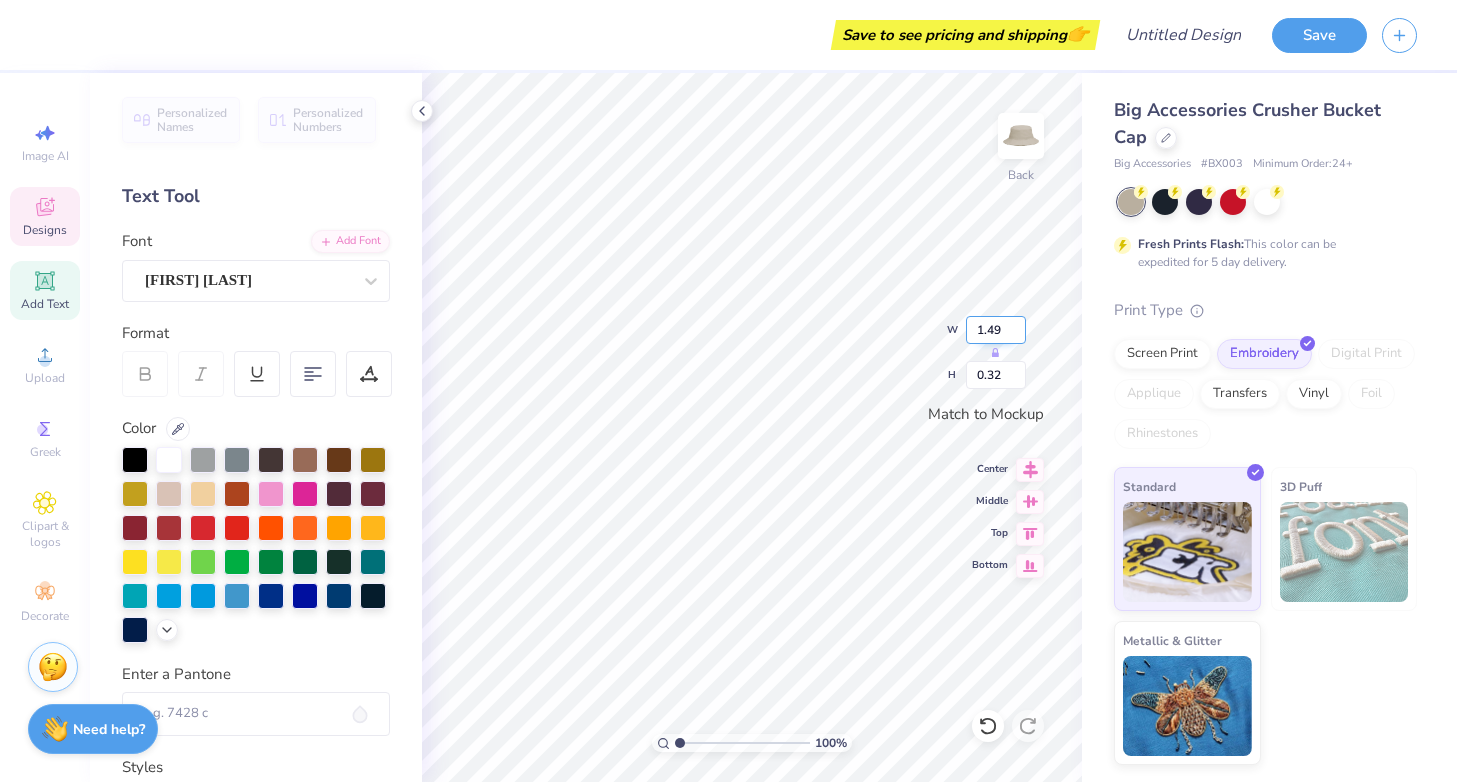 type on "CREW" 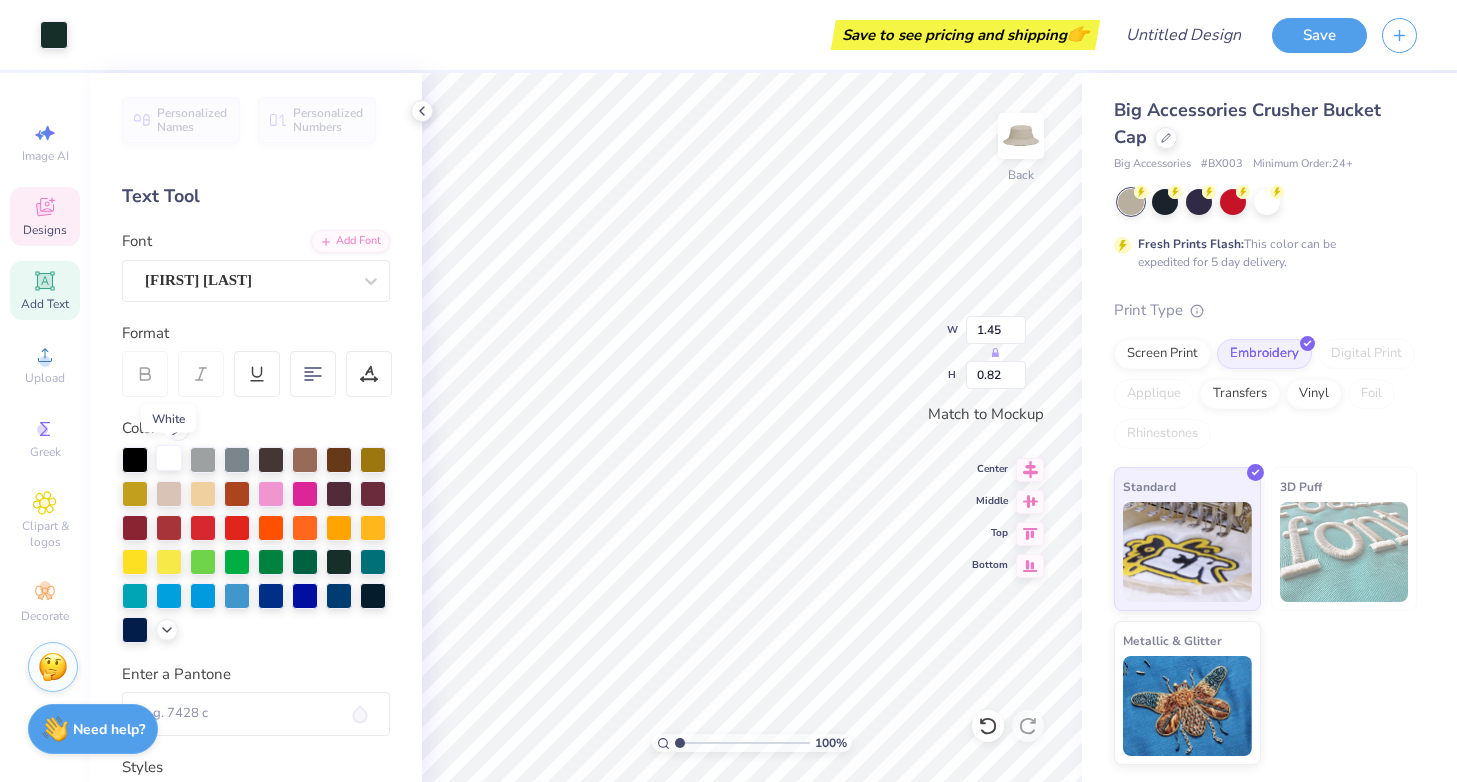 click at bounding box center [169, 458] 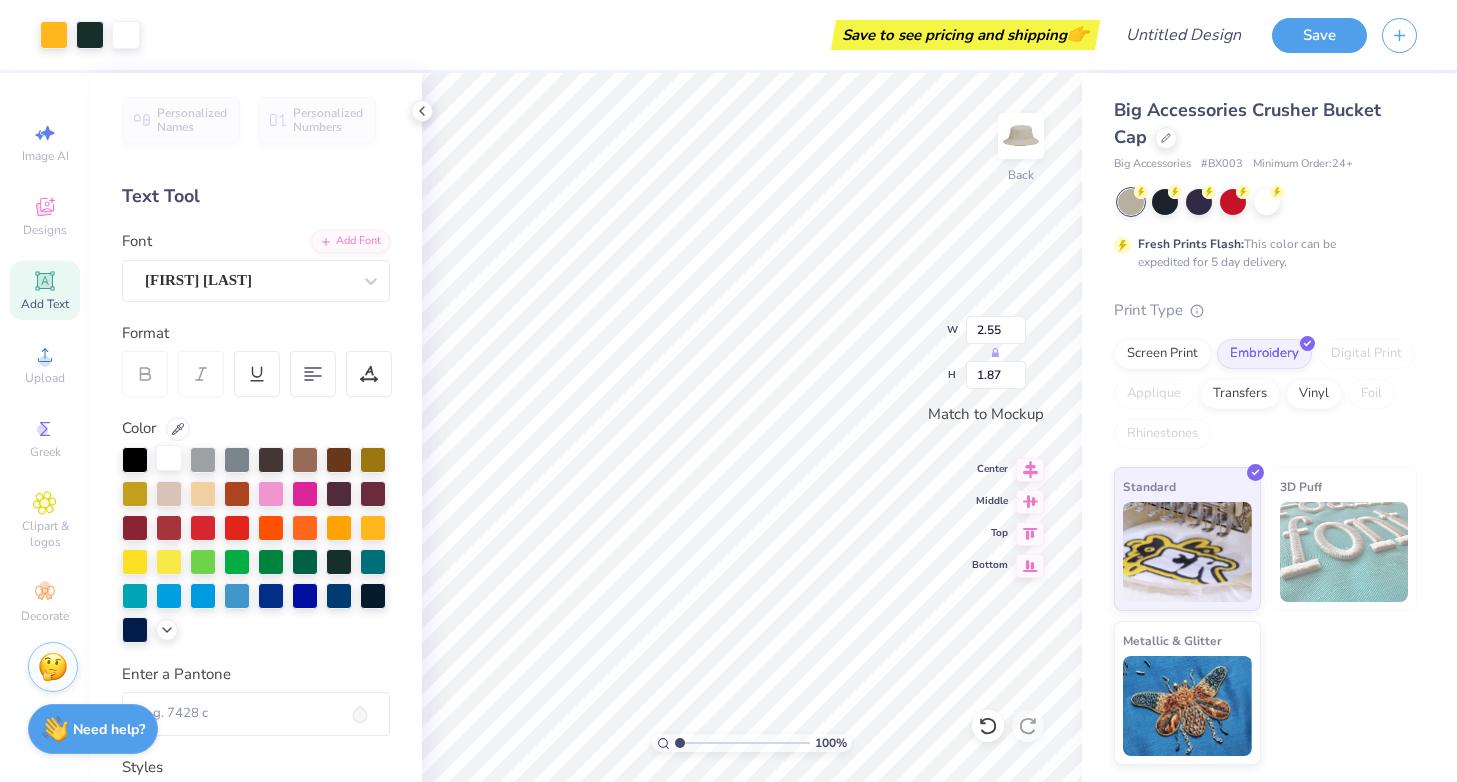click at bounding box center (169, 458) 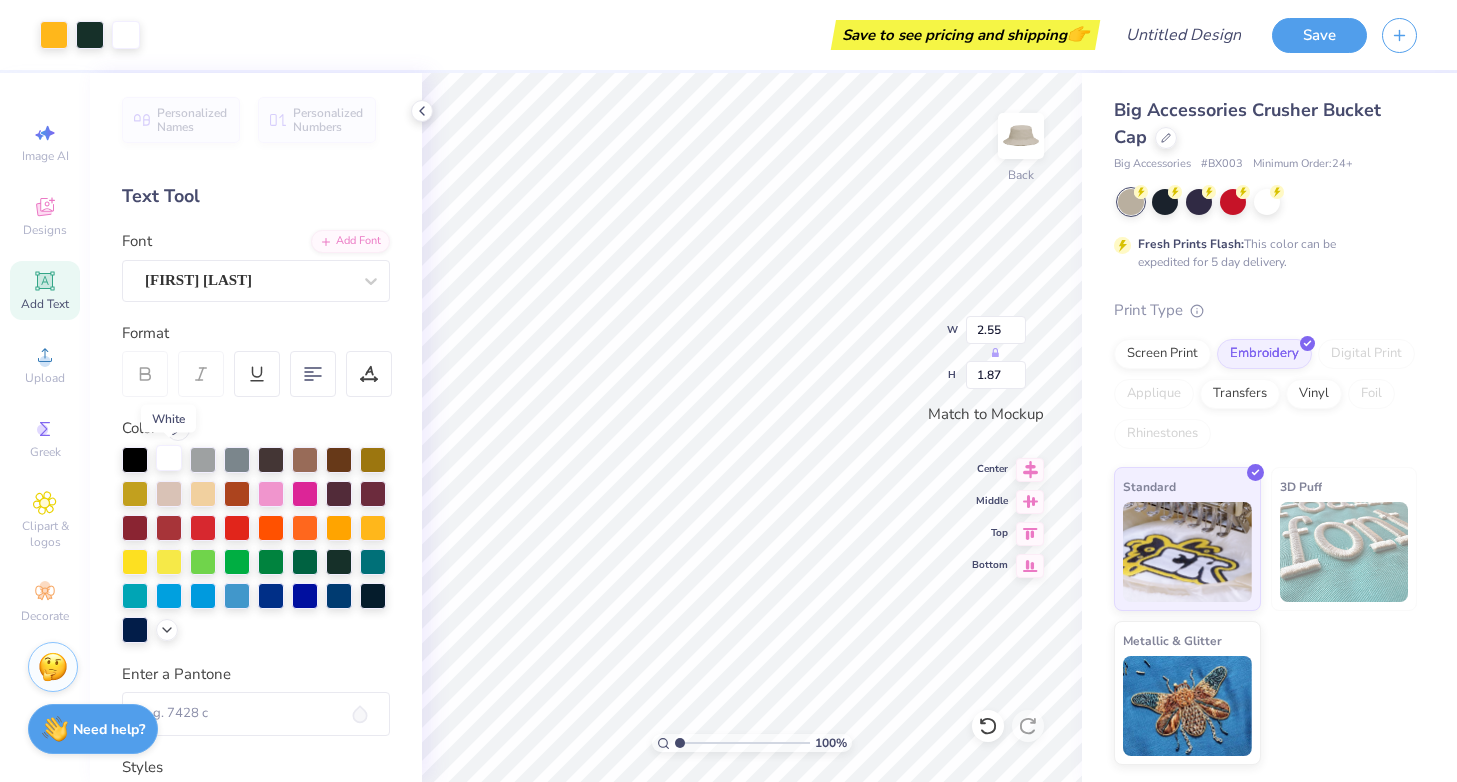 click at bounding box center (169, 458) 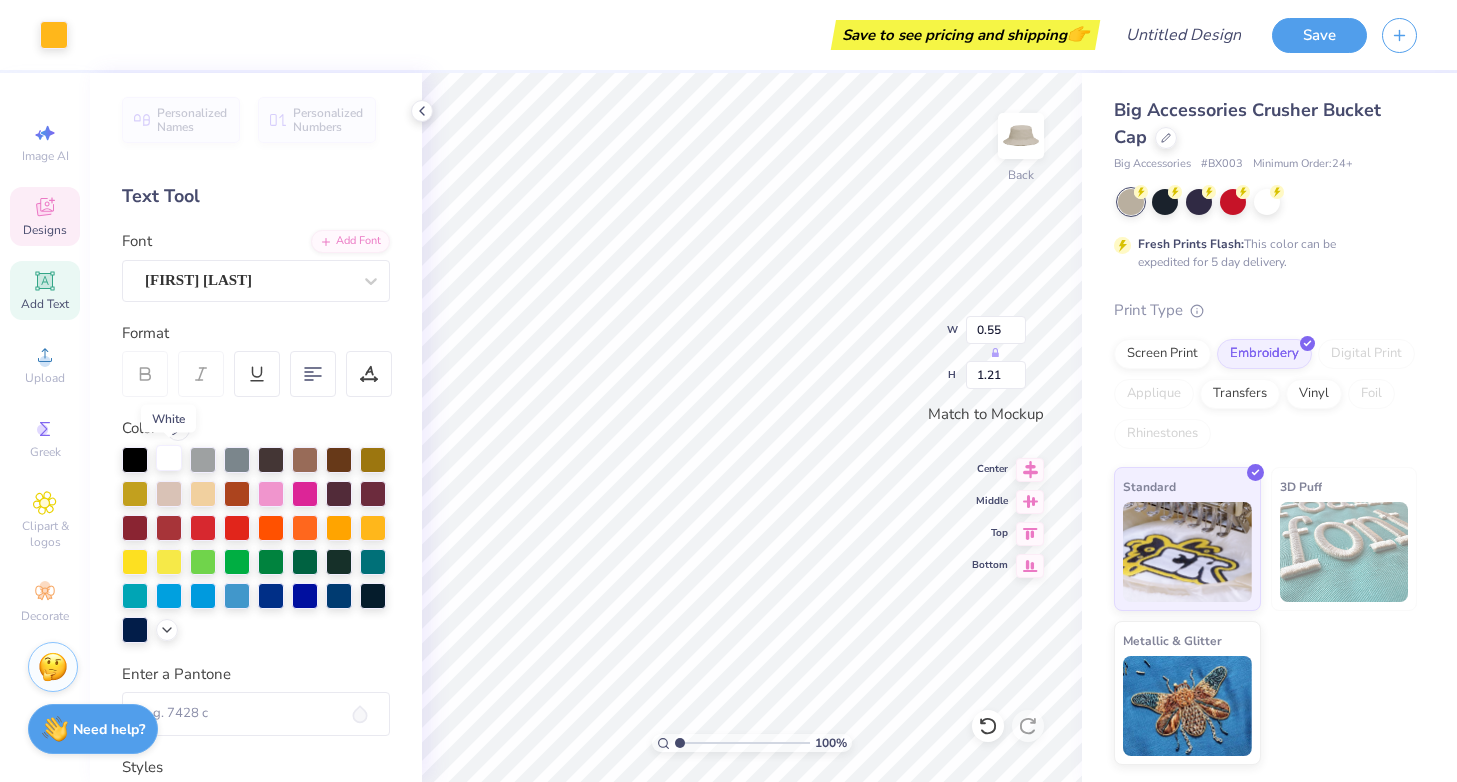 click at bounding box center [169, 458] 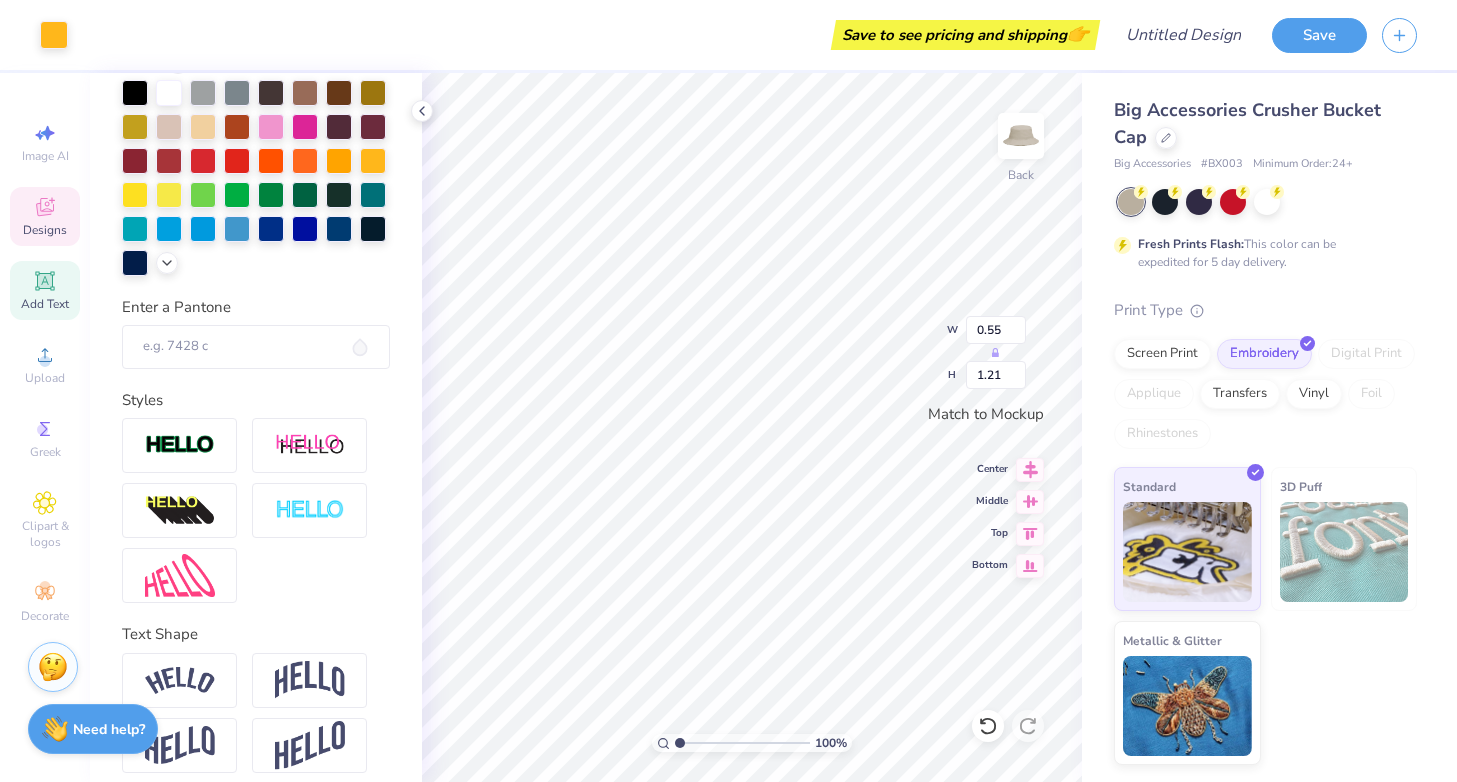 scroll, scrollTop: 381, scrollLeft: 0, axis: vertical 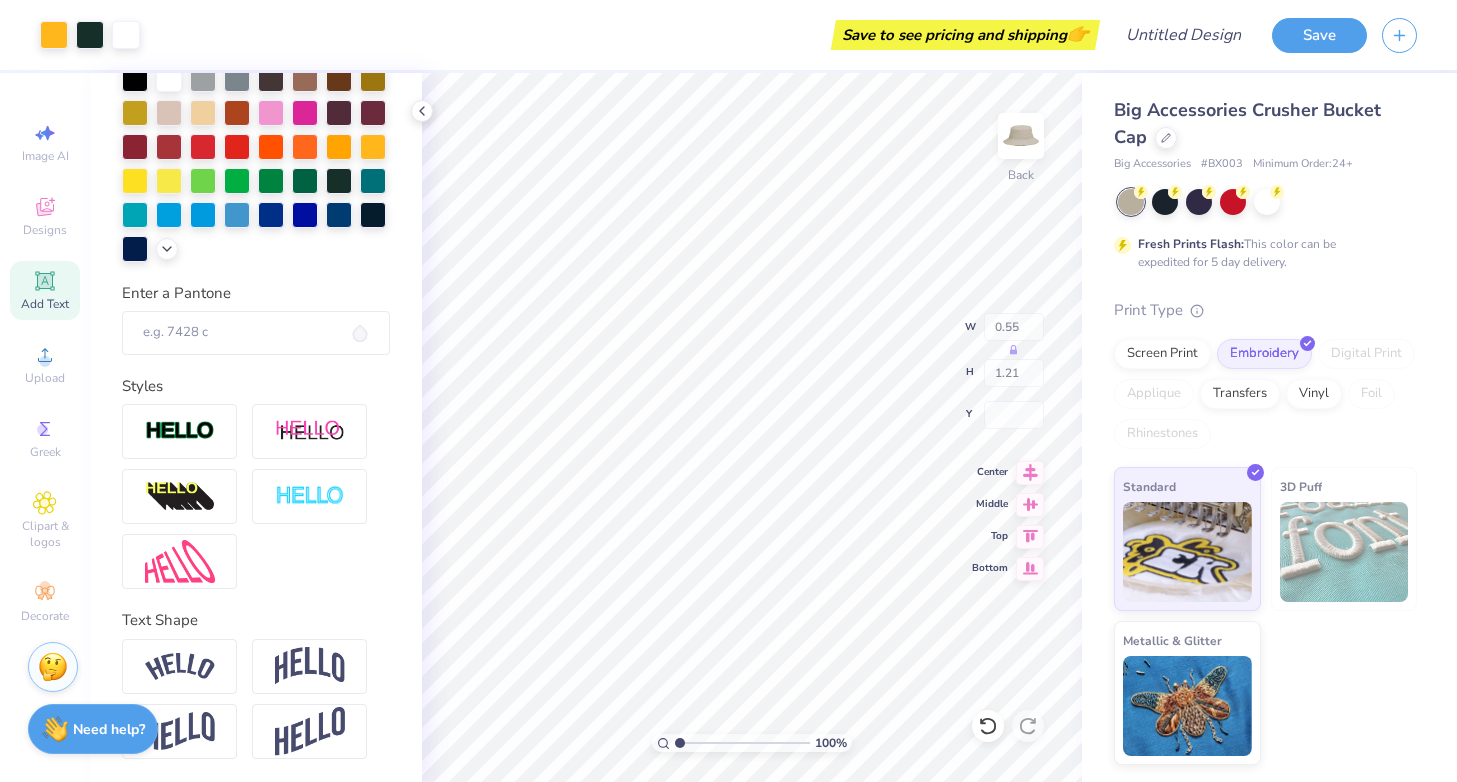 type on "1.73" 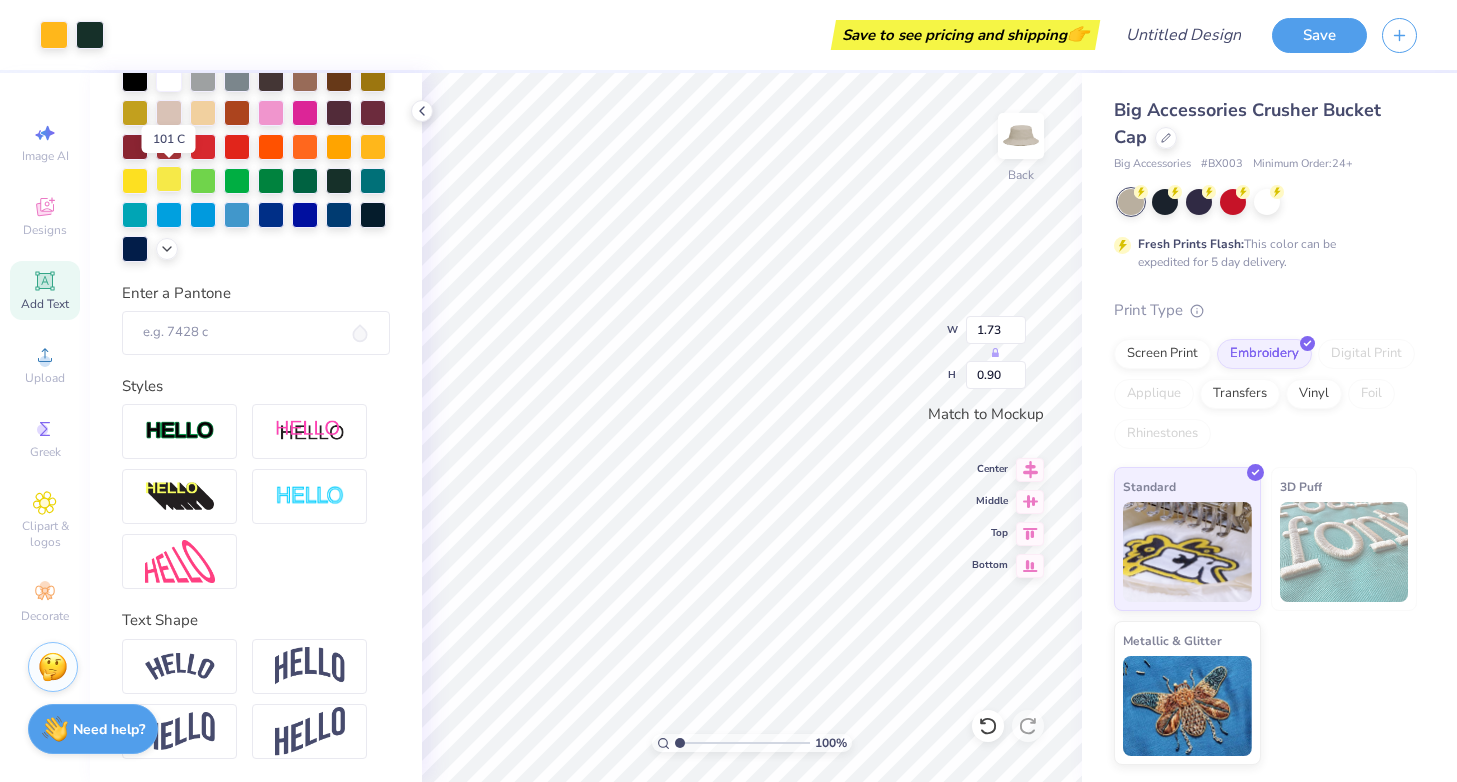 scroll, scrollTop: 275, scrollLeft: 0, axis: vertical 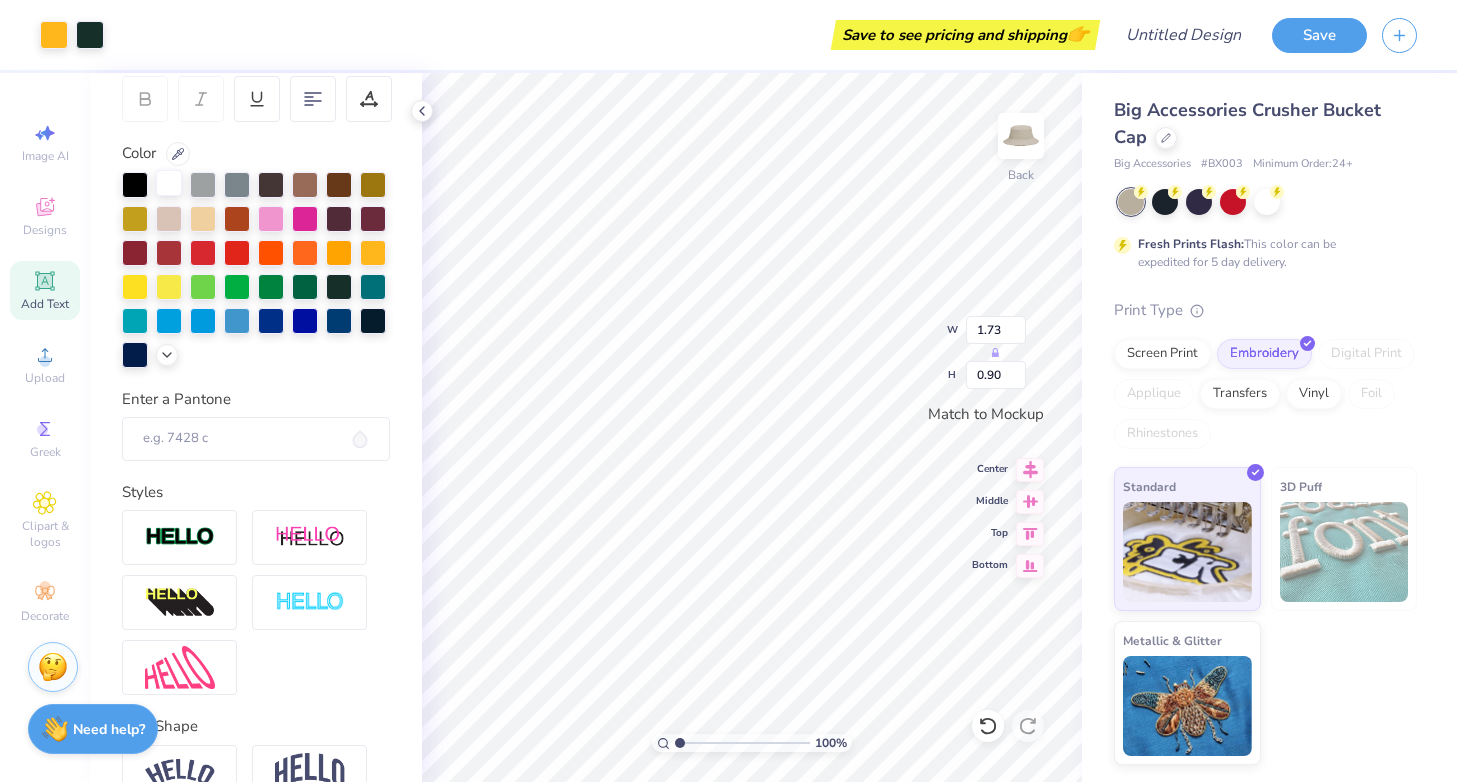 click at bounding box center [169, 183] 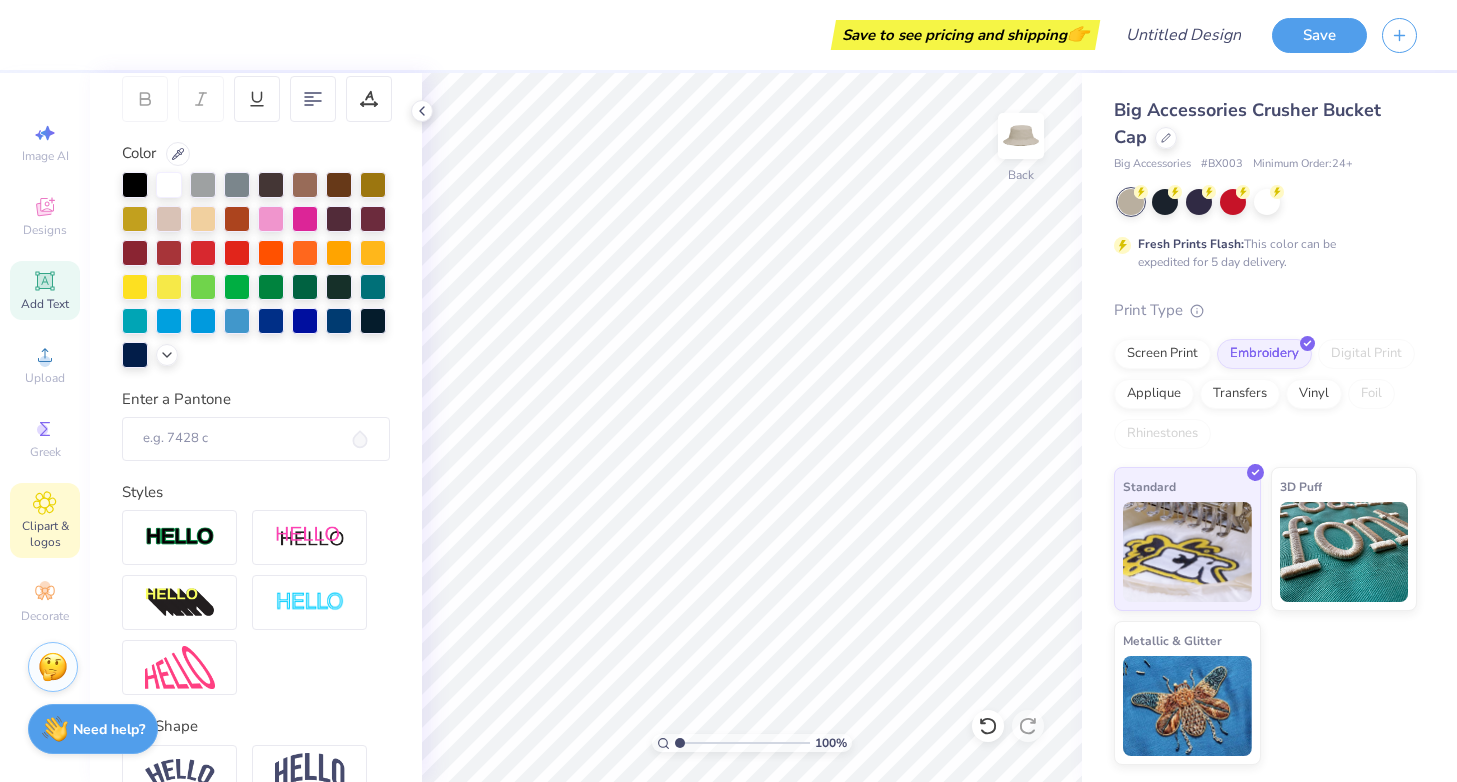 click on "Clipart & logos" at bounding box center (45, 534) 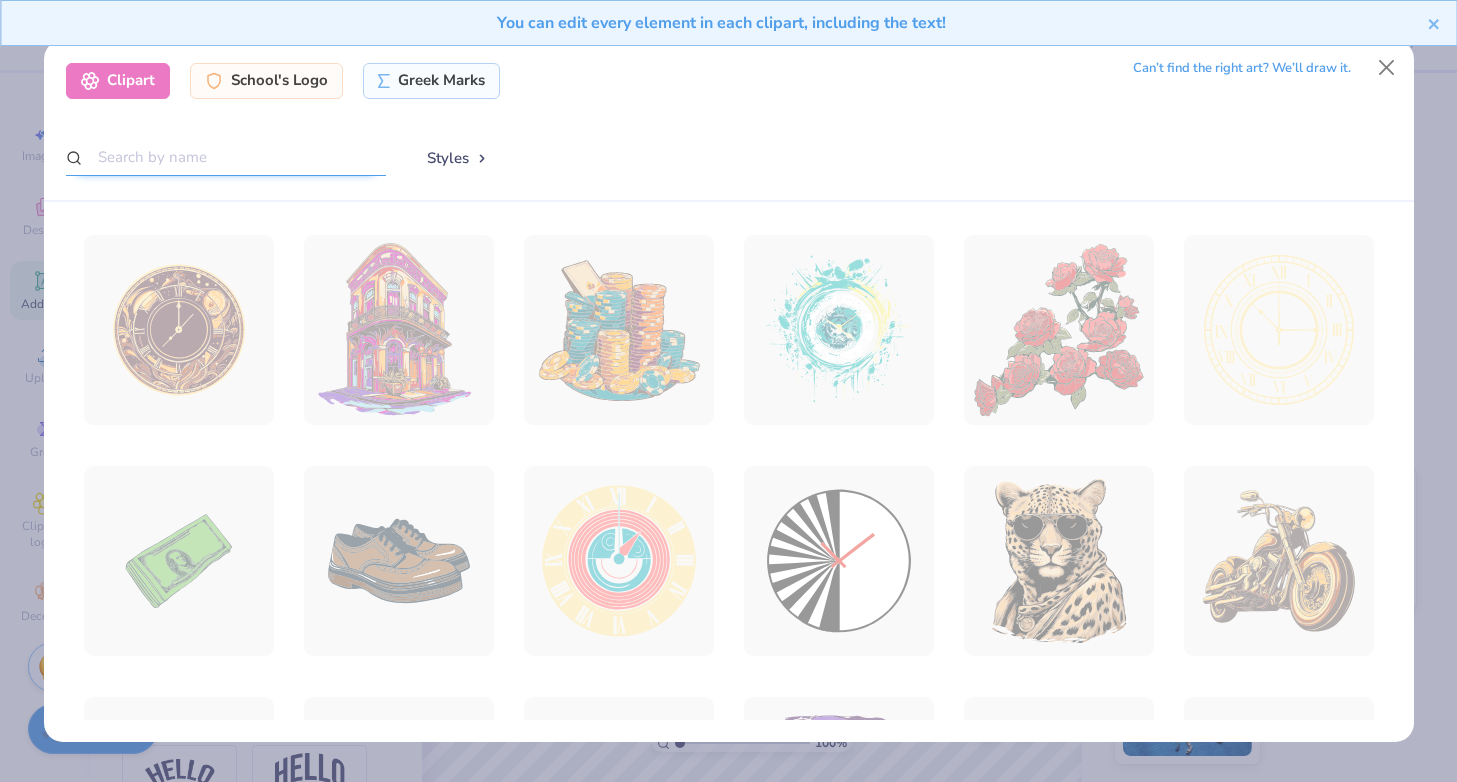 click at bounding box center (226, 157) 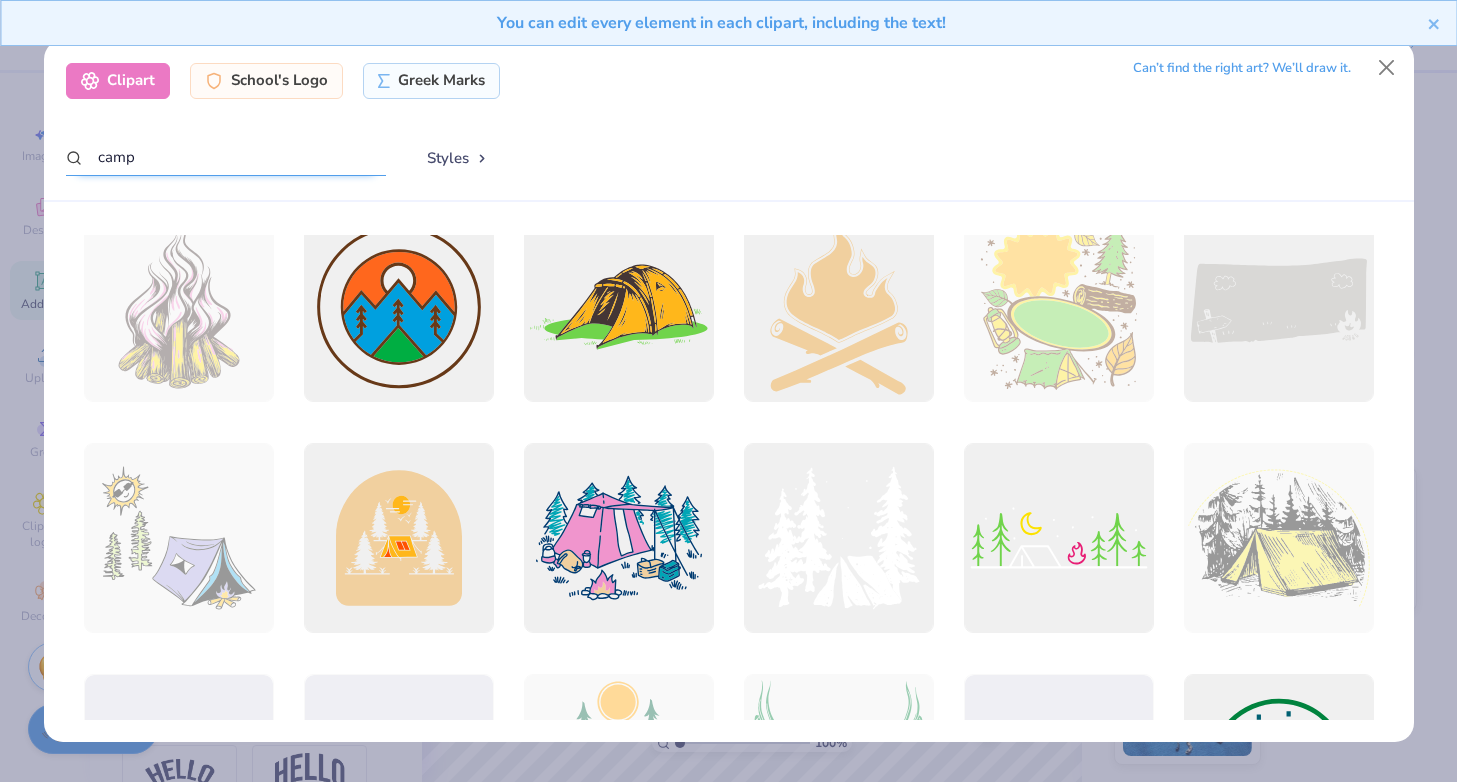 scroll, scrollTop: 1873, scrollLeft: 0, axis: vertical 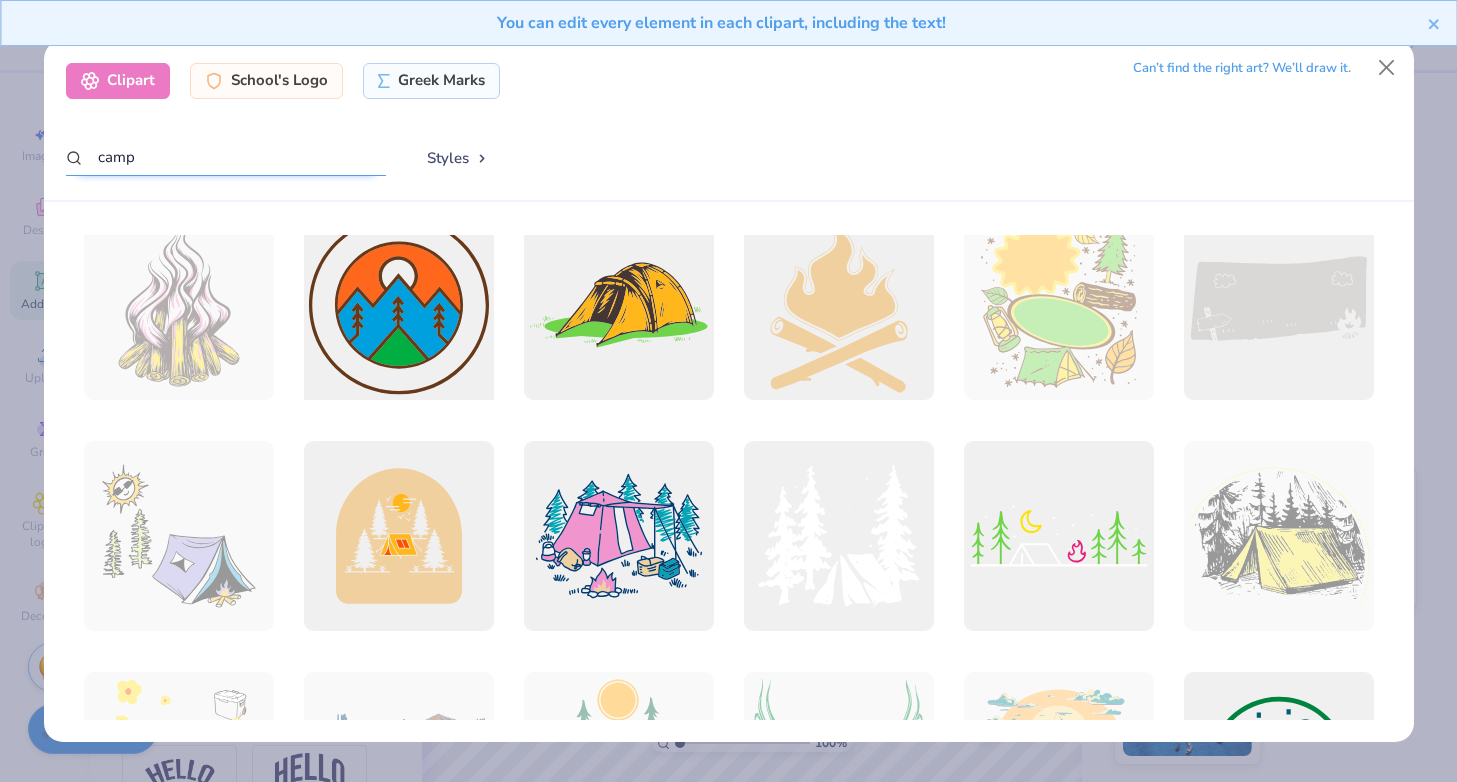 type on "camp" 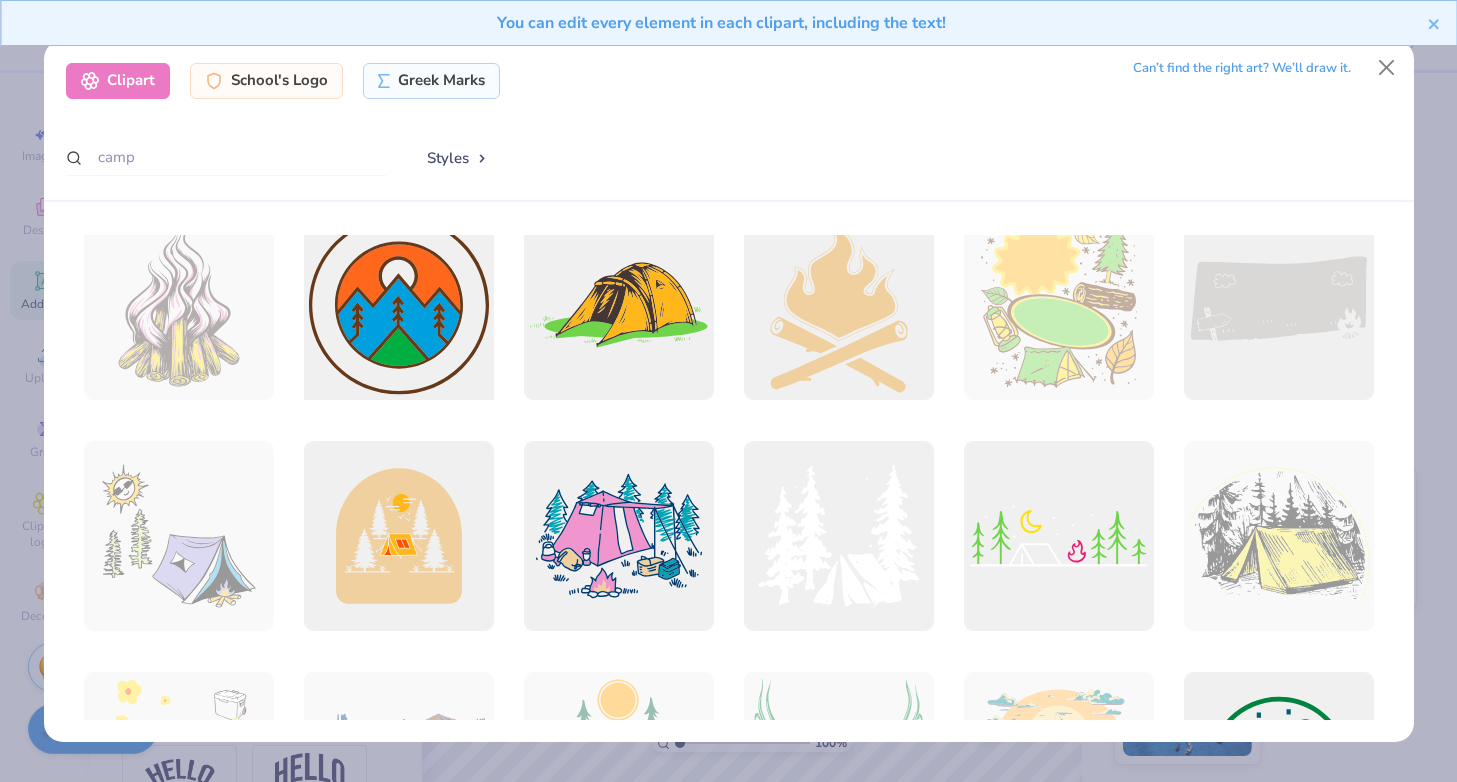 click at bounding box center (398, 304) 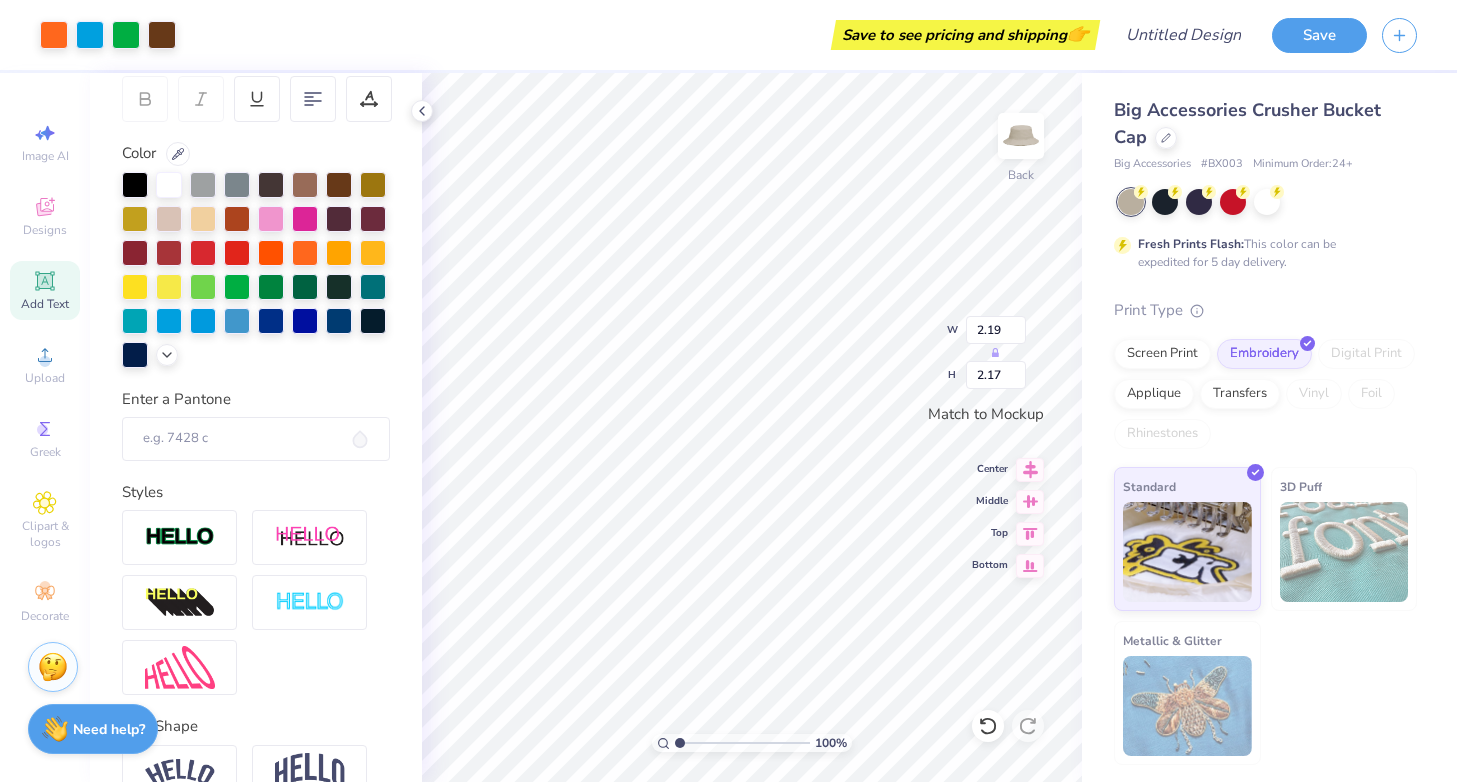 type on "1.52" 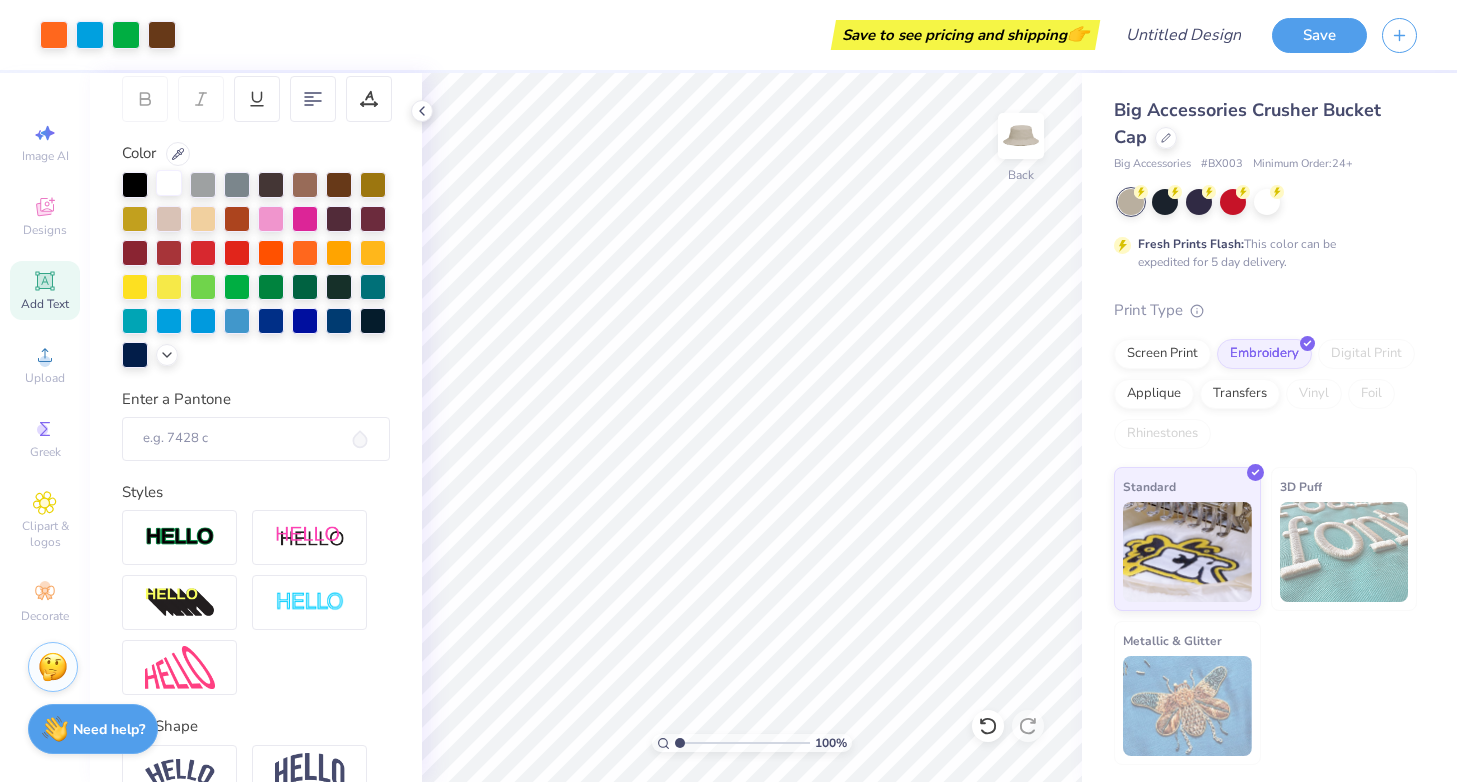 click at bounding box center [169, 183] 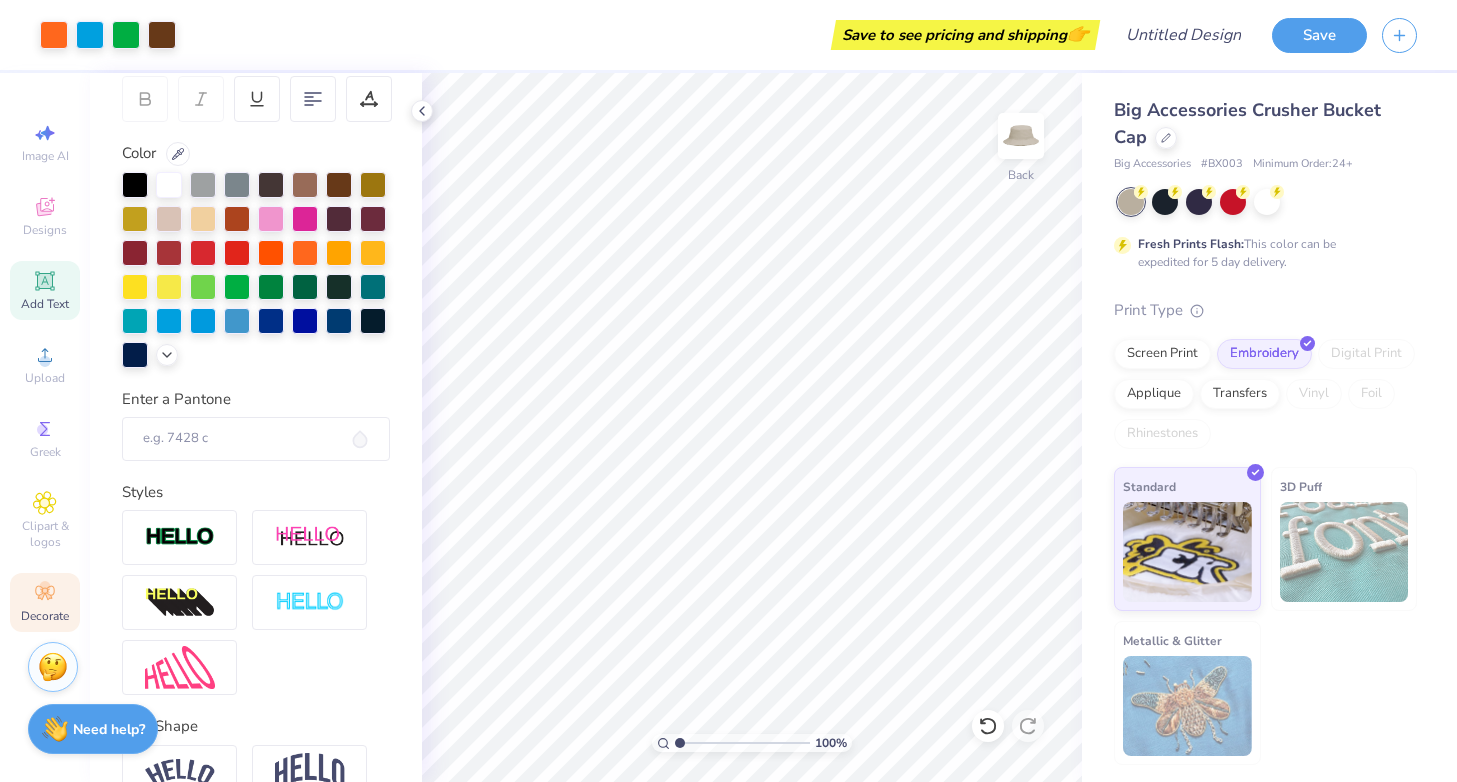 click 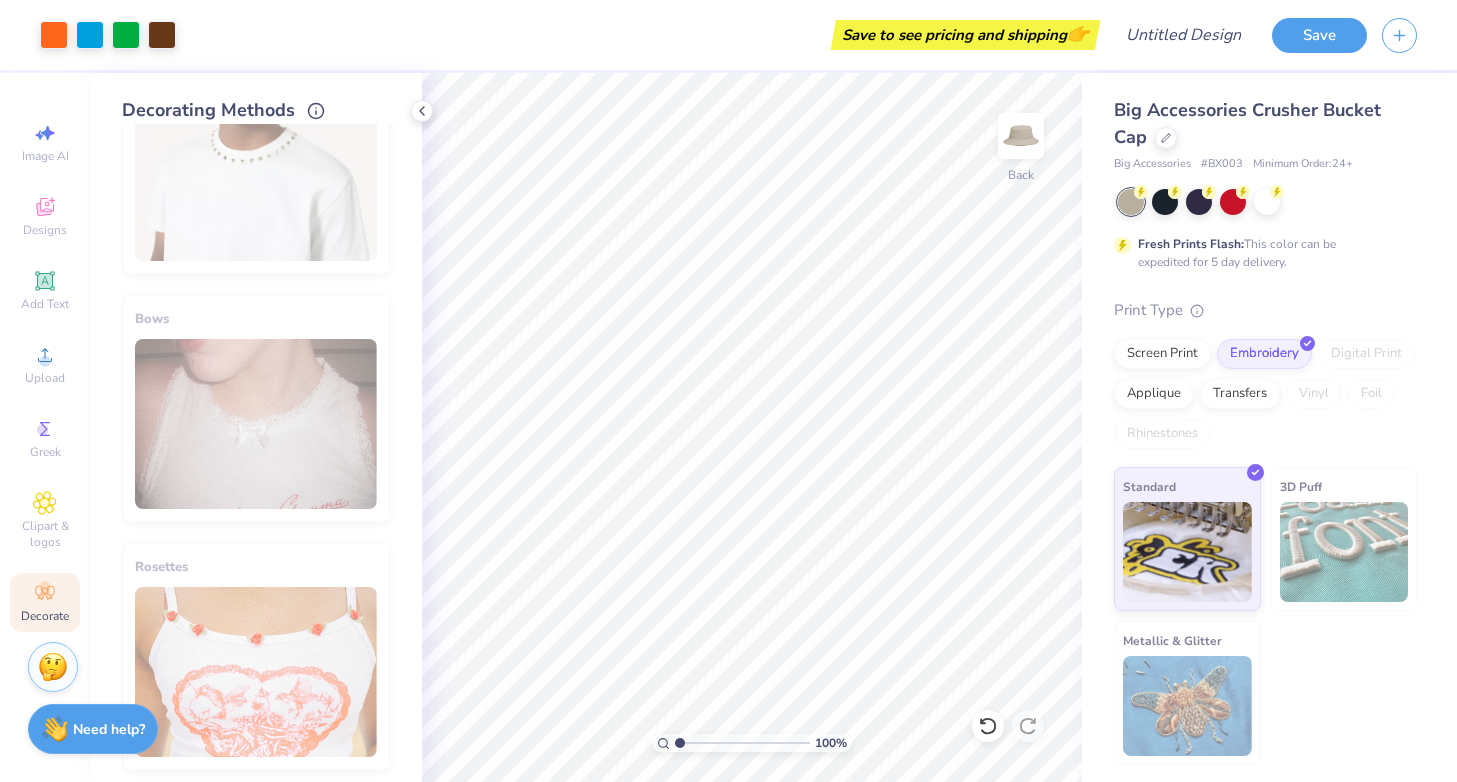 scroll, scrollTop: 1094, scrollLeft: 0, axis: vertical 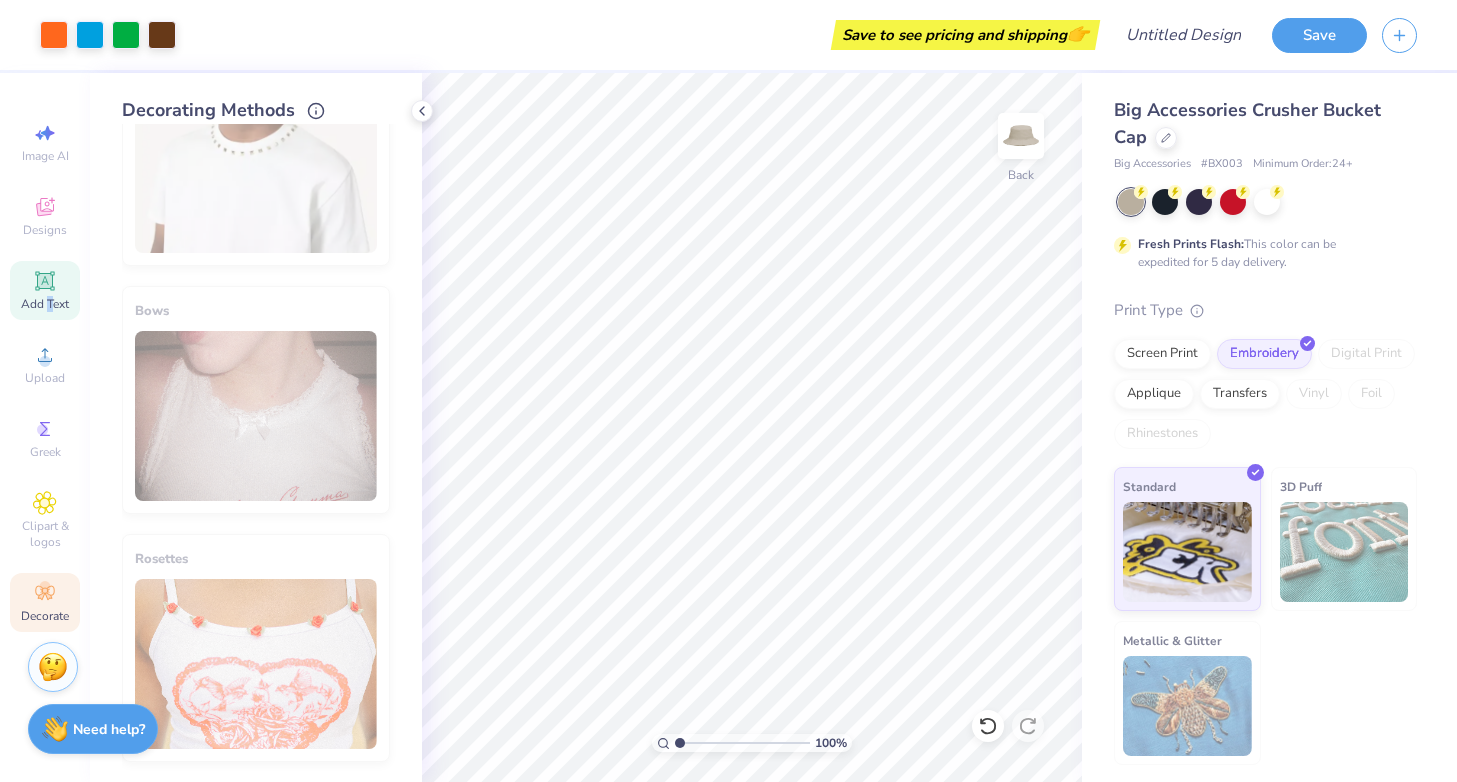 click on "Add Text" at bounding box center (45, 304) 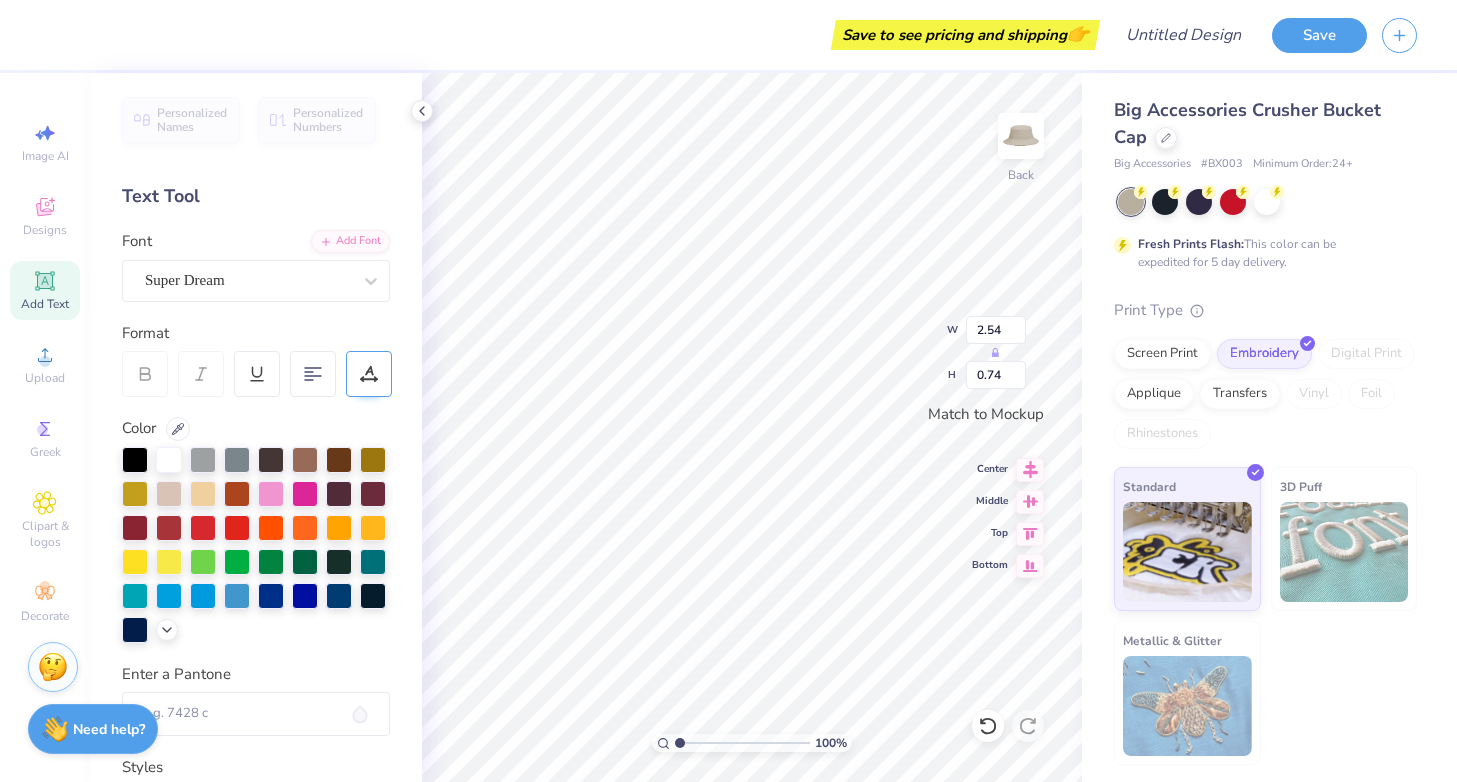 scroll, scrollTop: 0, scrollLeft: 4, axis: horizontal 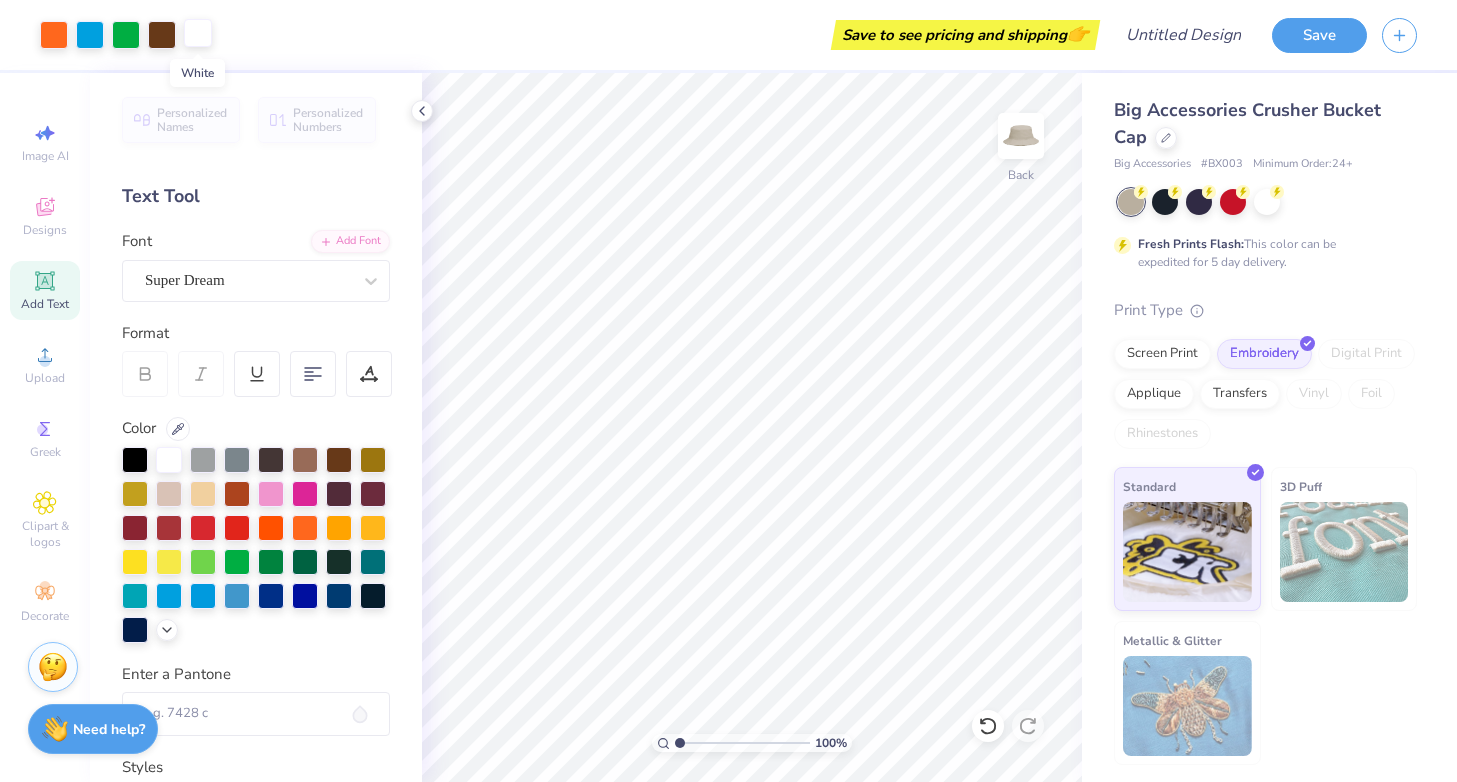 click at bounding box center [198, 33] 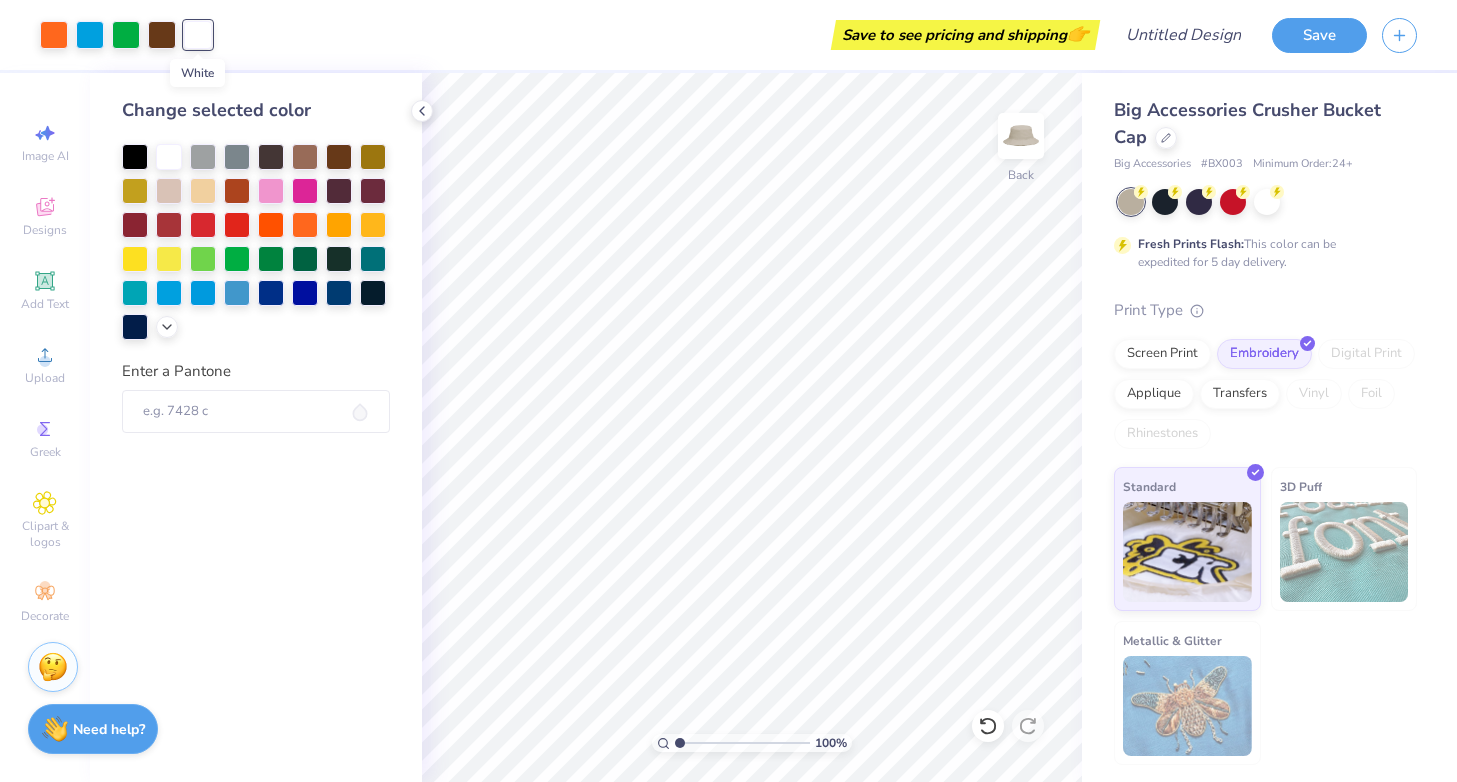 click at bounding box center (198, 35) 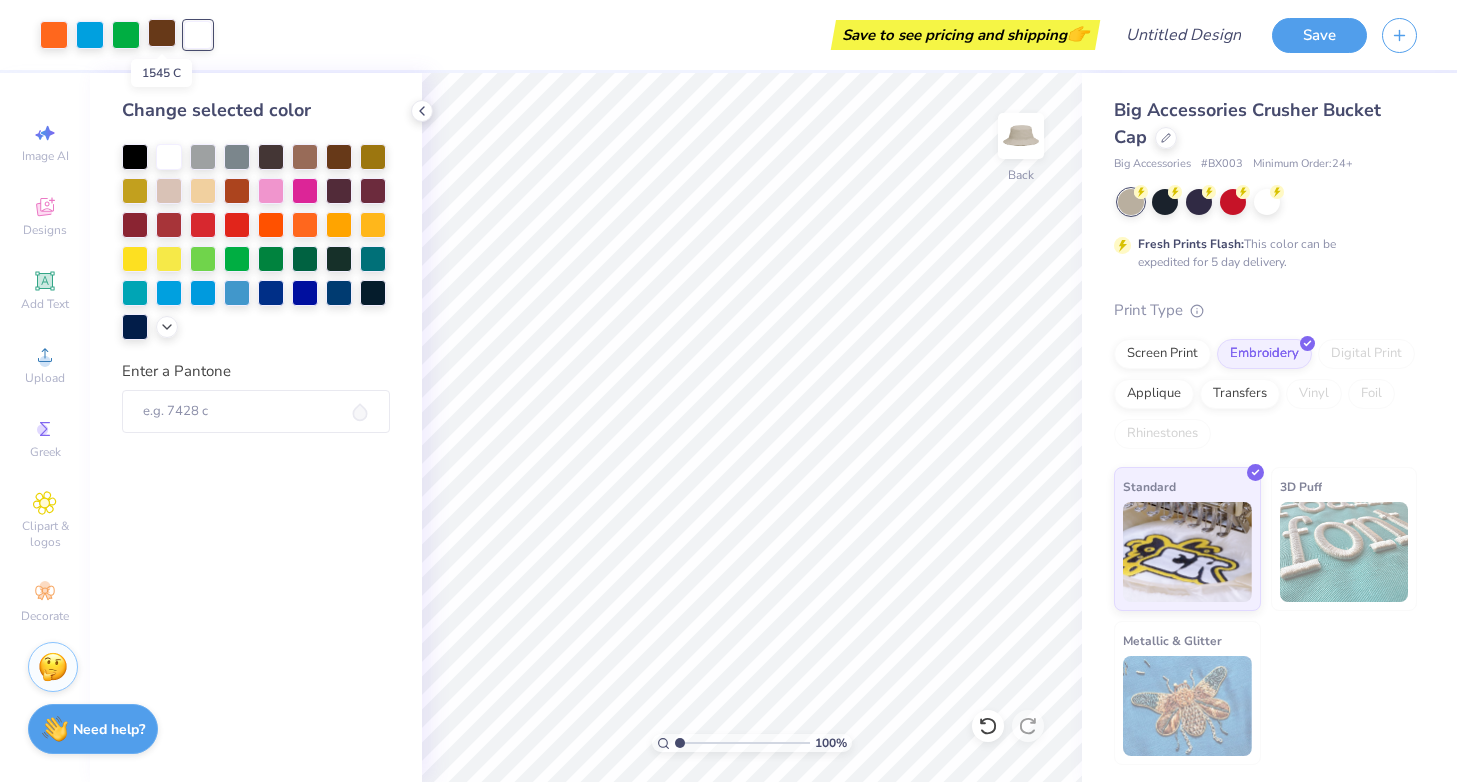 click at bounding box center (162, 33) 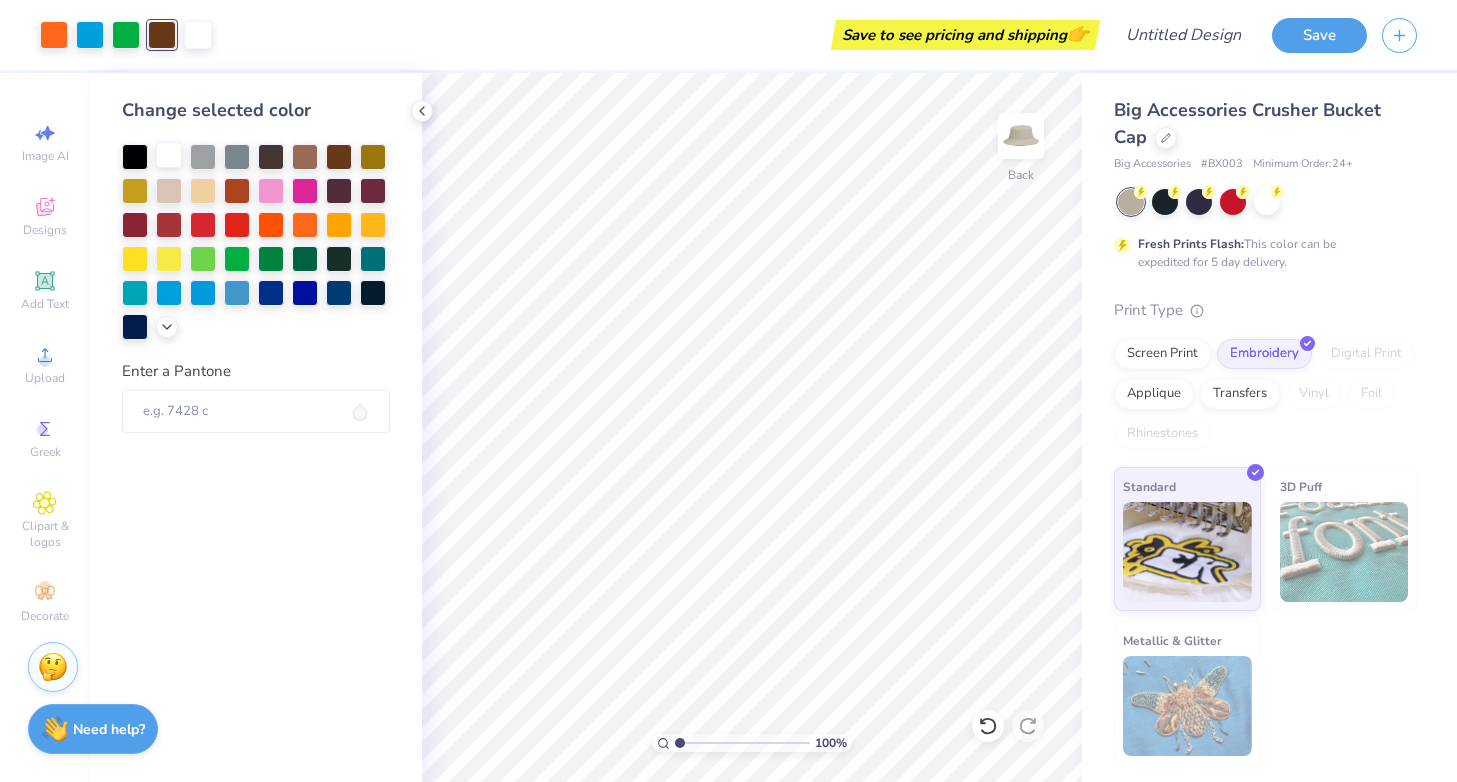 click at bounding box center [169, 155] 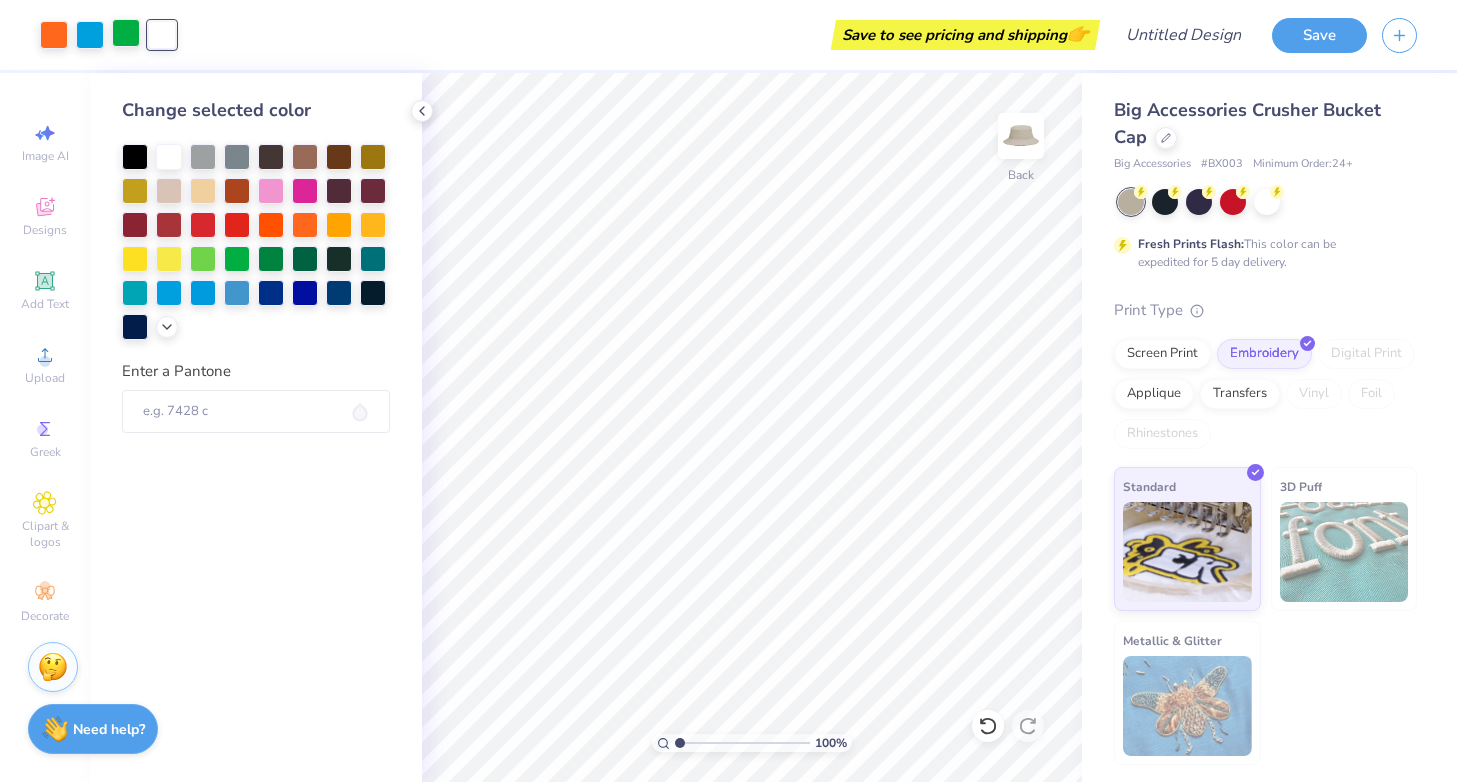 click at bounding box center [126, 33] 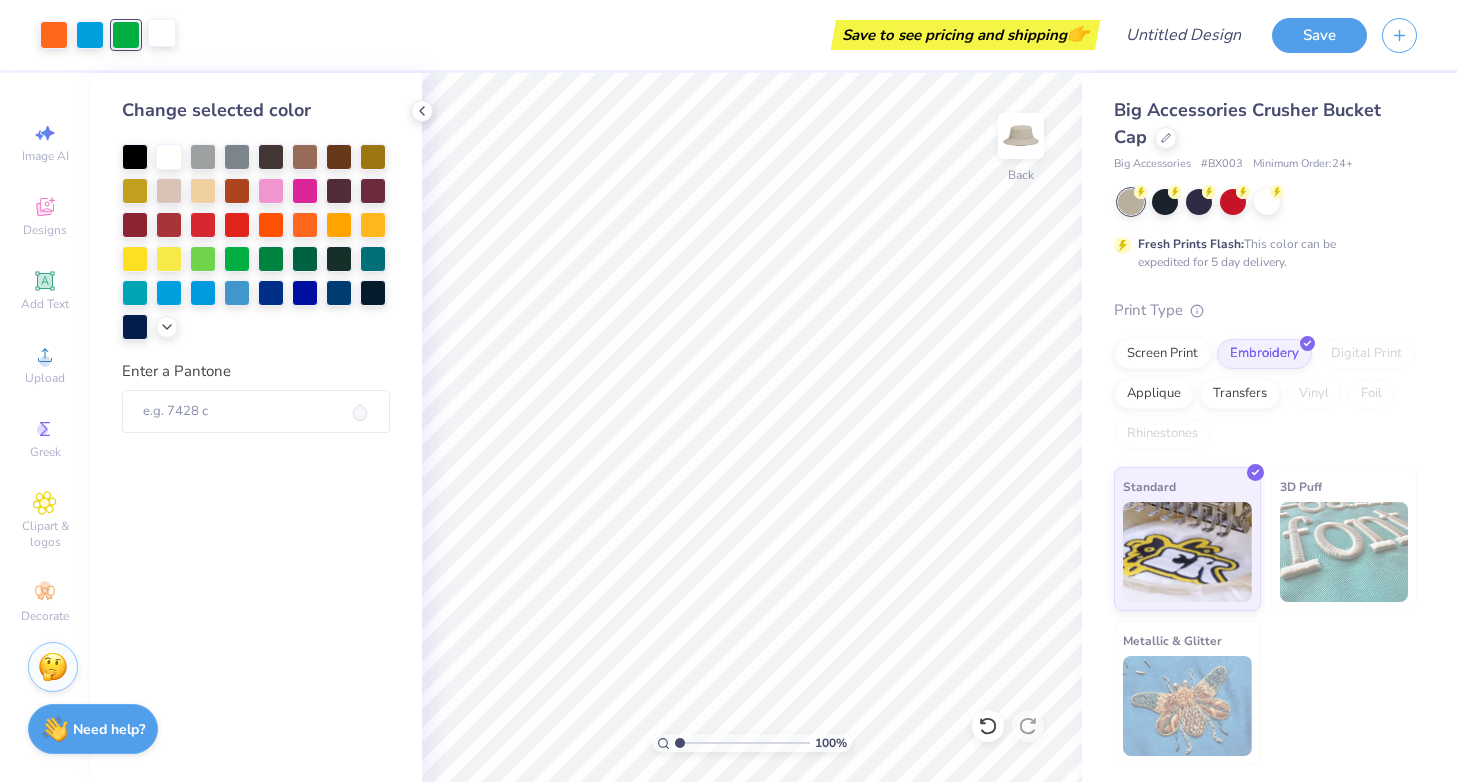 click at bounding box center [162, 33] 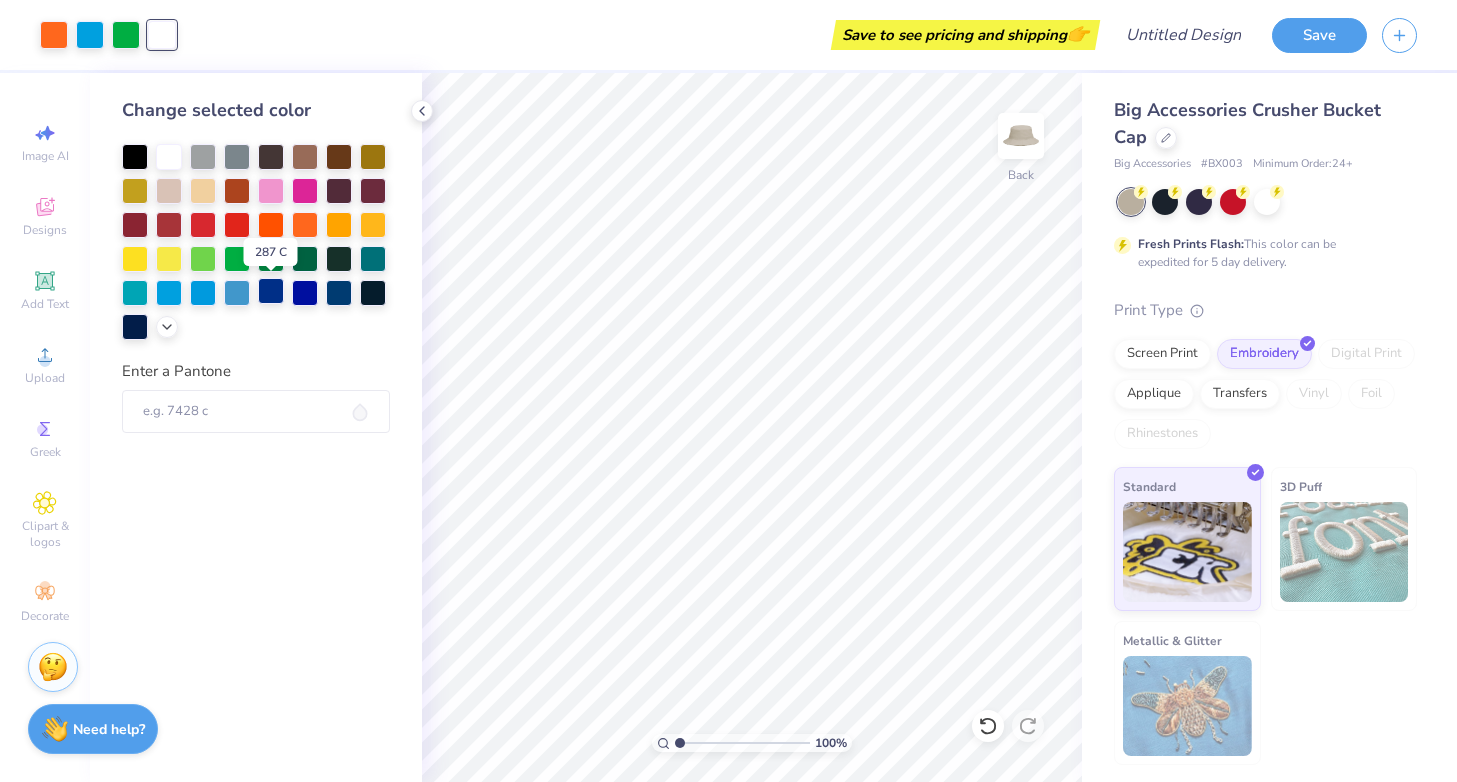 click at bounding box center [271, 291] 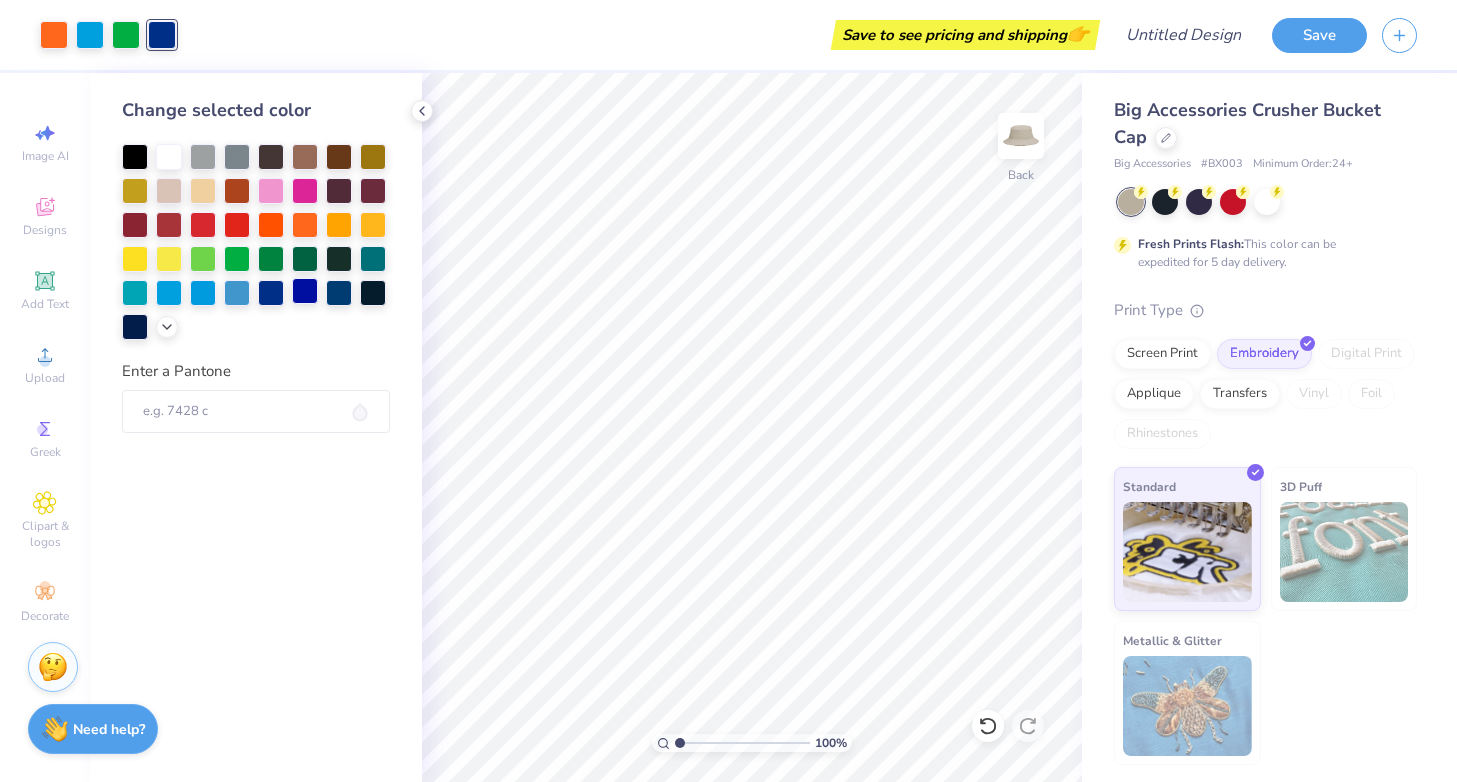 click at bounding box center (305, 291) 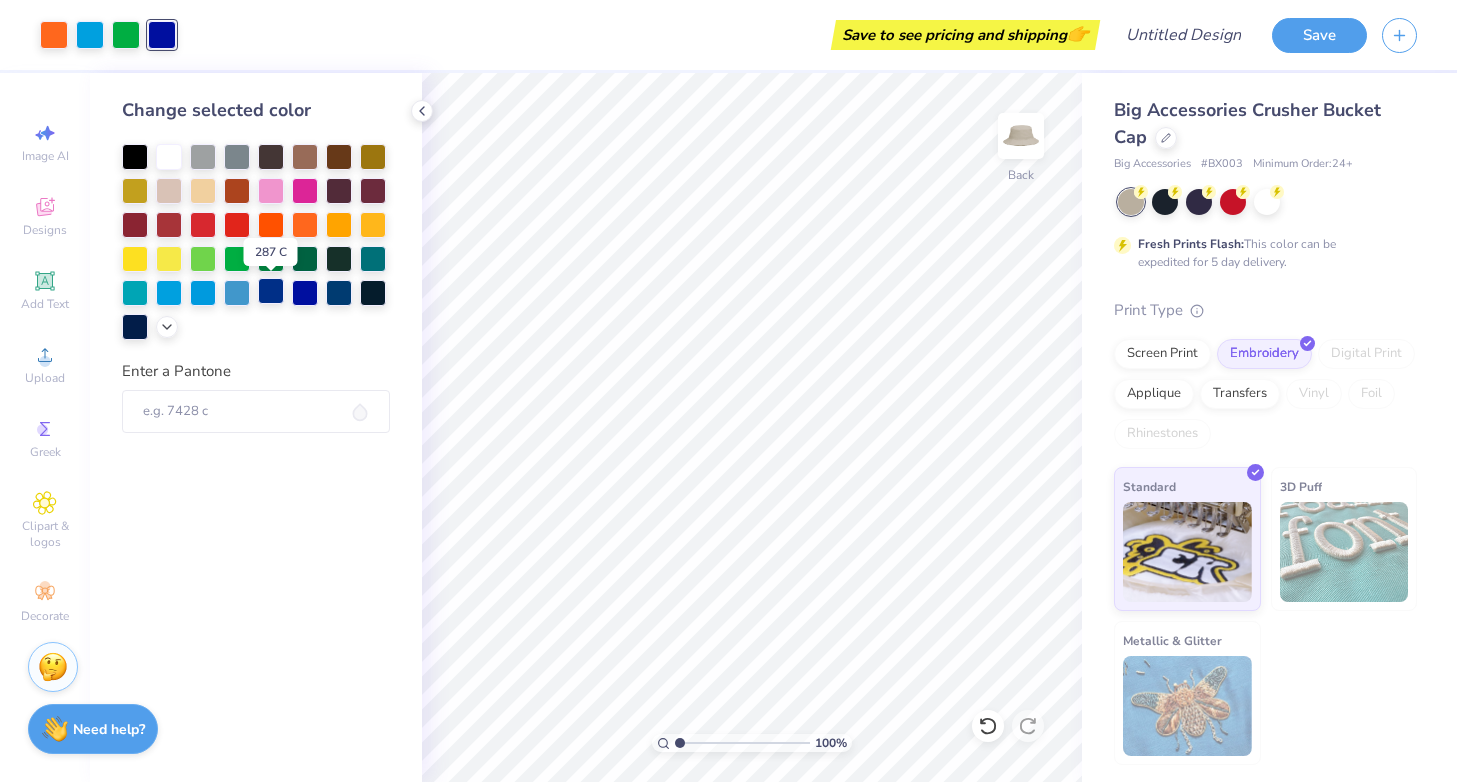 click at bounding box center (271, 291) 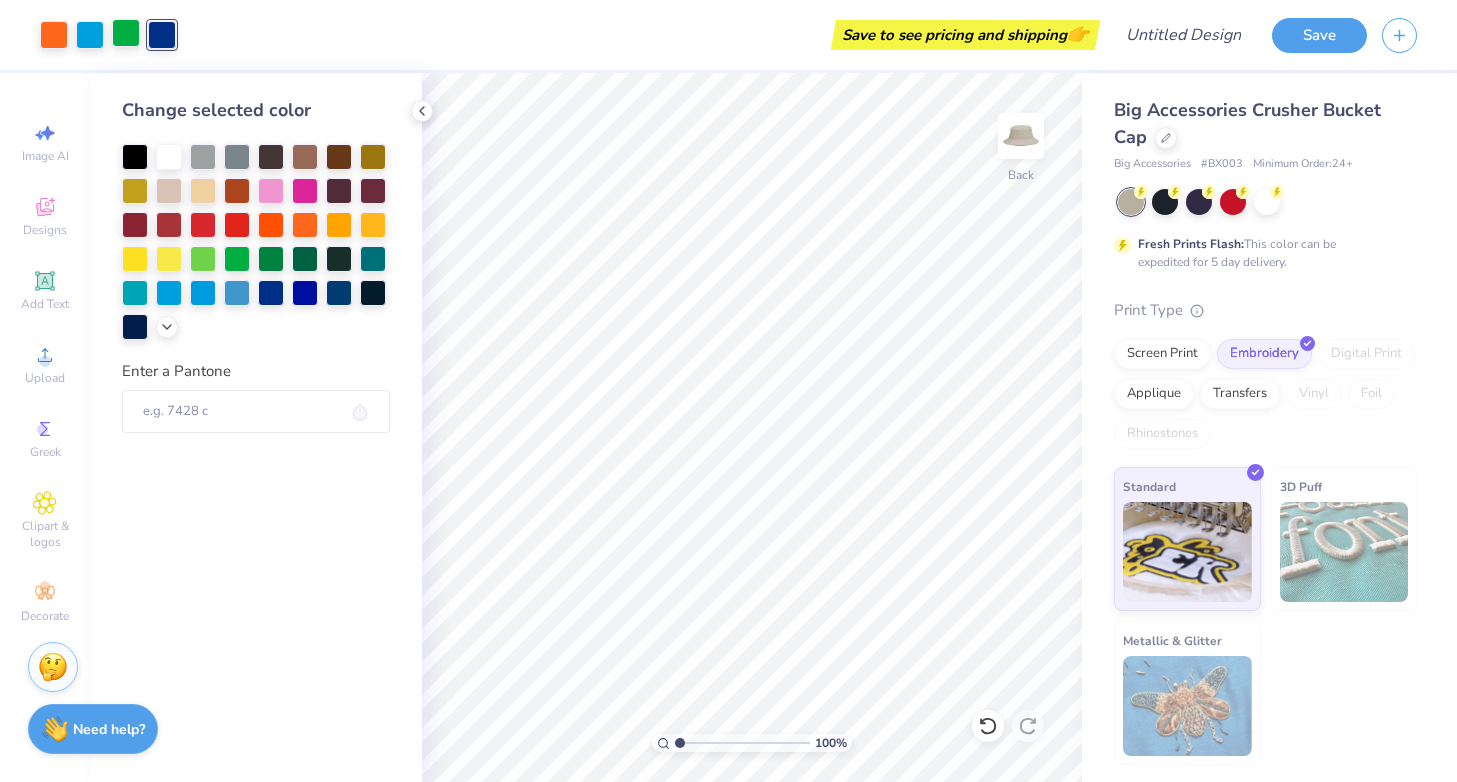 click at bounding box center [126, 33] 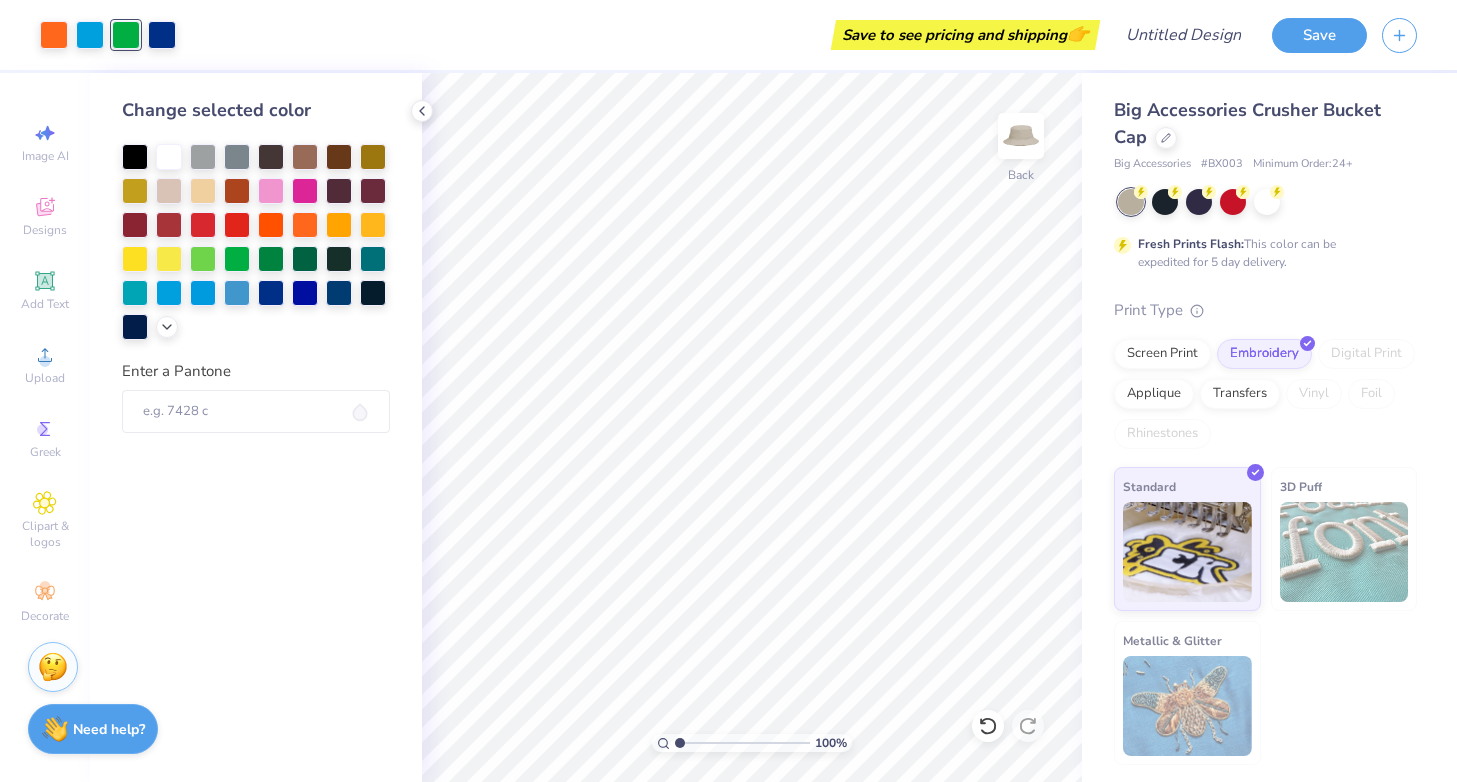 click at bounding box center [126, 35] 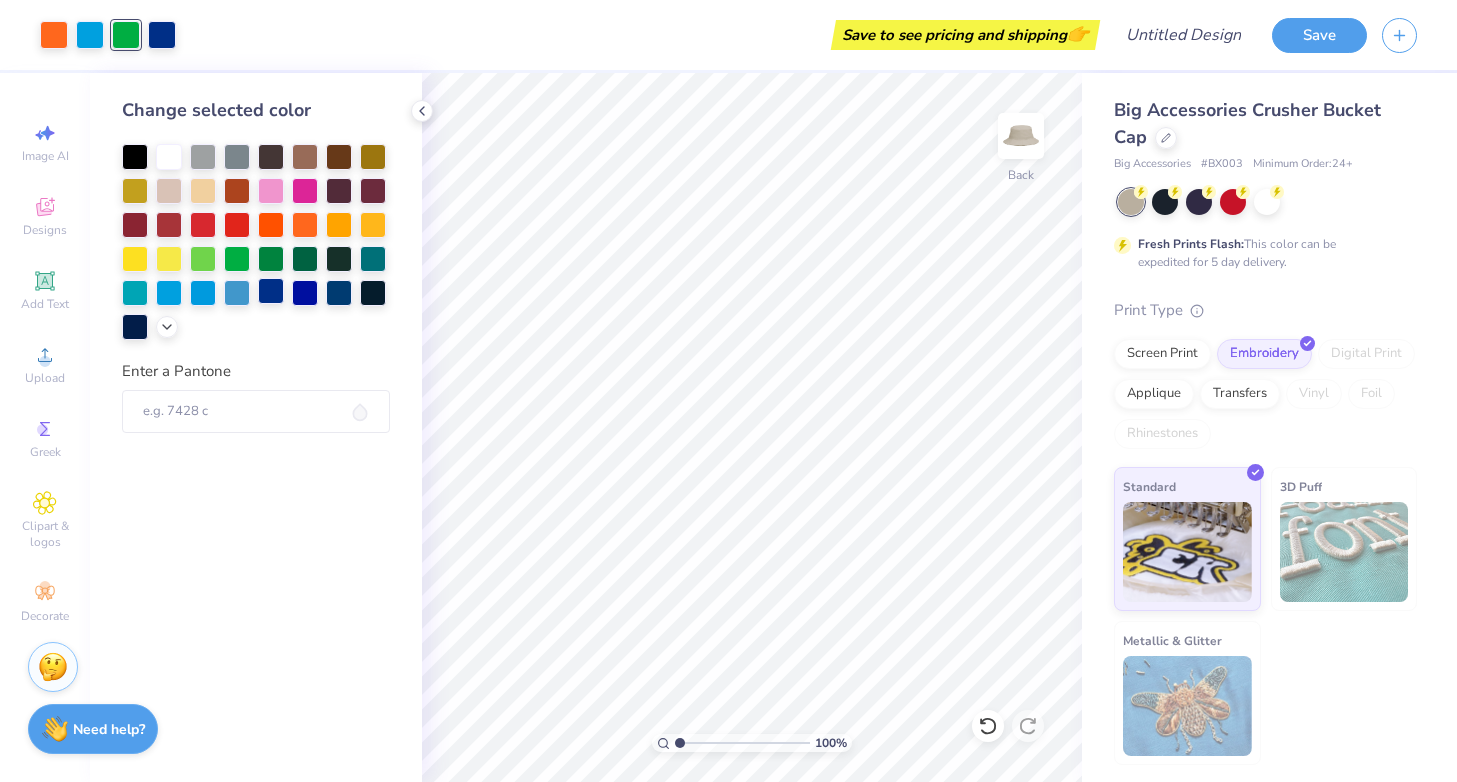 click at bounding box center (271, 291) 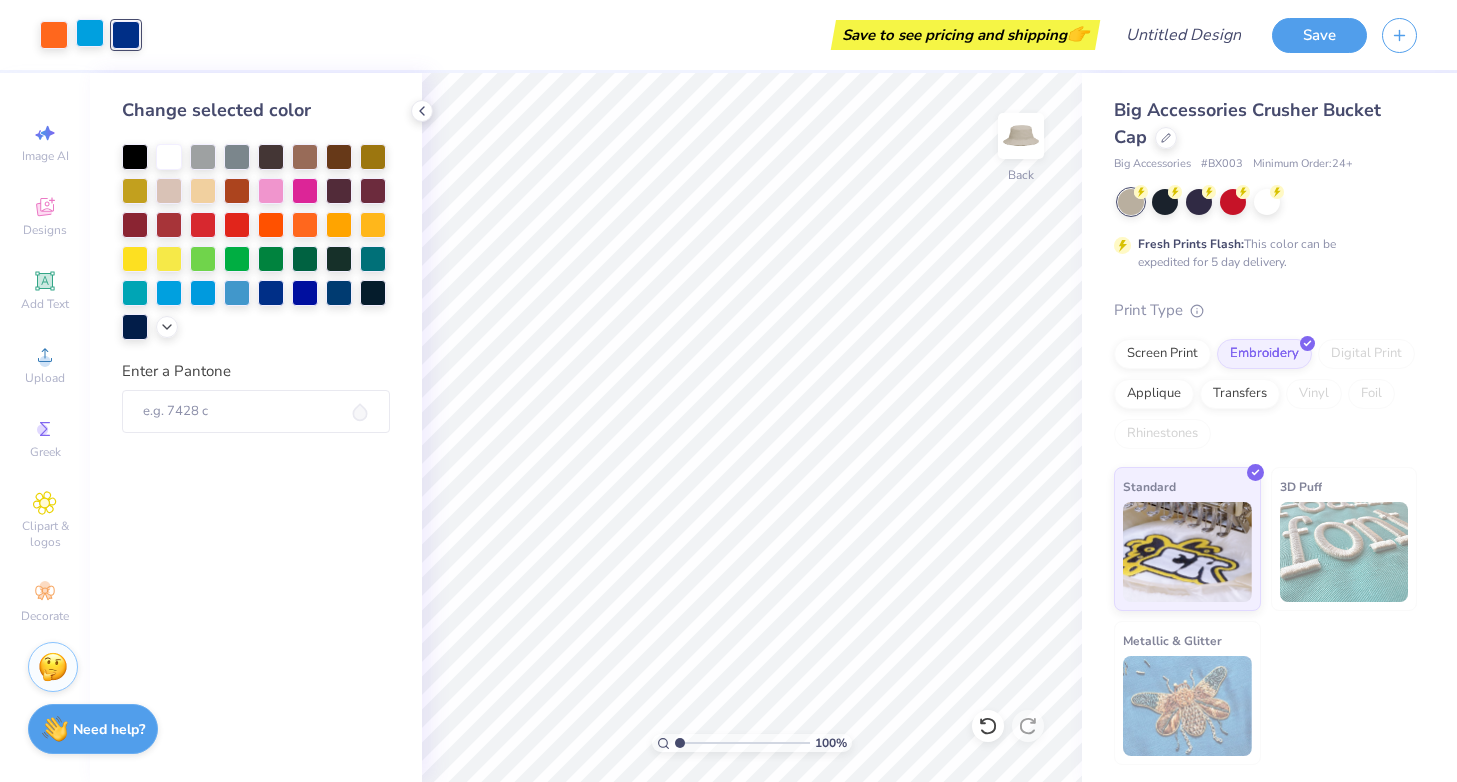 click at bounding box center (90, 33) 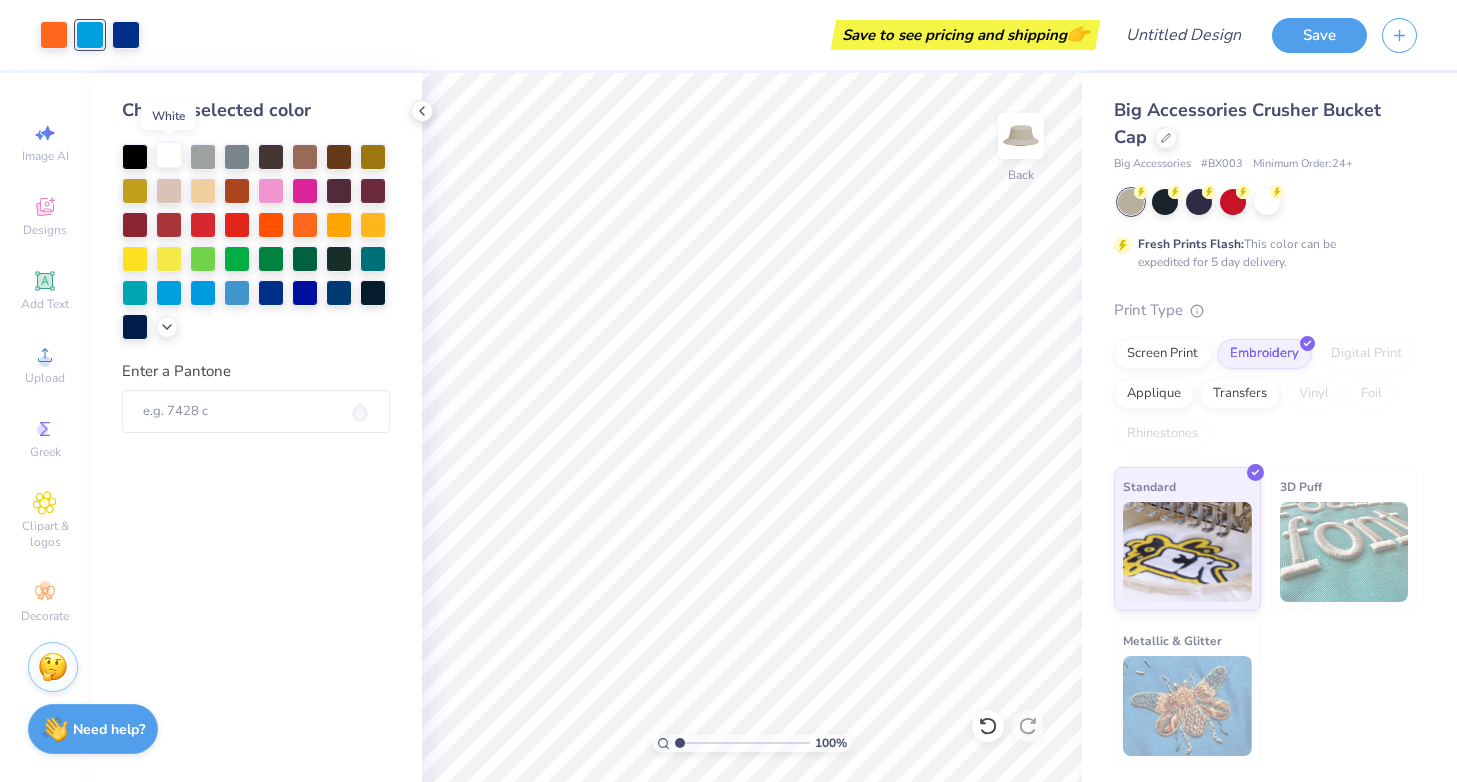 click at bounding box center [169, 155] 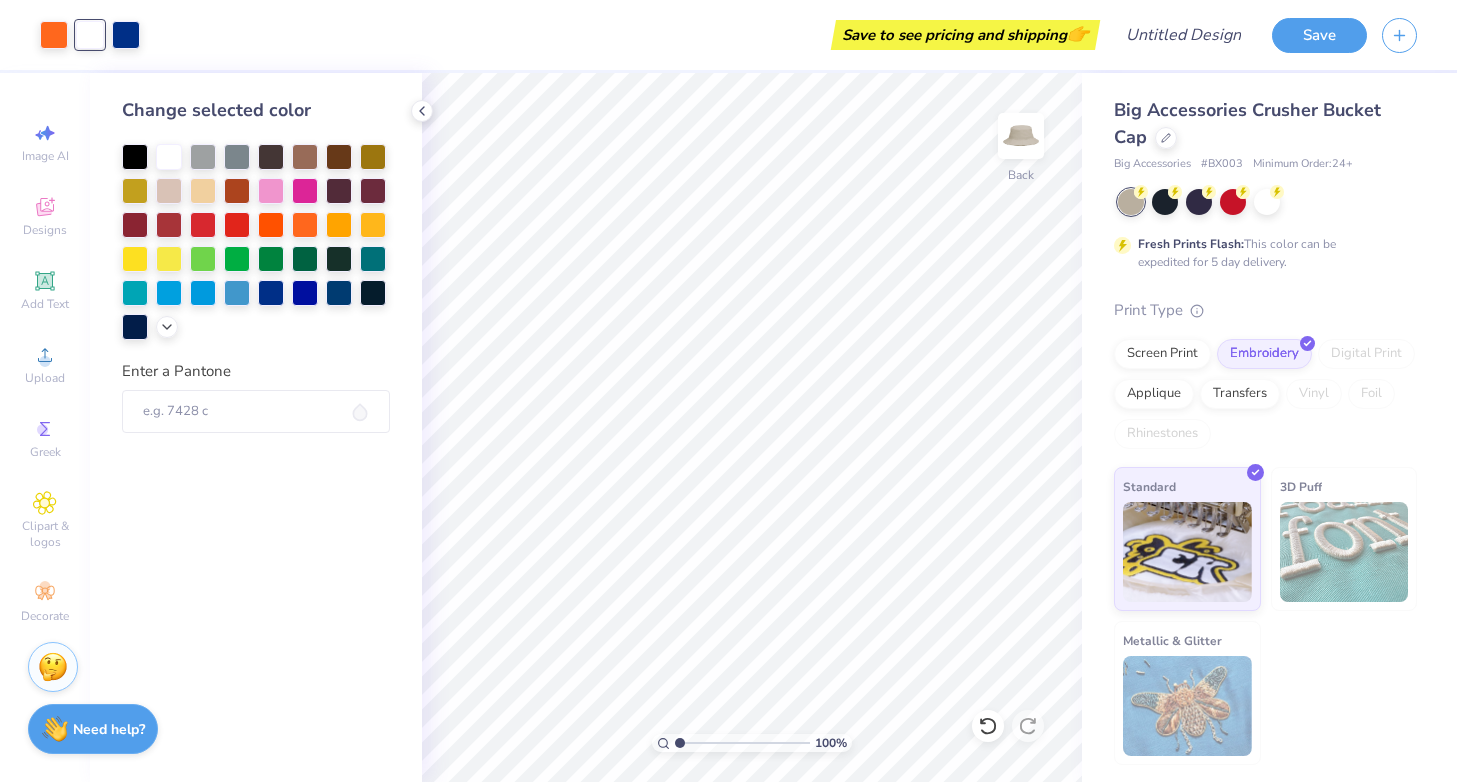 click on "Save to see pricing and shipping  👉" at bounding box center (965, 35) 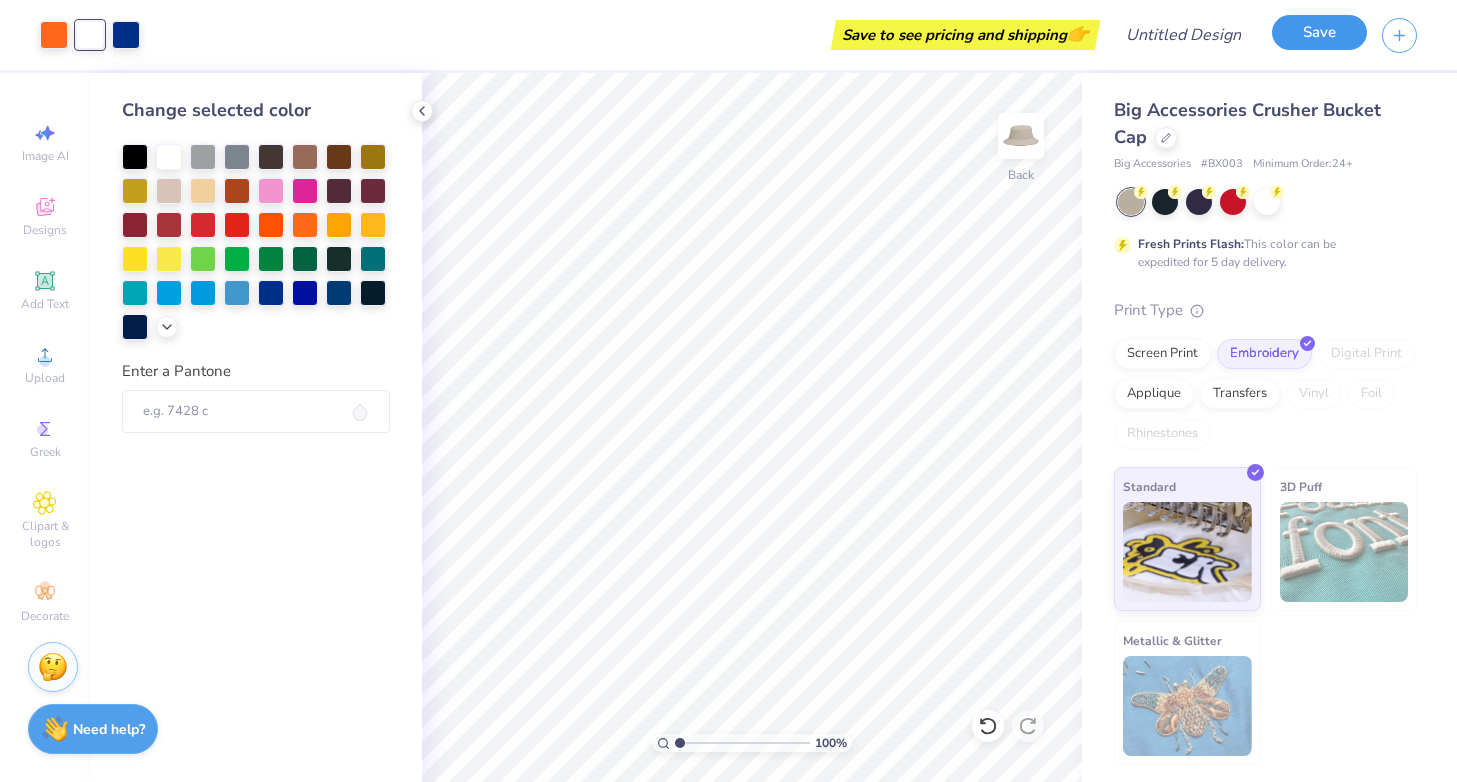 click on "Save" at bounding box center [1319, 32] 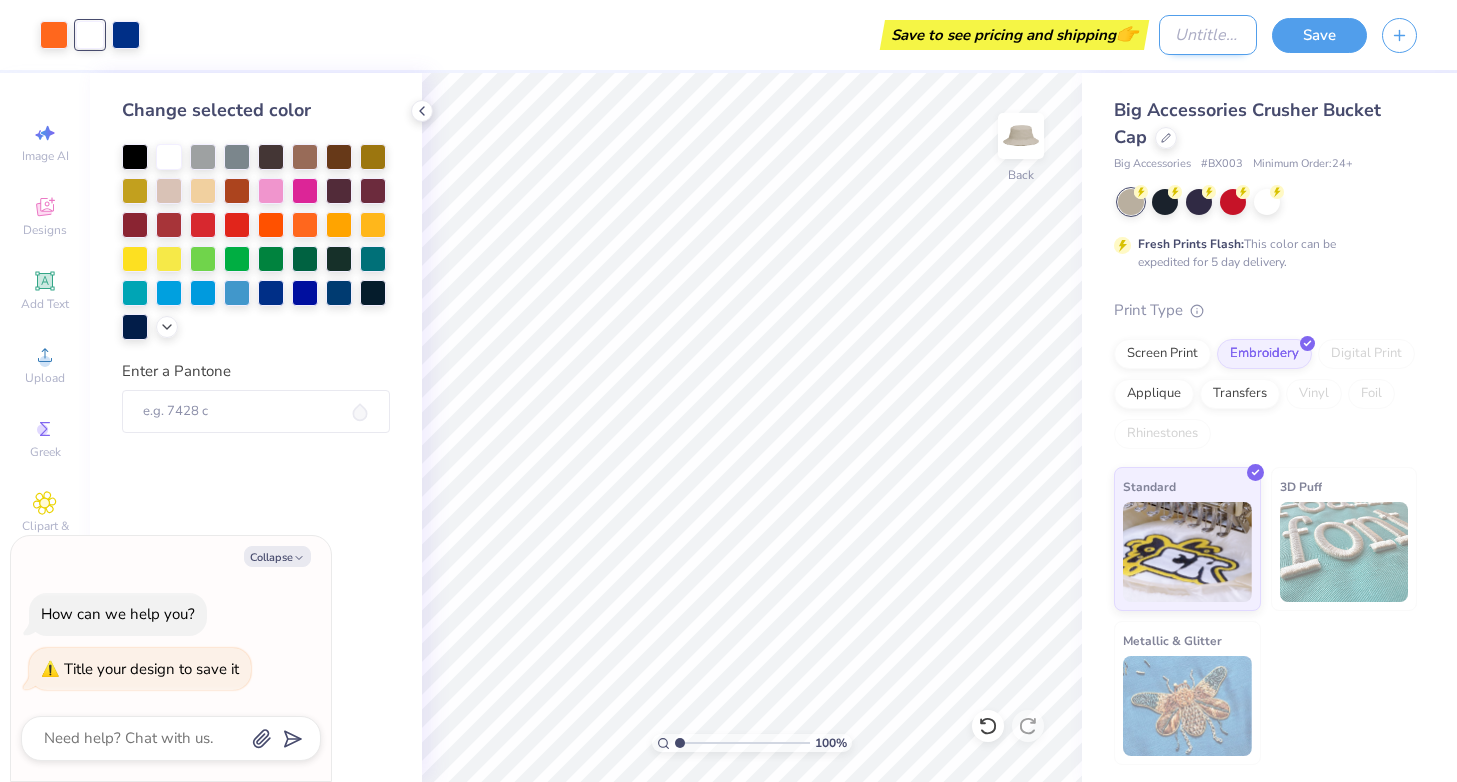 type on "x" 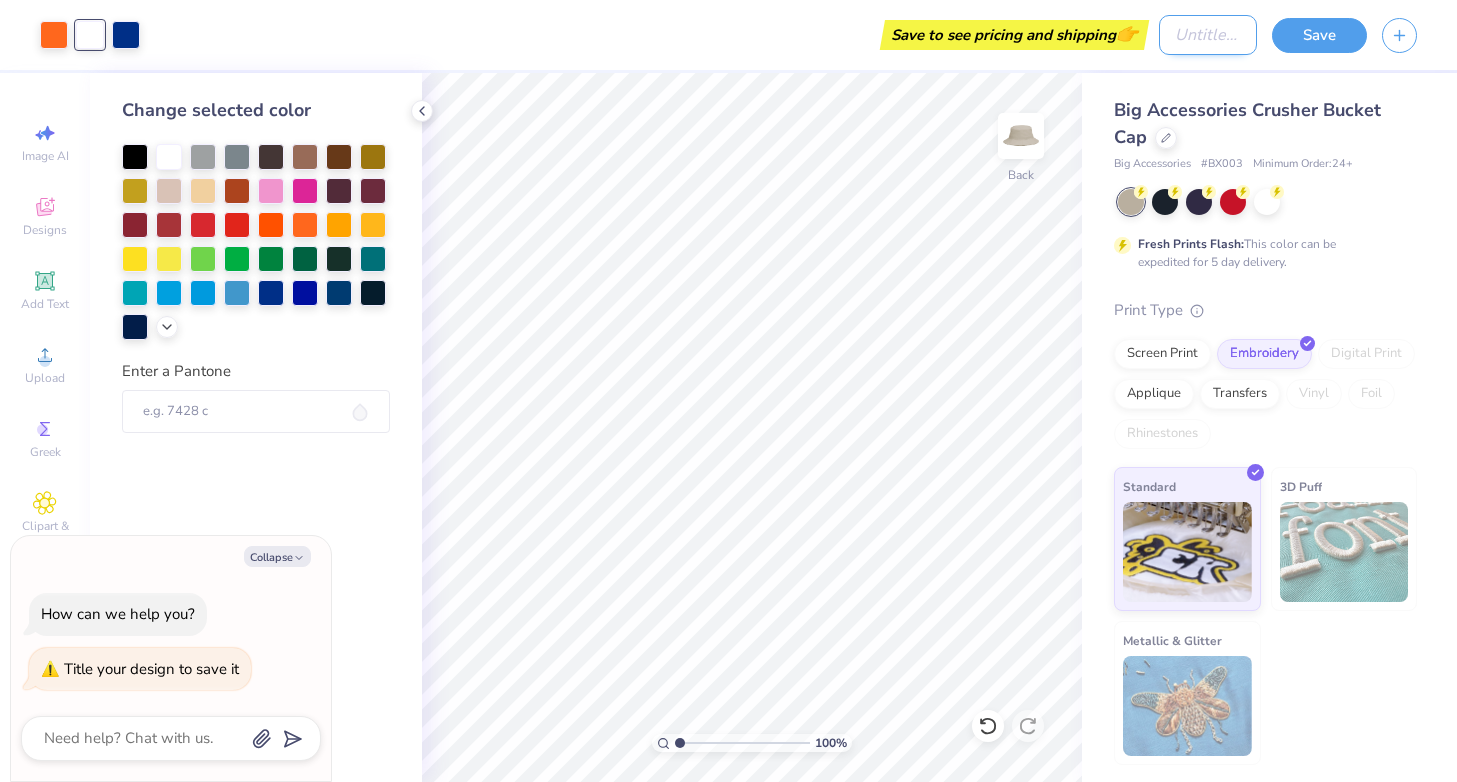 click on "Design Title" at bounding box center (1208, 35) 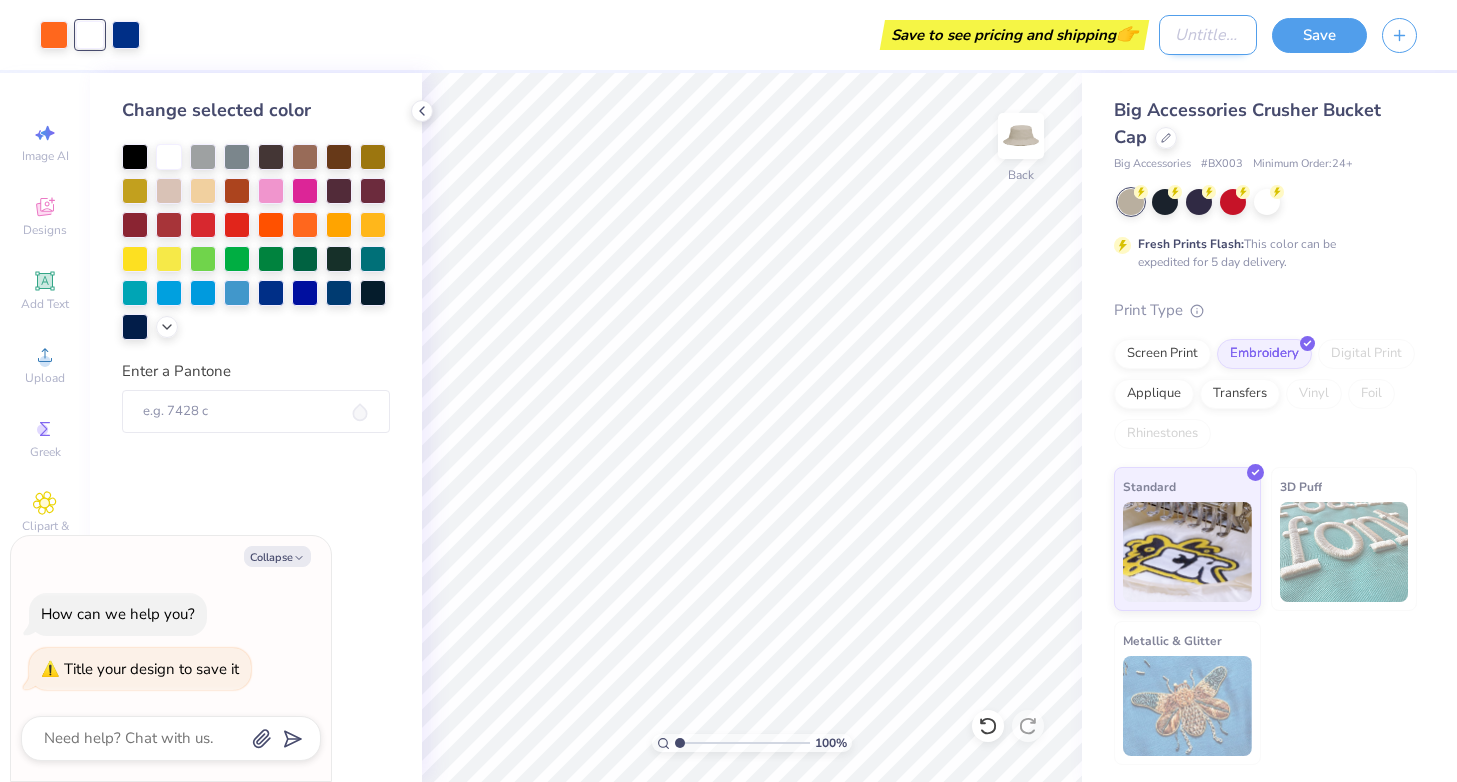 type on "T" 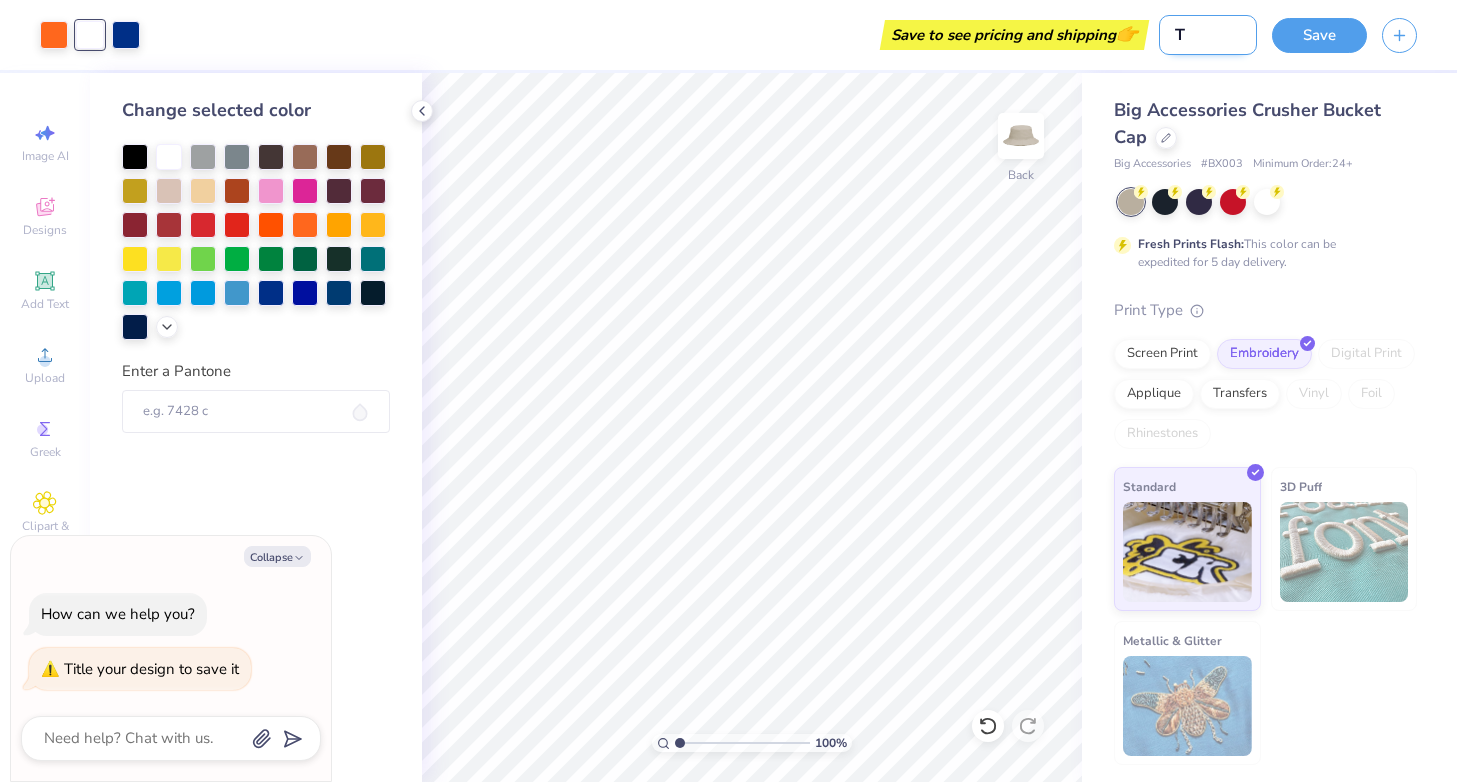 type on "Te" 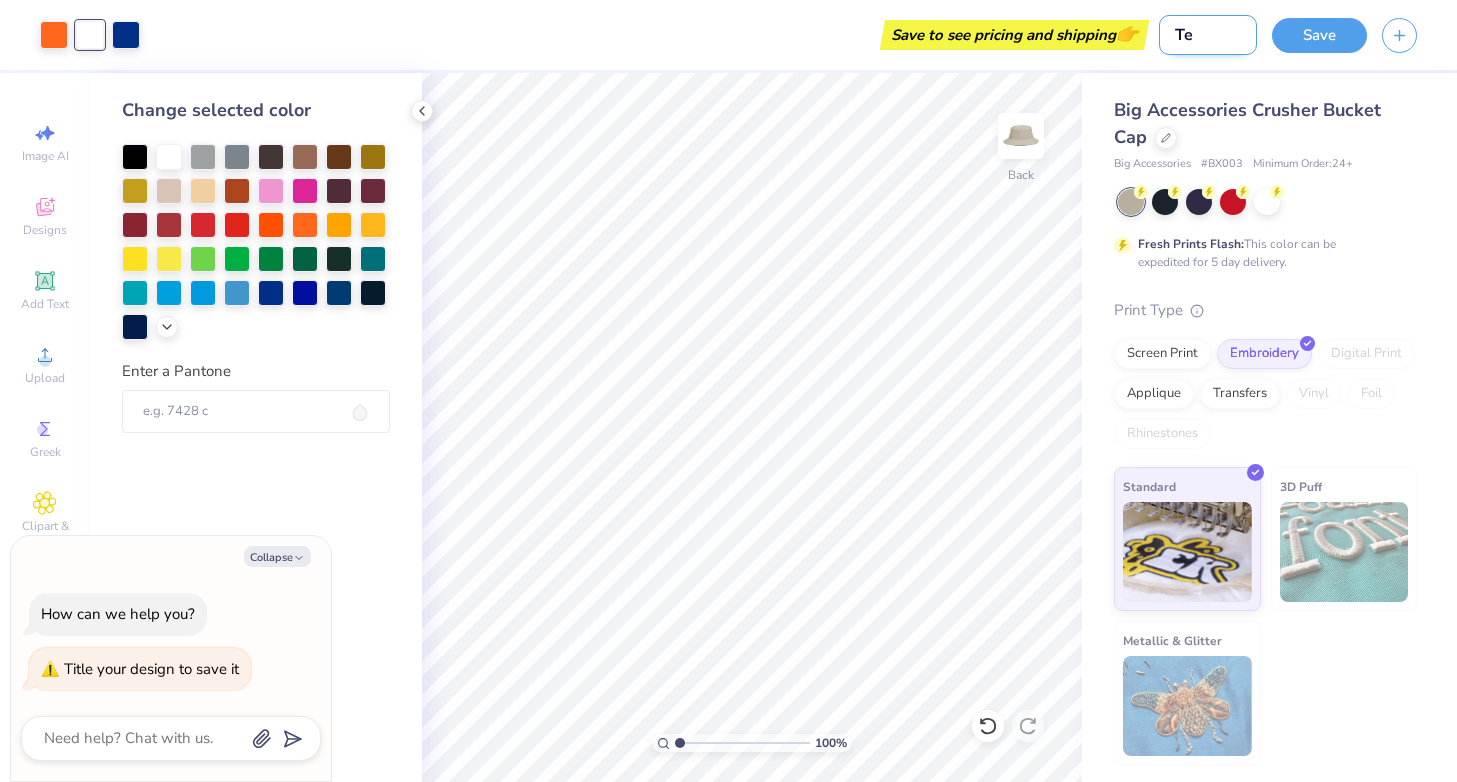 type on "Tes" 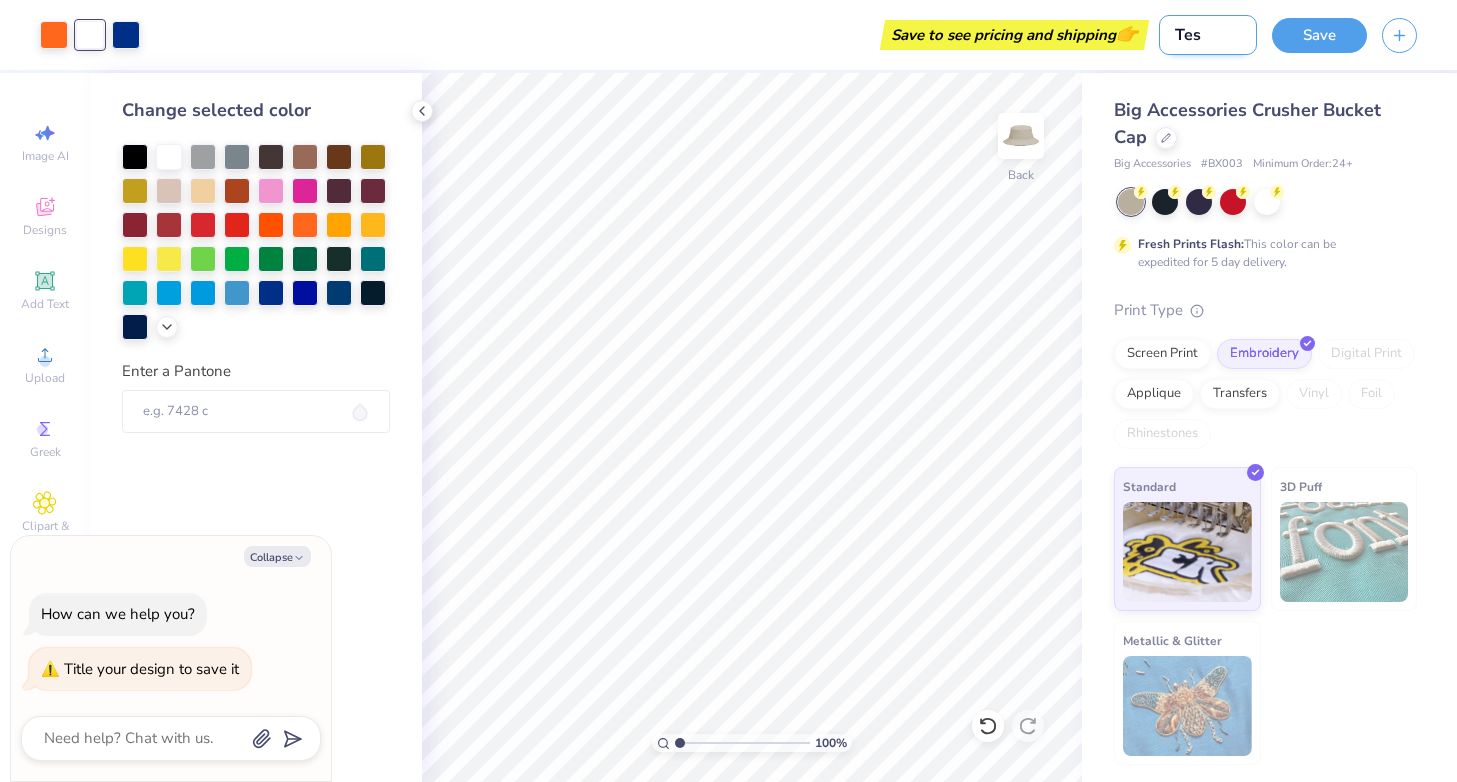 type on "Test" 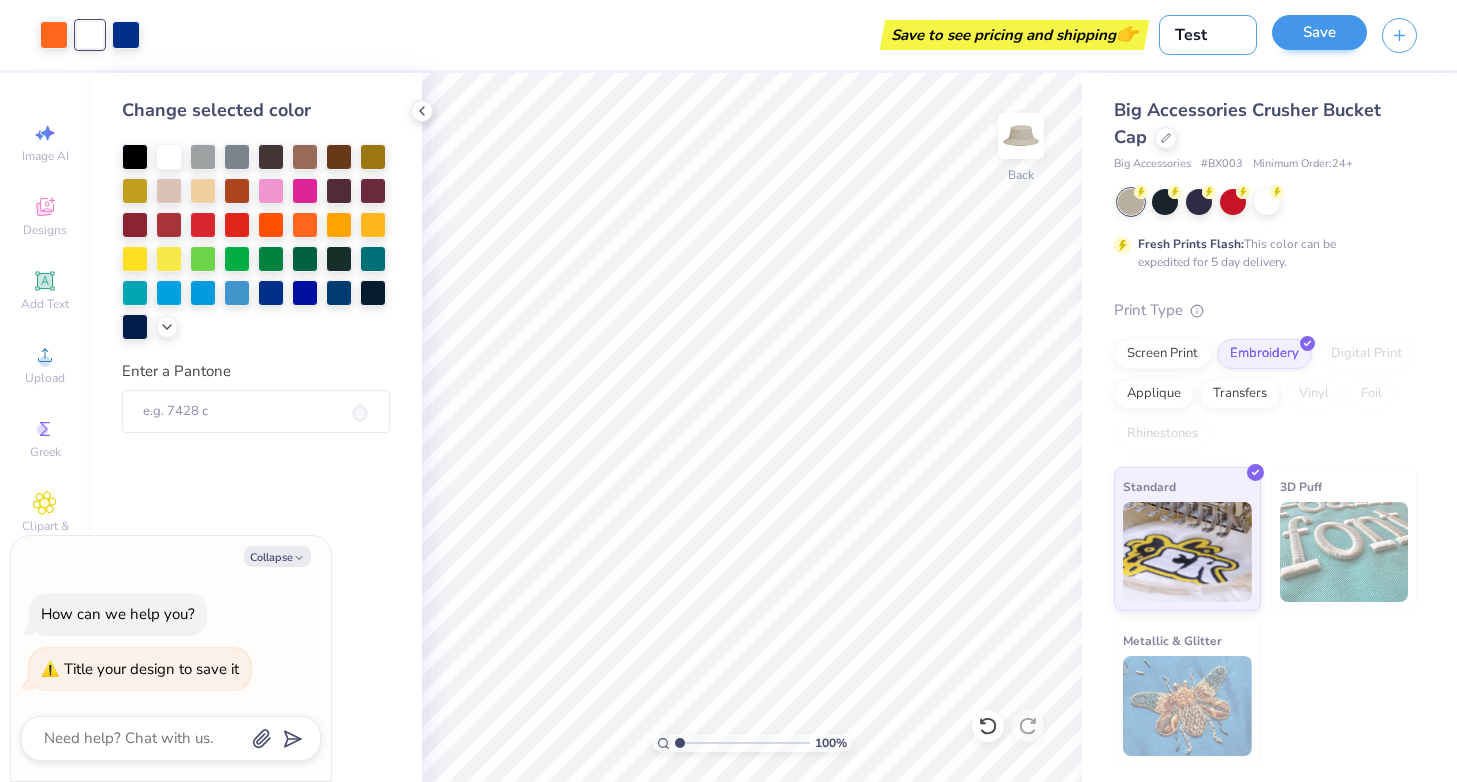 type on "Test" 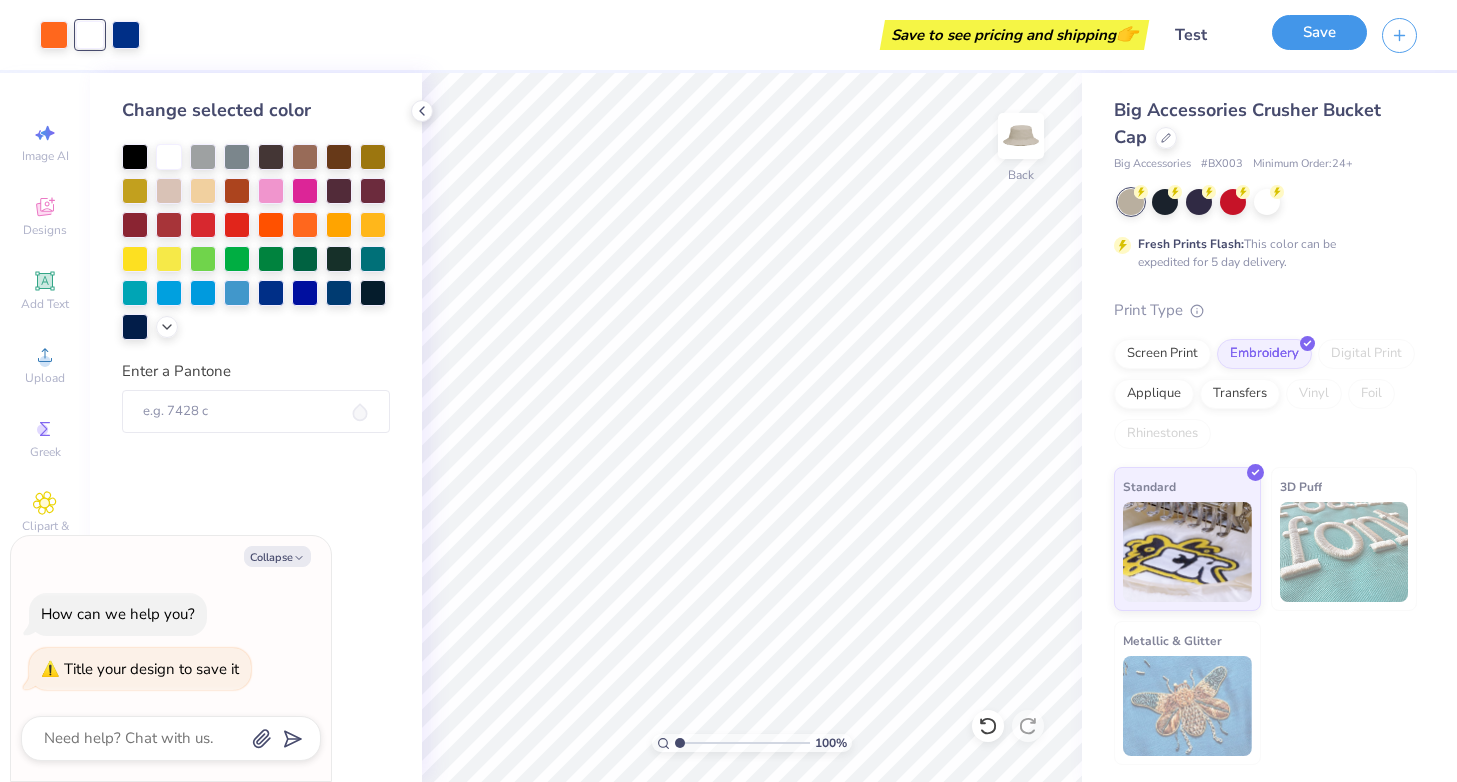click on "Save" at bounding box center [1319, 32] 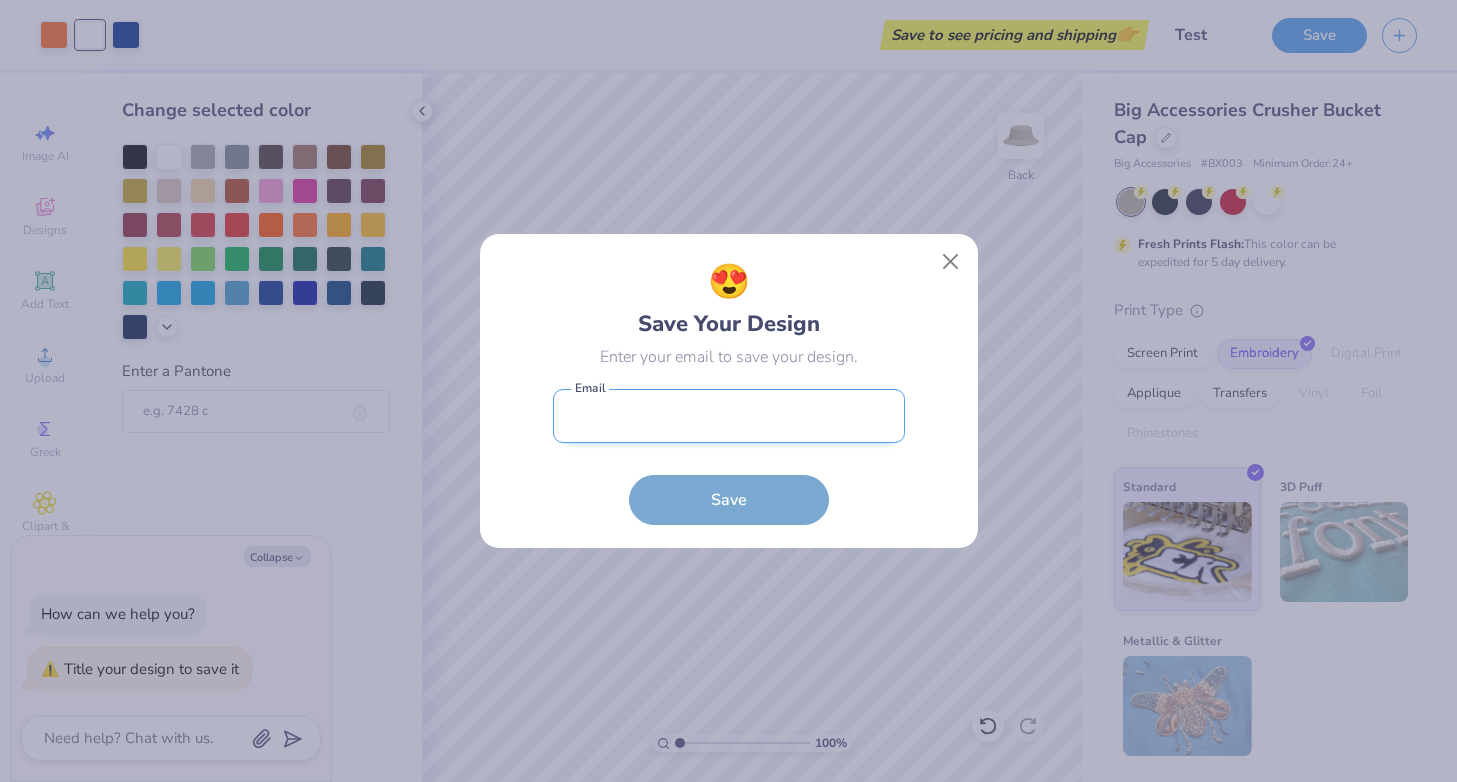click at bounding box center (729, 416) 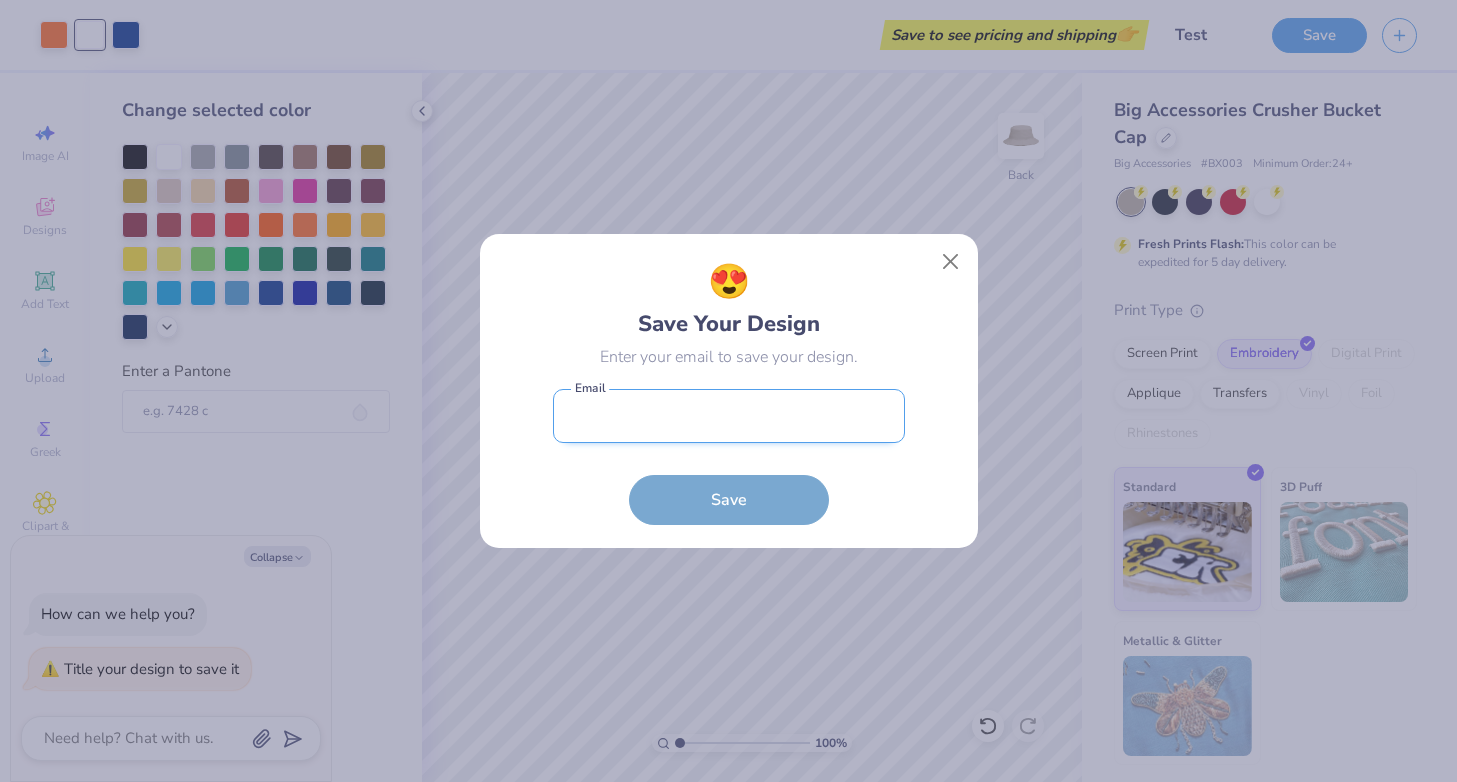 type on "[EMAIL]" 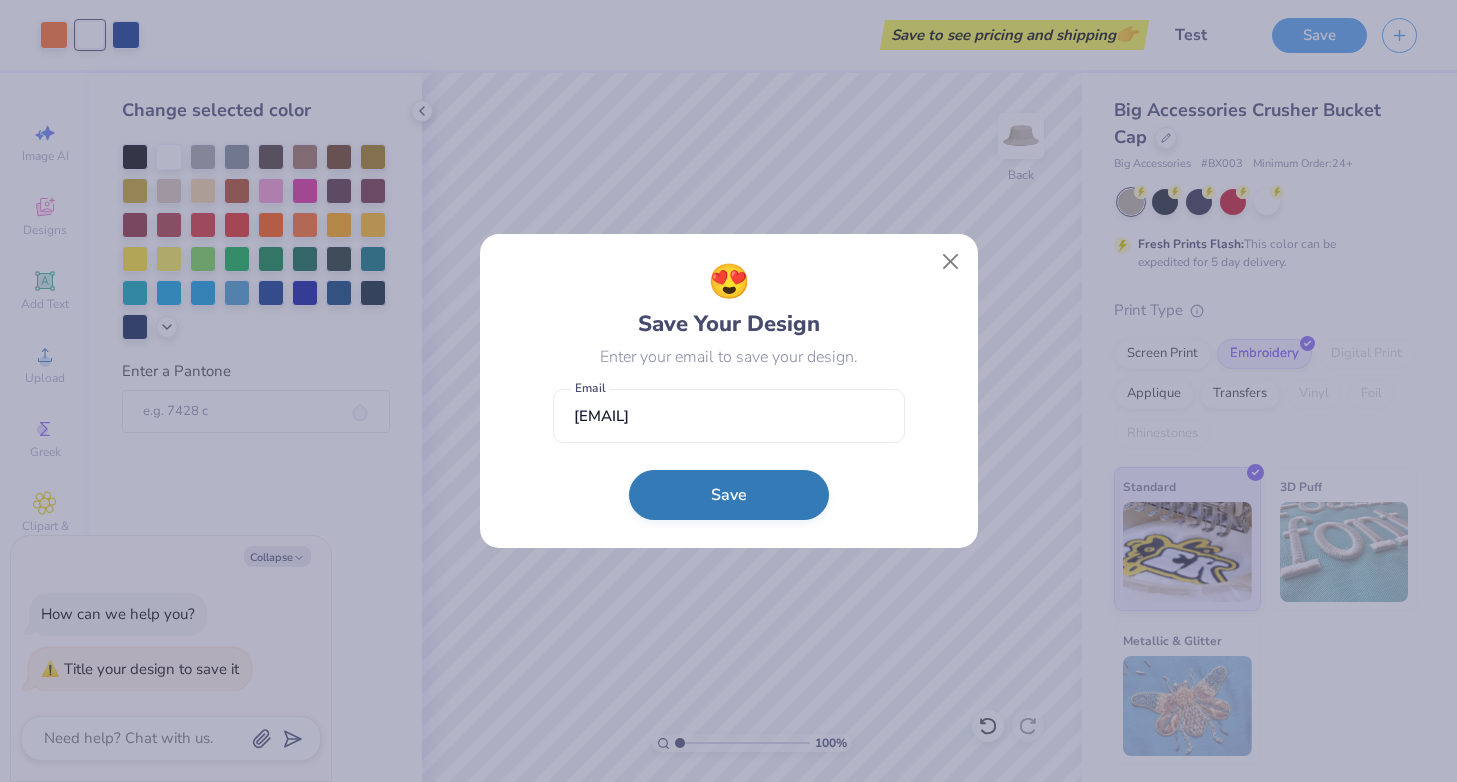 click on "Save" at bounding box center (729, 495) 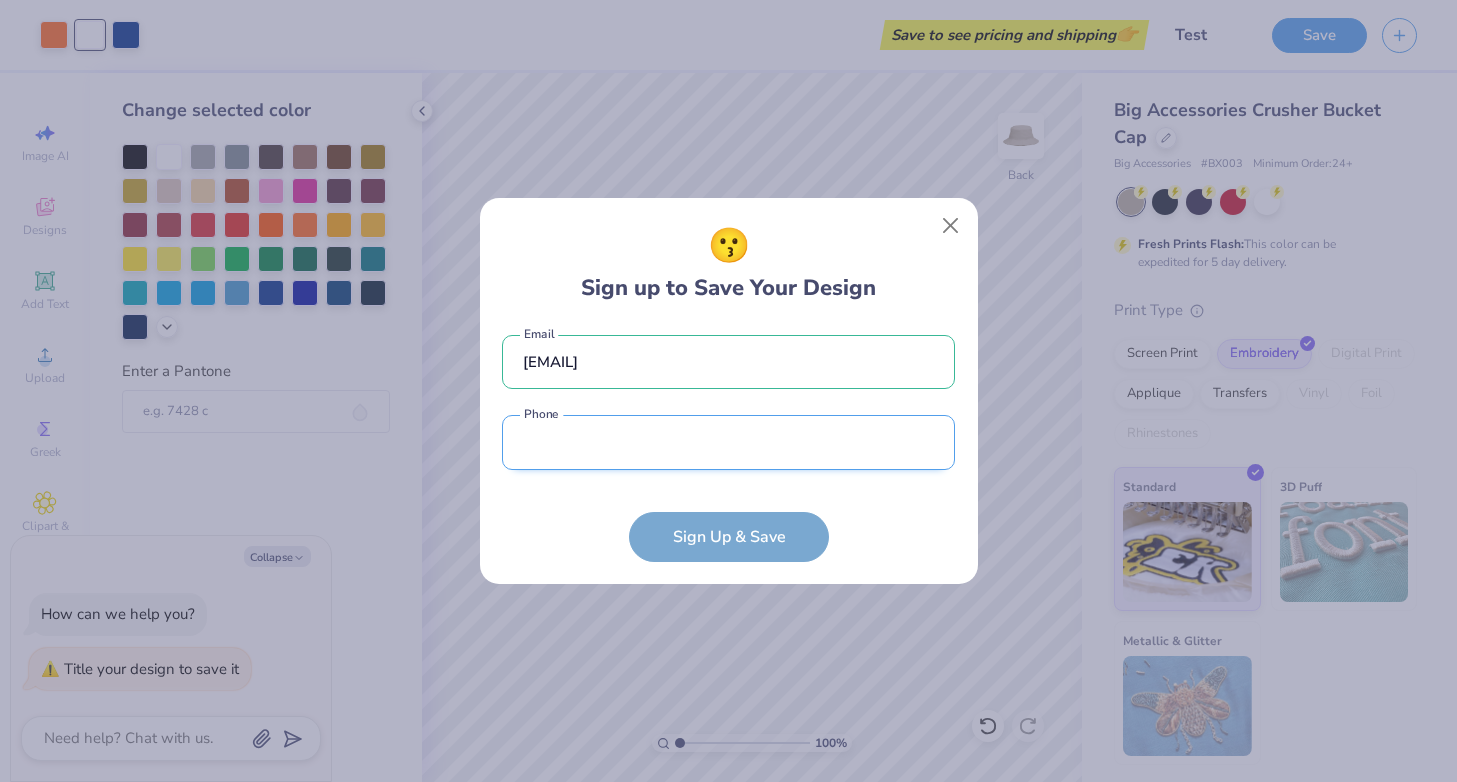click at bounding box center [728, 442] 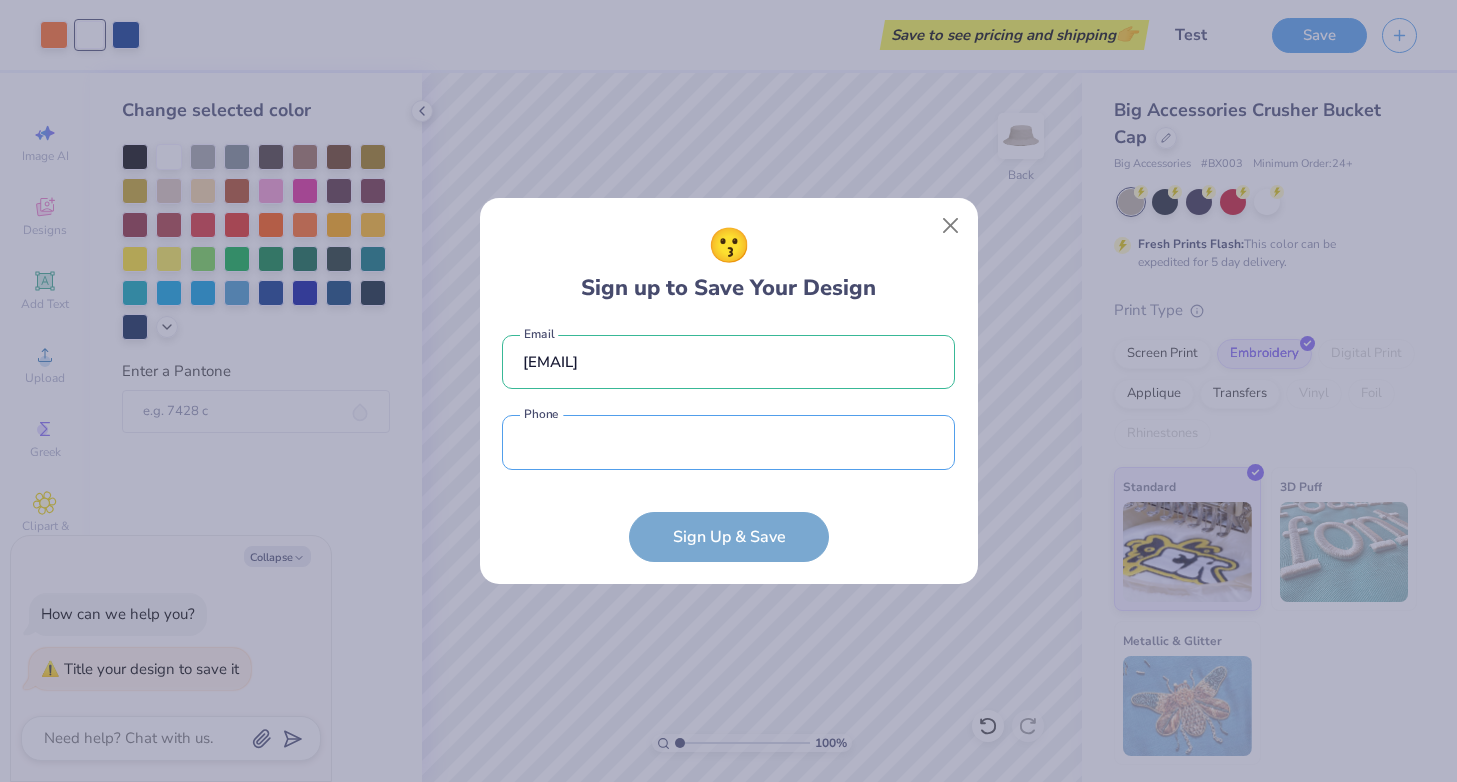 type on "([PHONE])" 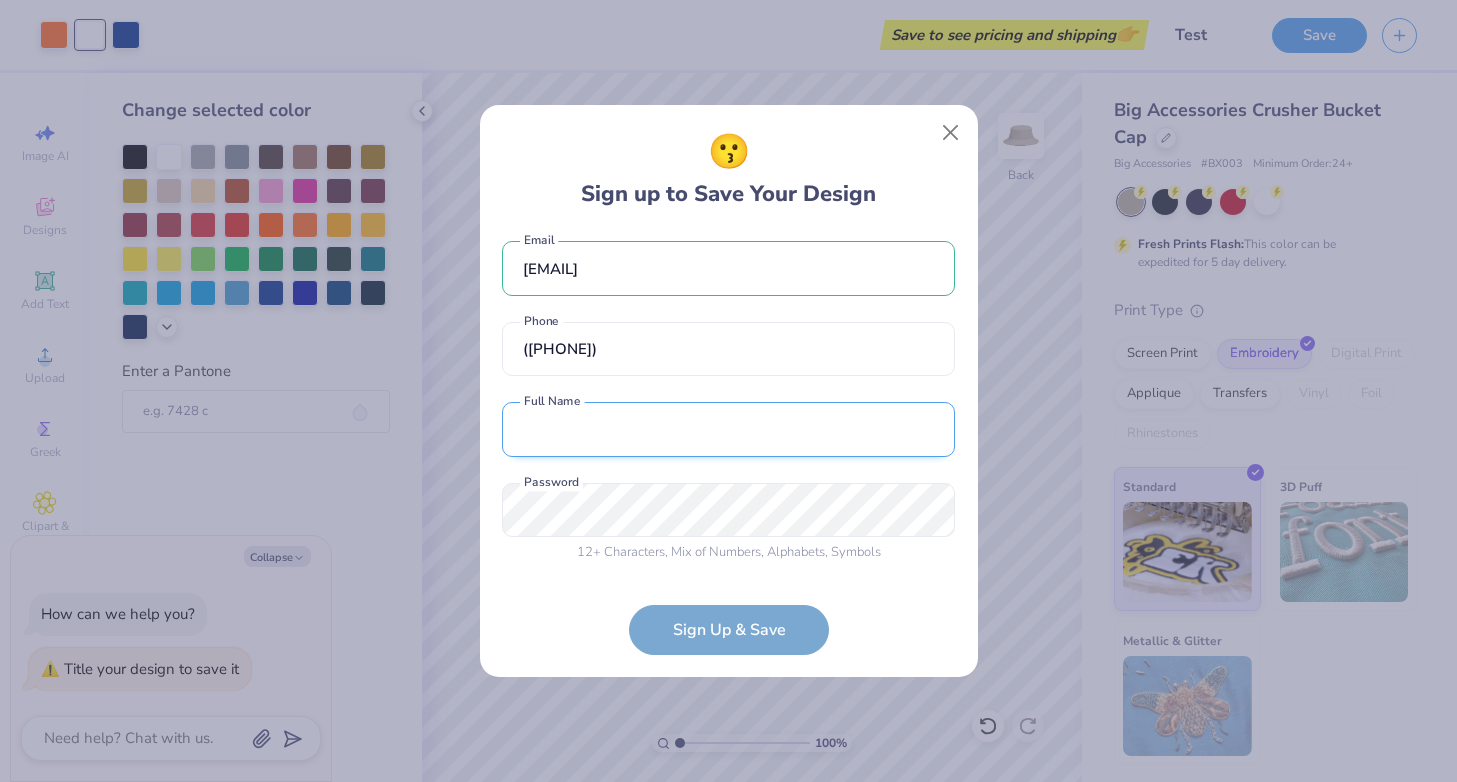 click at bounding box center [728, 429] 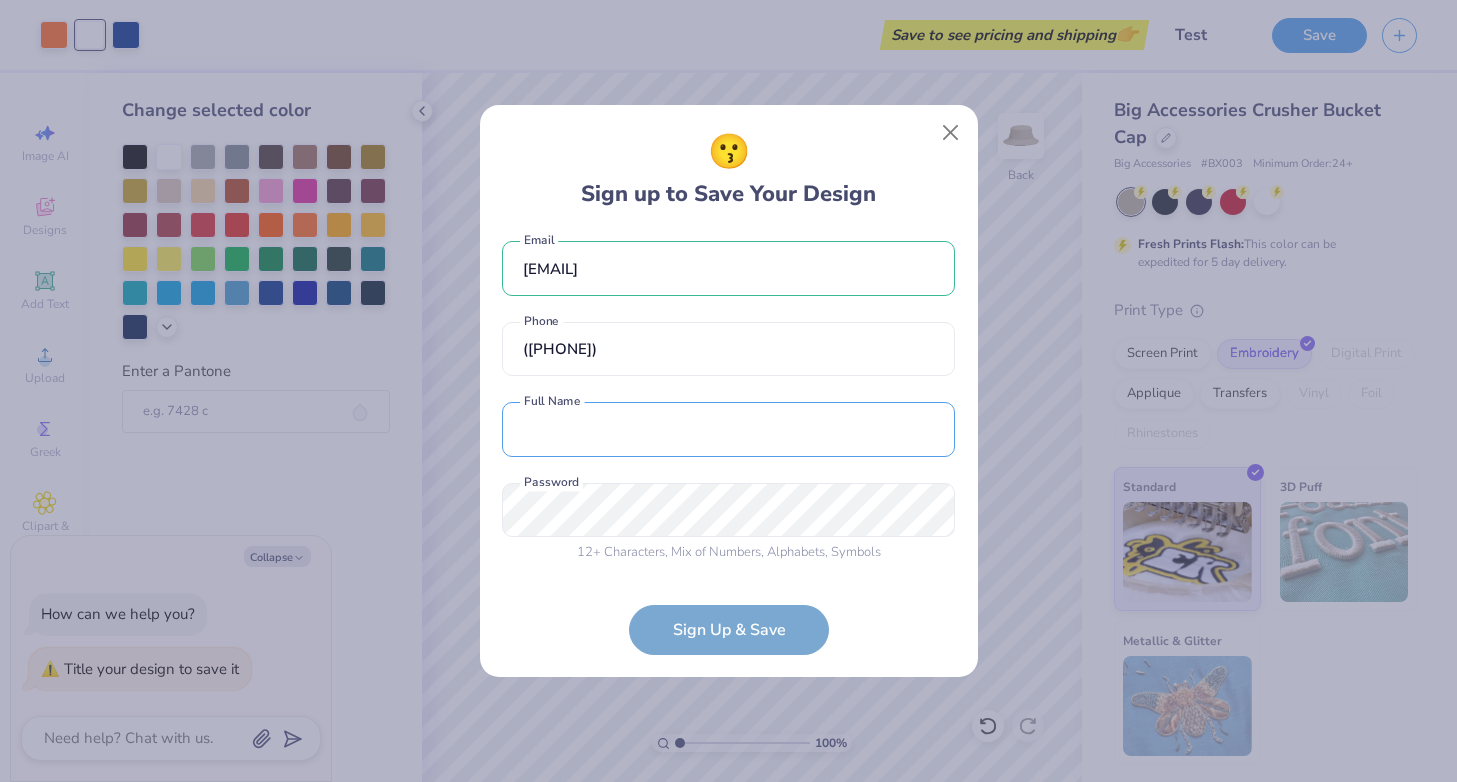 type on "[FIRST] [LAST]" 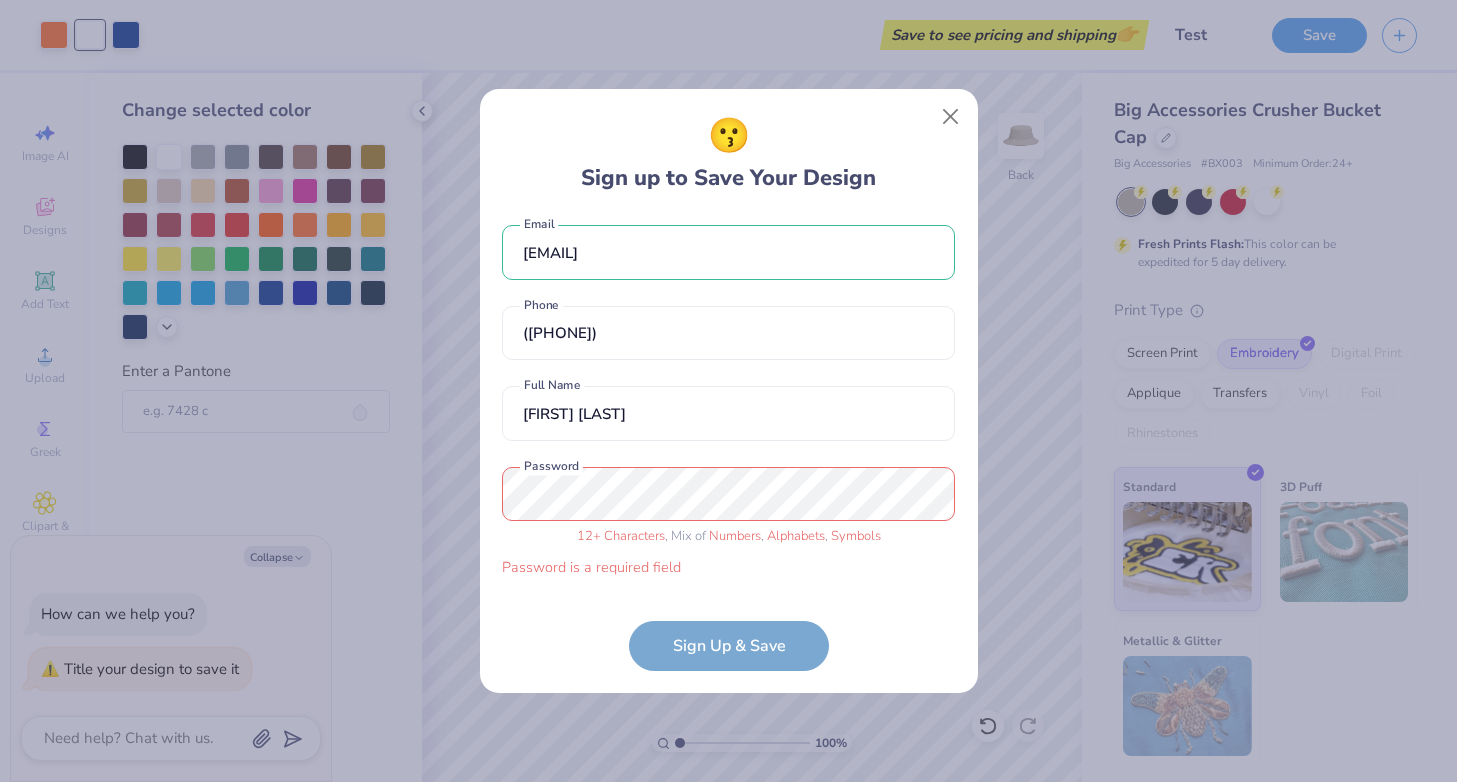 click 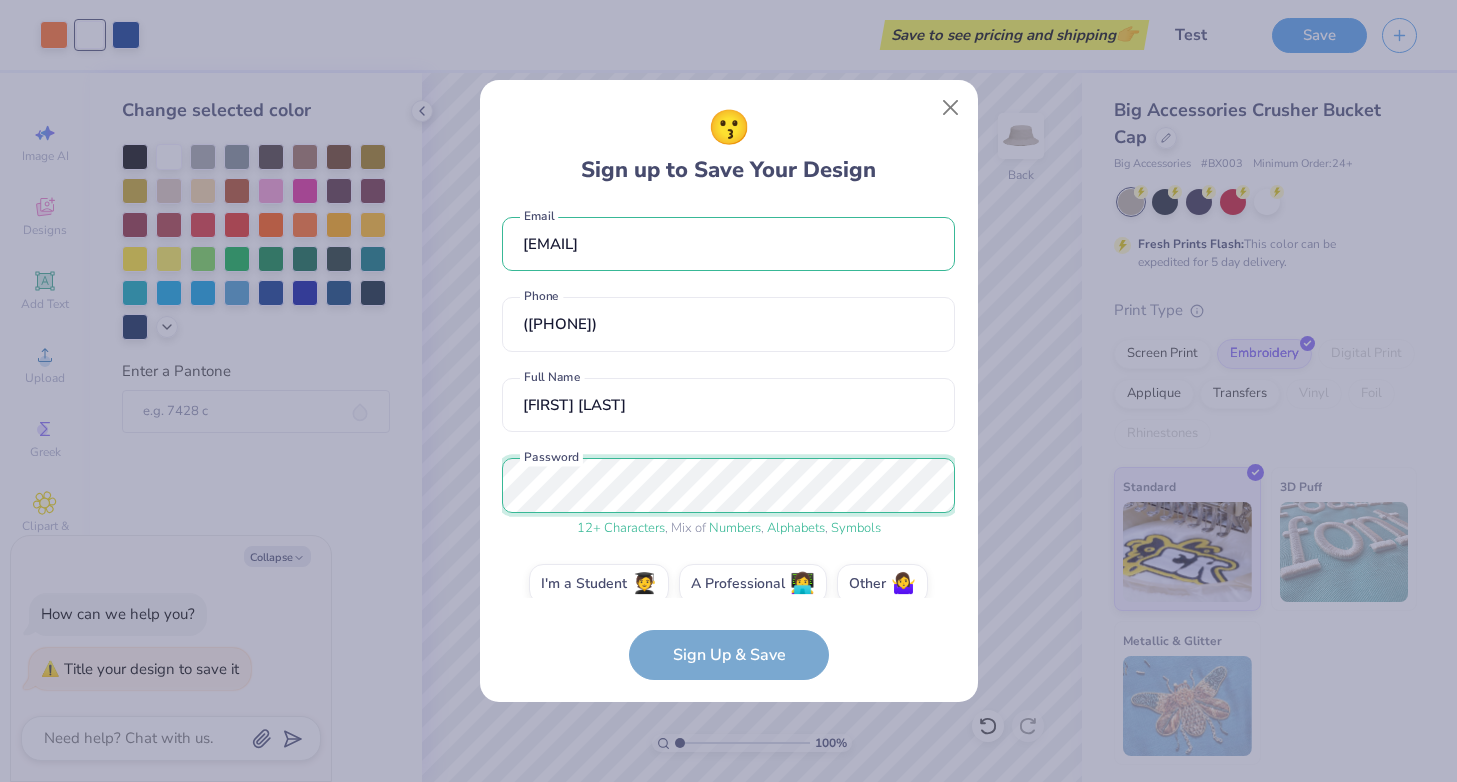 scroll, scrollTop: 26, scrollLeft: 0, axis: vertical 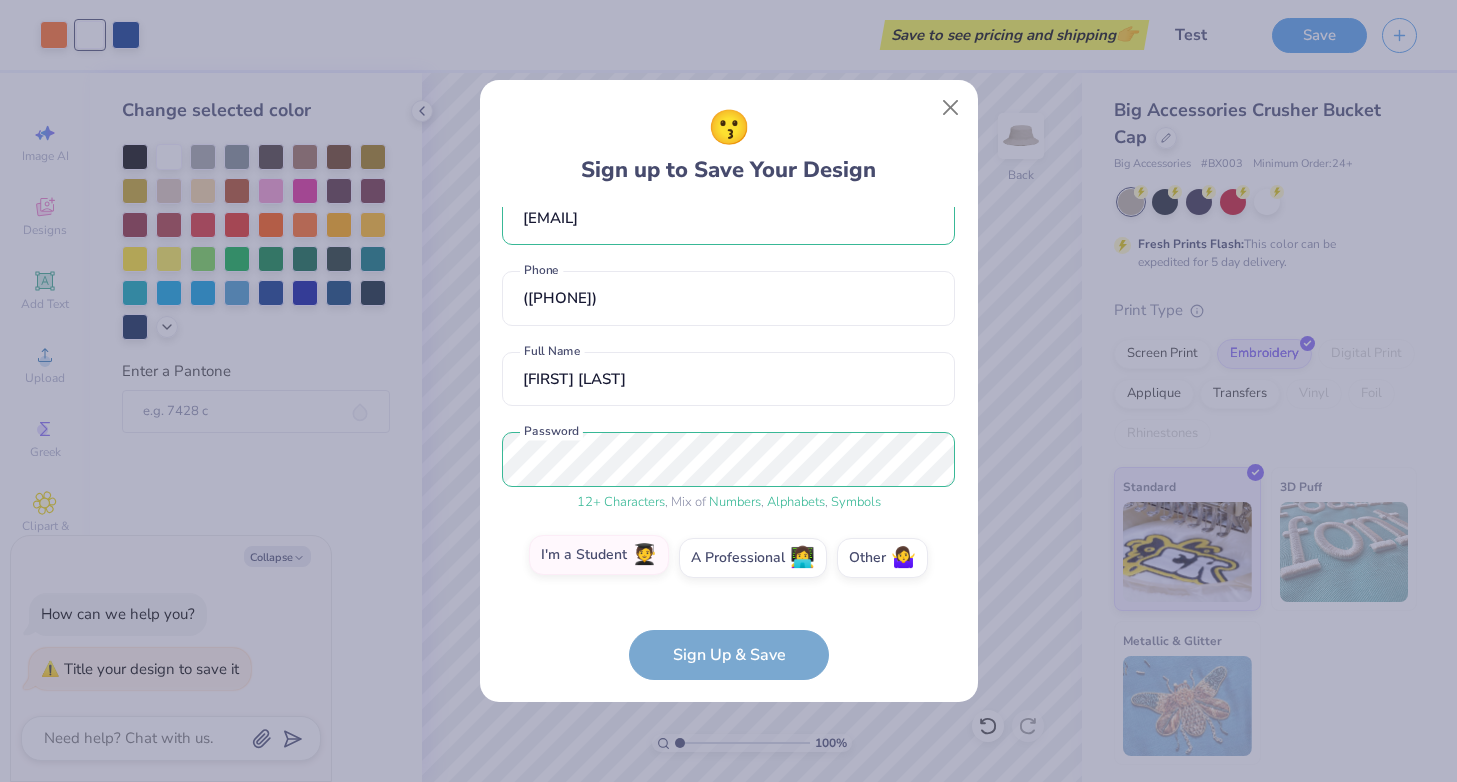 type on "x" 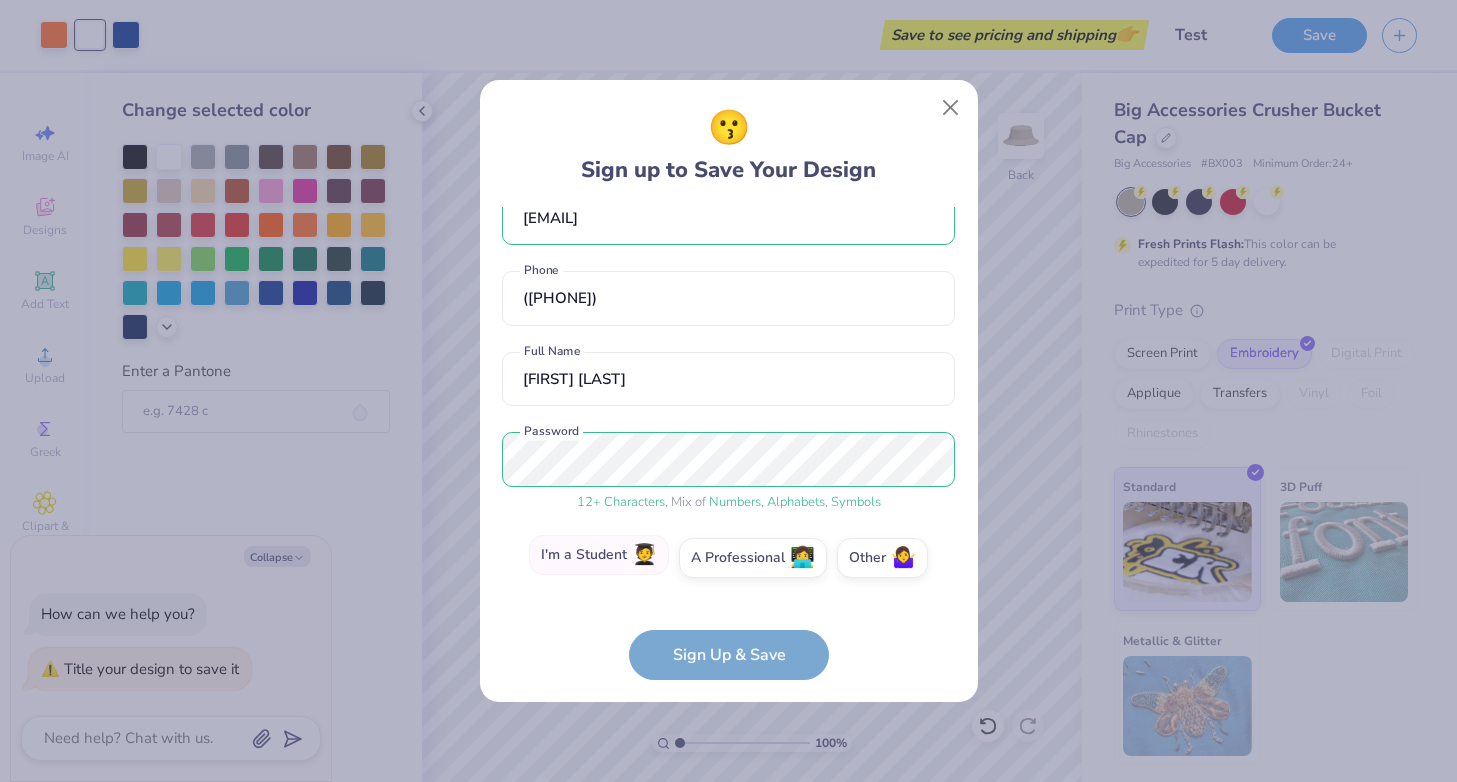 click on "I'm a Student 🧑‍🎓" at bounding box center (599, 555) 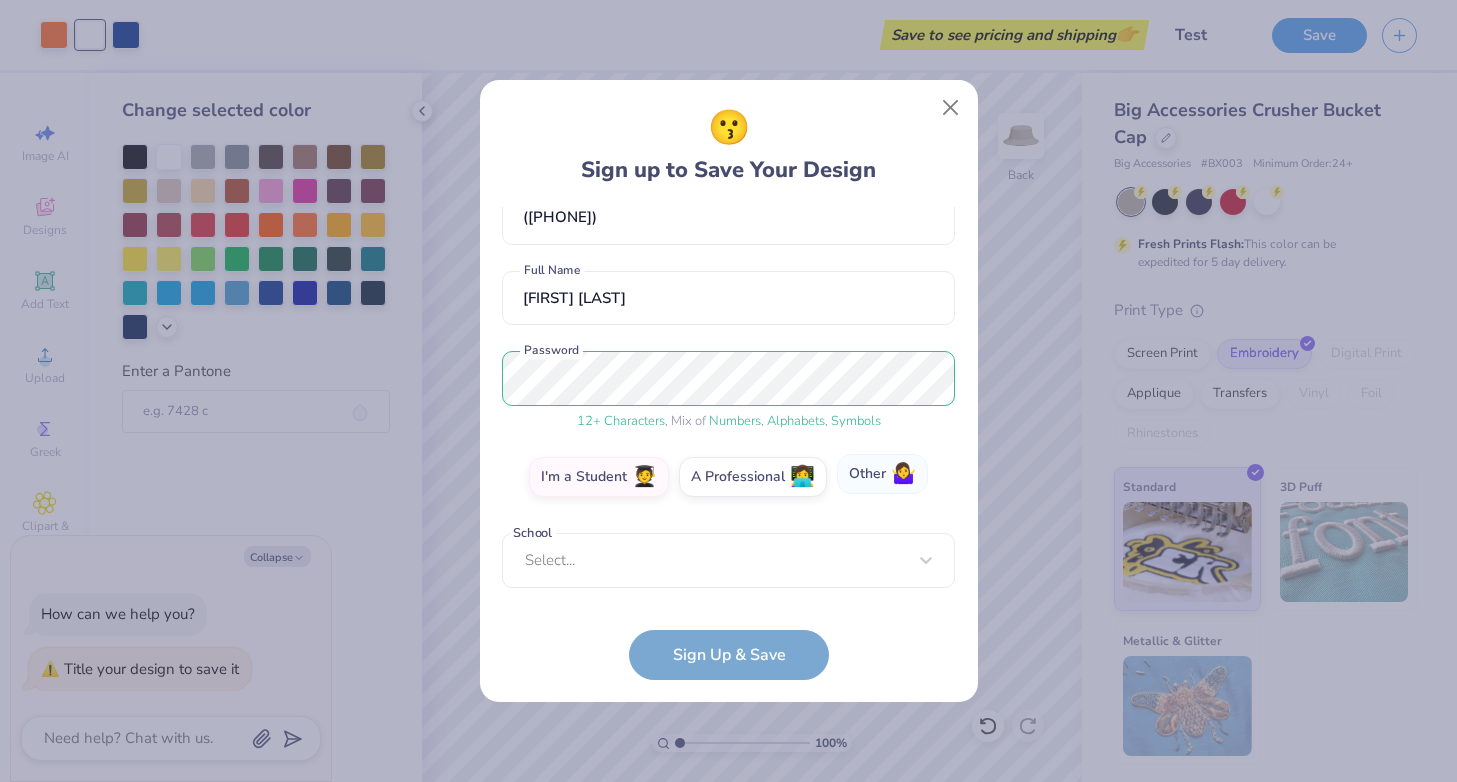 click on "Other 🤷‍♀️" at bounding box center [882, 474] 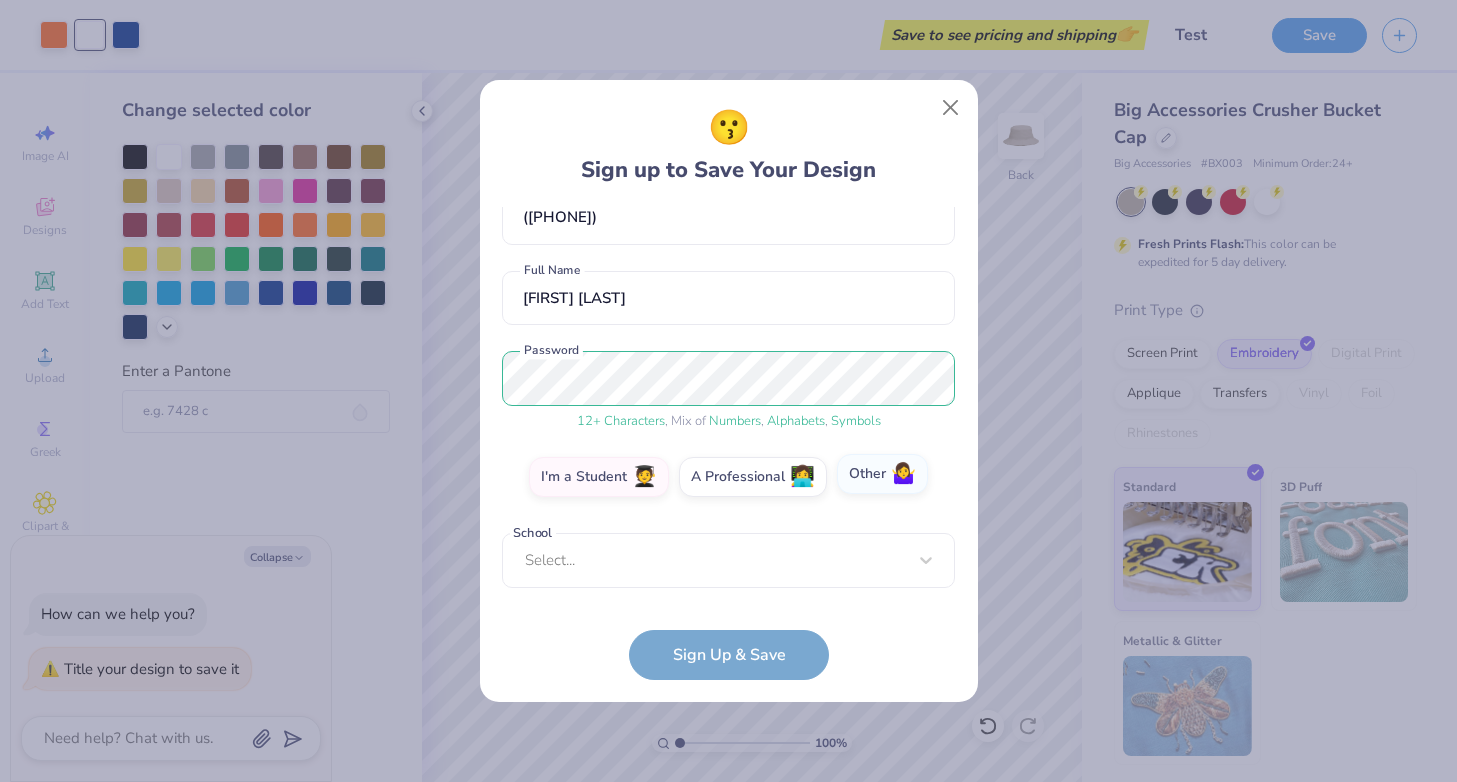 click on "Other 🤷‍♀️" at bounding box center (728, 589) 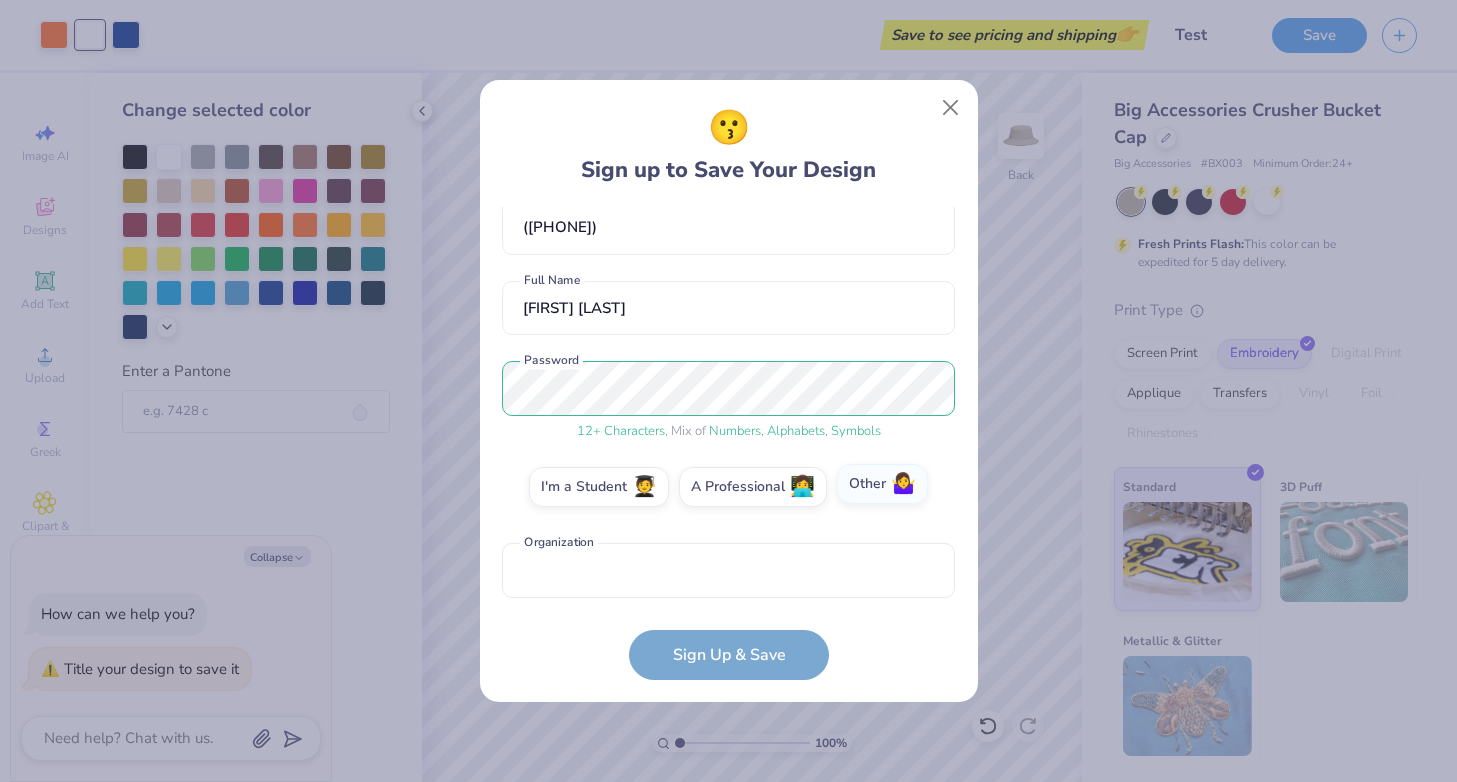 scroll, scrollTop: 107, scrollLeft: 0, axis: vertical 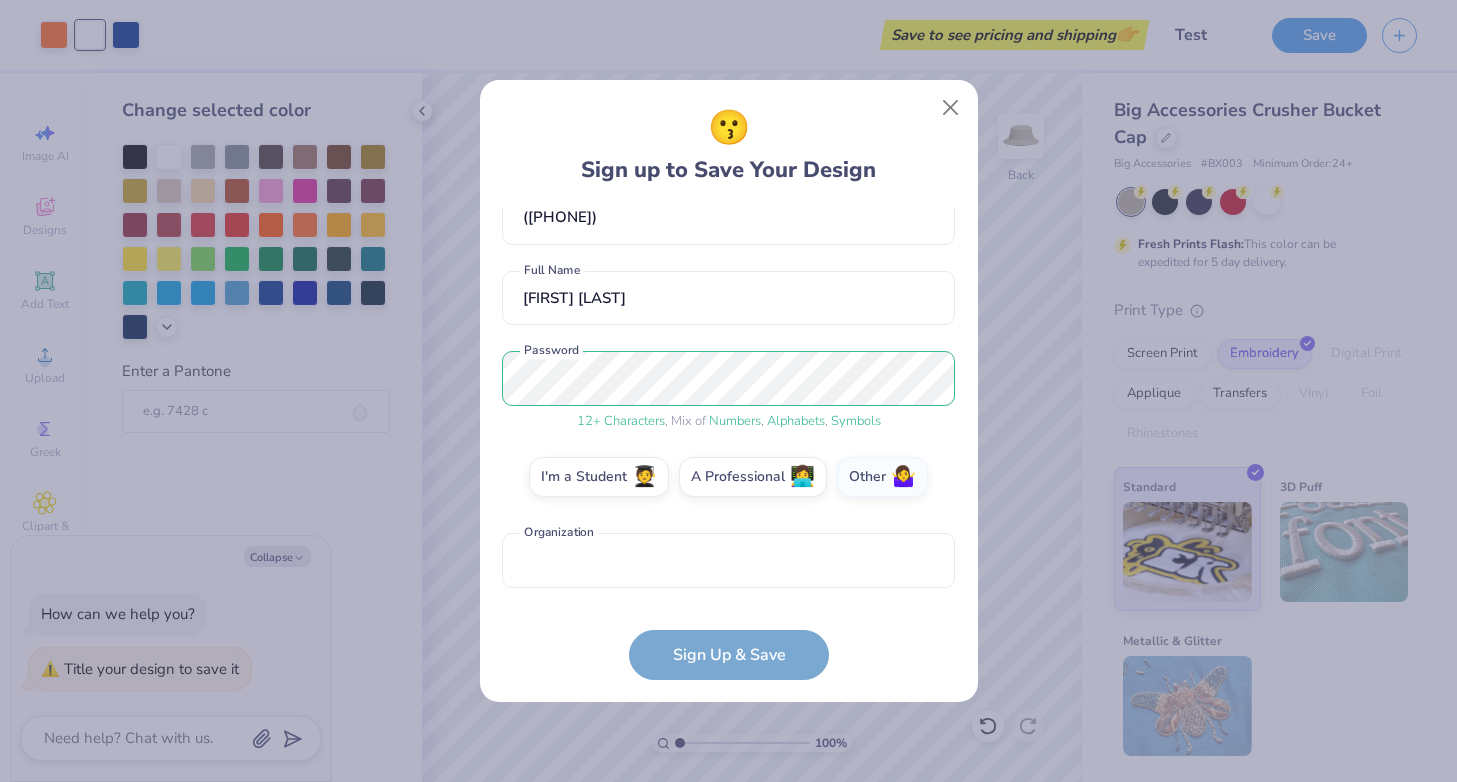 click at bounding box center [729, 702] 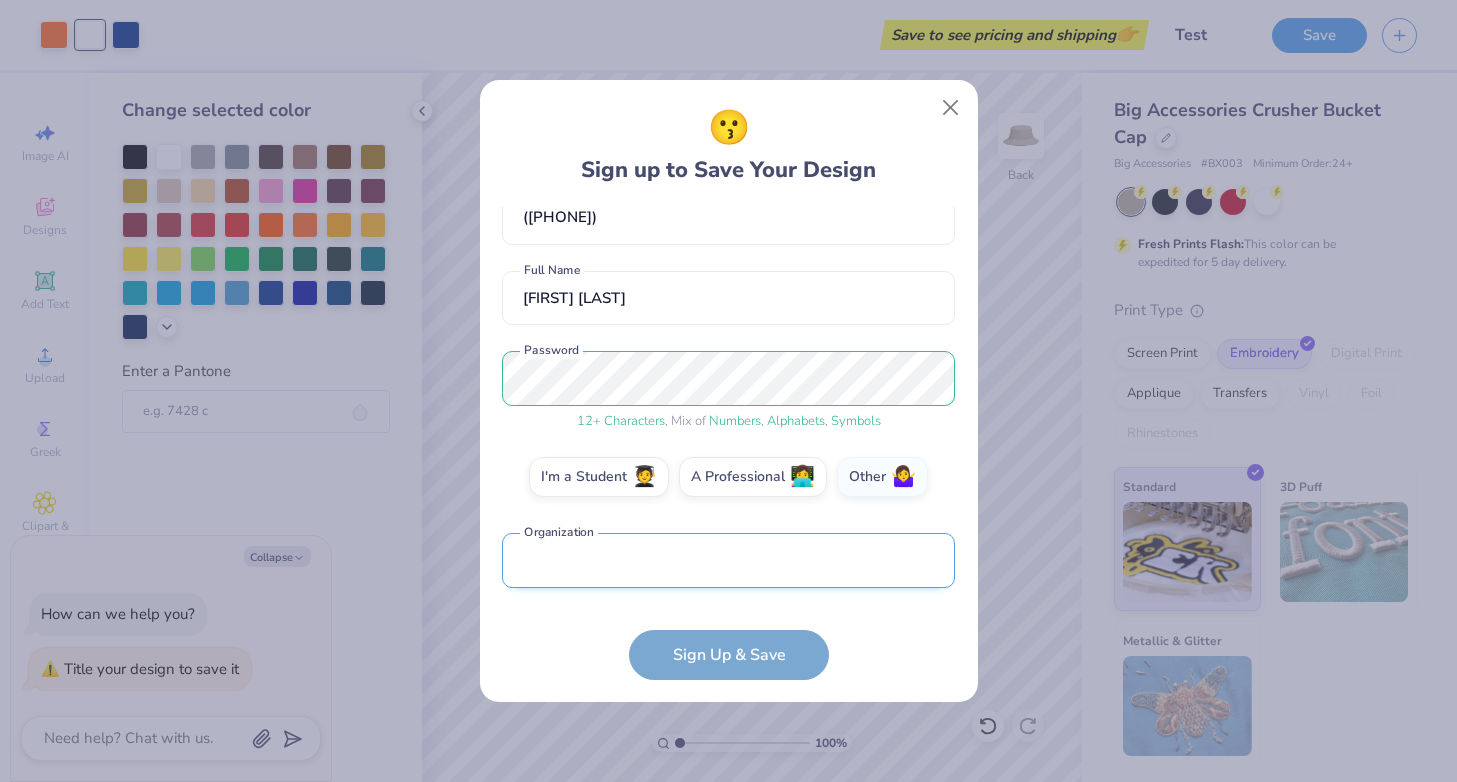 click at bounding box center (728, 560) 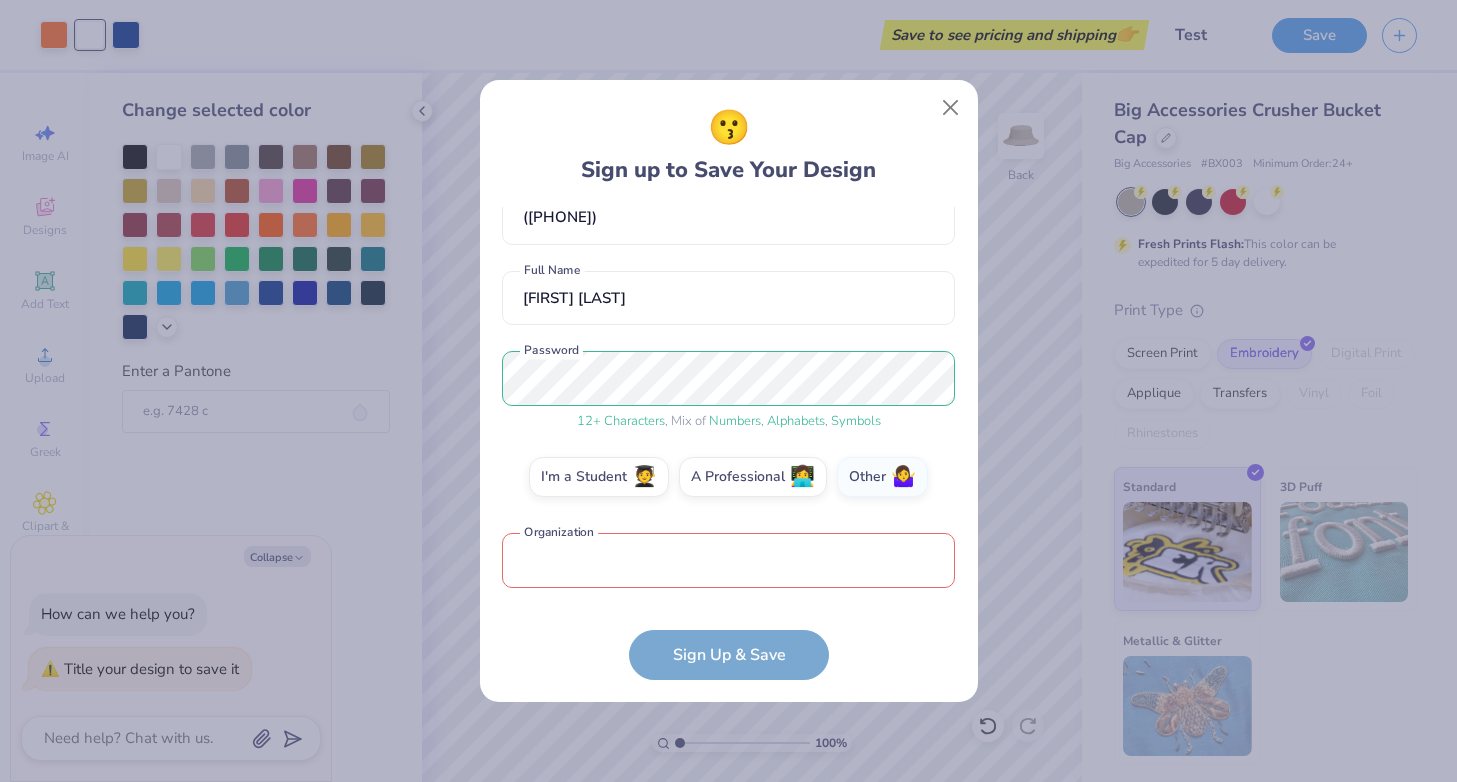 click on "[EMAIL] Email ([PHONE]) Phone [FIRST] [LAST] Full Name 12 + Characters , Mix of   Numbers ,   Alphabets ,   Symbols Password I'm a Student 🧑‍🎓 A Professional 👩‍💻 Other 🤷‍♀️ Organization is a required field Organization Sign Up & Save" at bounding box center [728, 443] 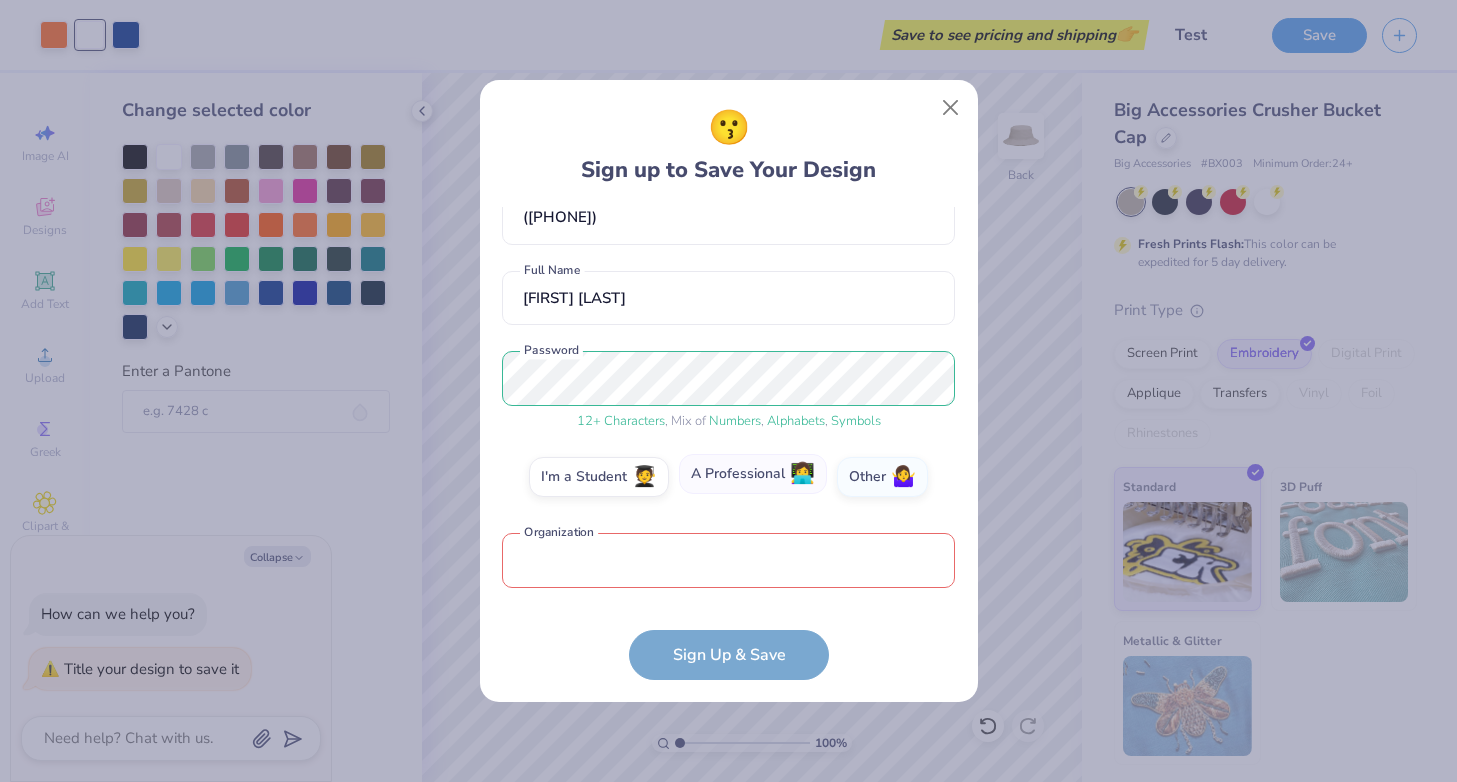 click on "A Professional 👩‍💻" at bounding box center (753, 474) 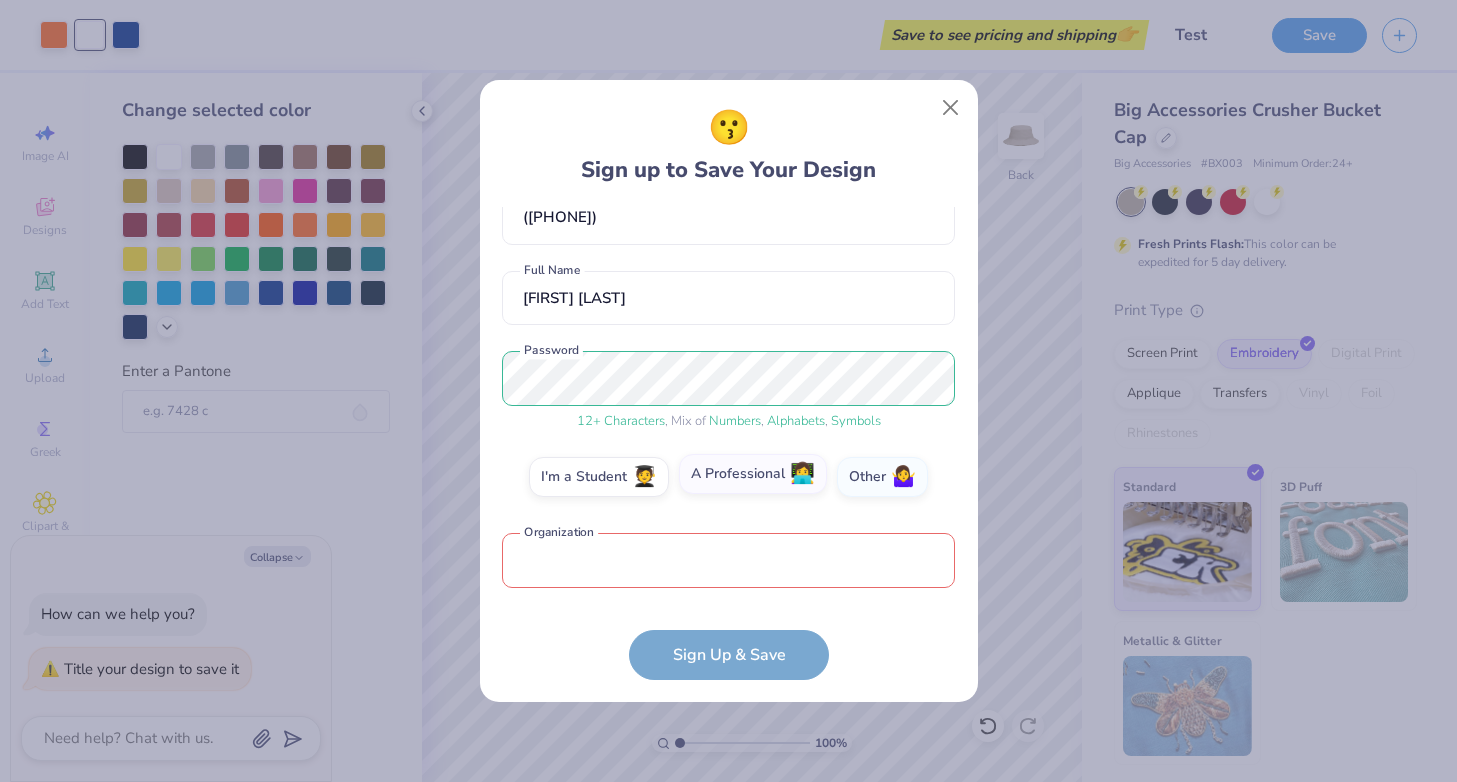scroll, scrollTop: 187, scrollLeft: 0, axis: vertical 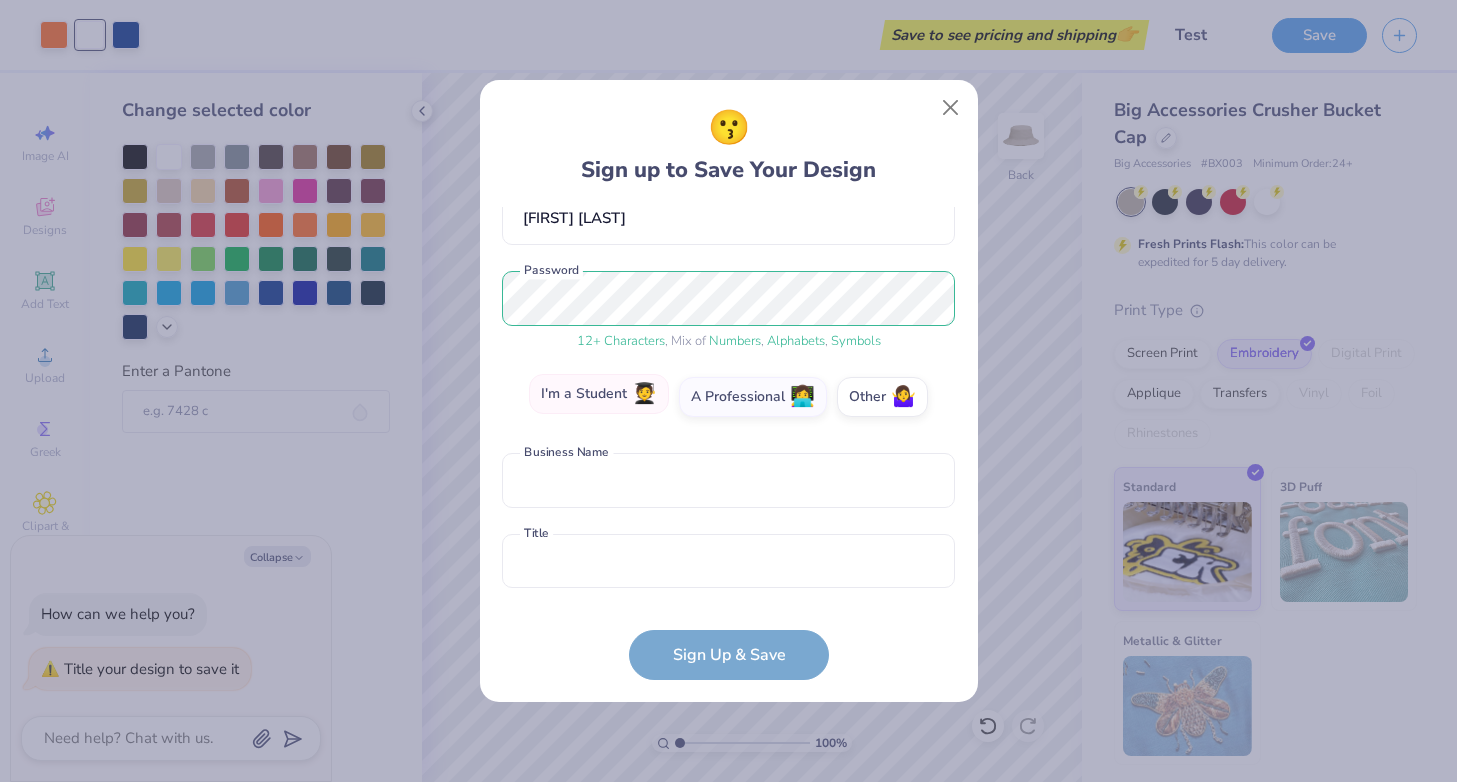 click on "I'm a Student 🧑‍🎓" at bounding box center [599, 394] 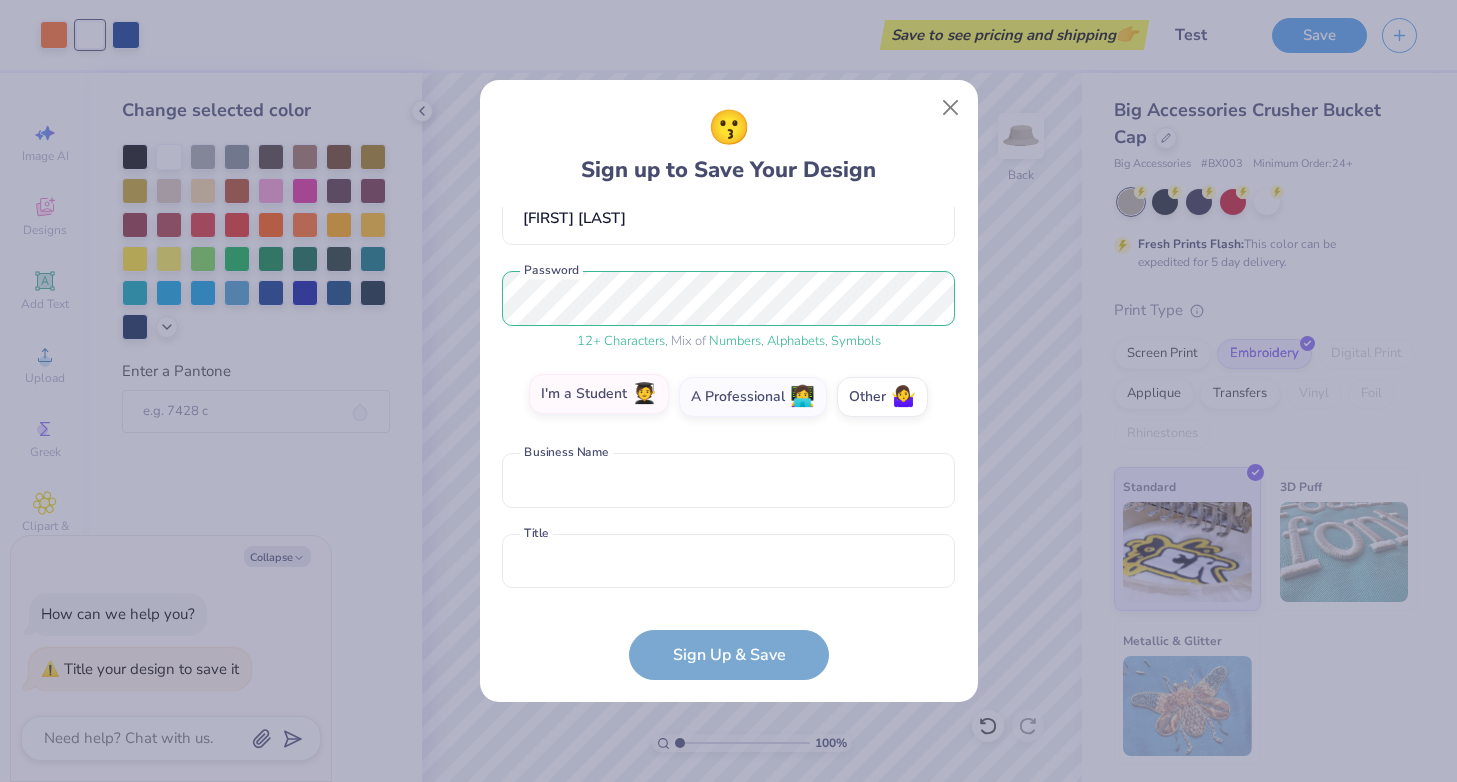 click on "I'm a Student 🧑‍🎓" at bounding box center (728, 589) 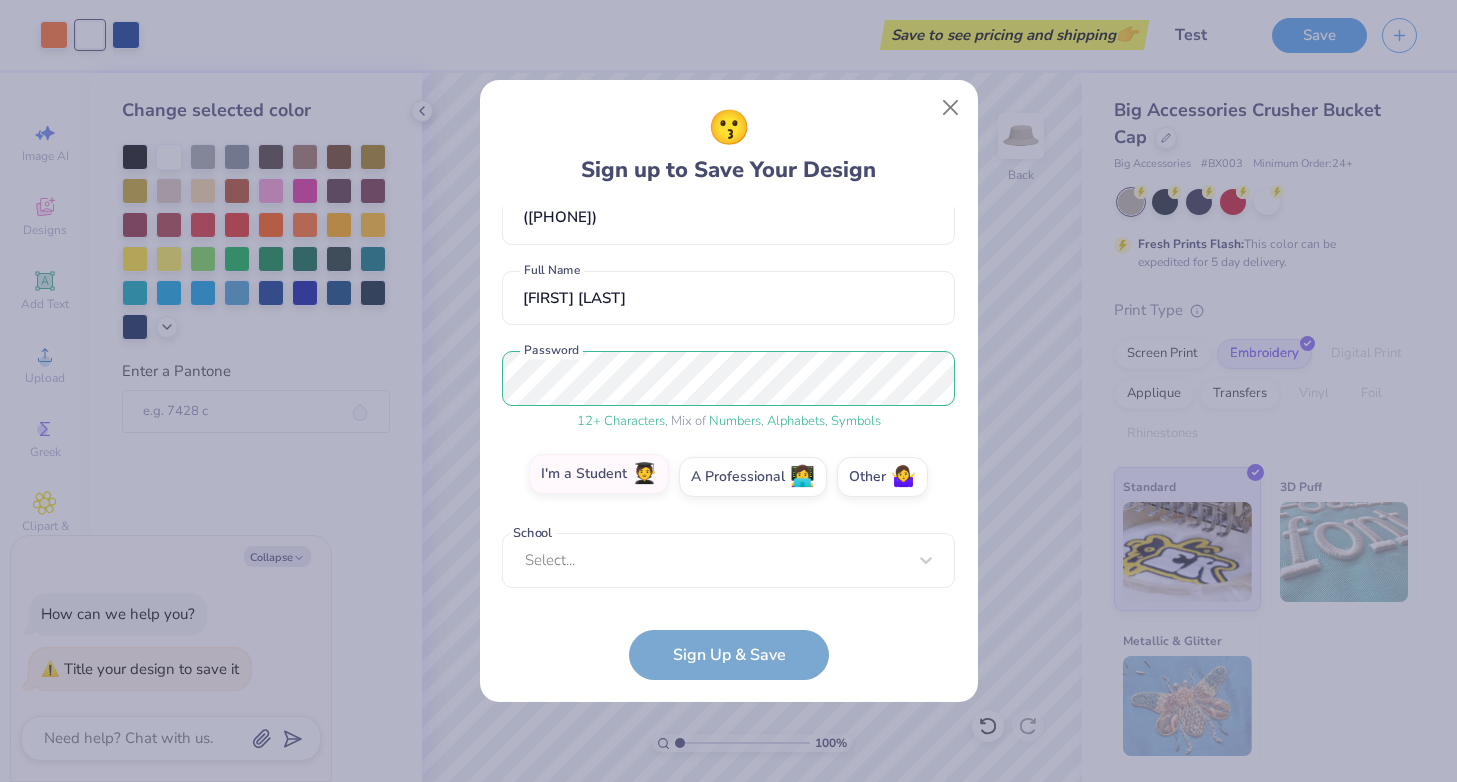 scroll, scrollTop: 107, scrollLeft: 0, axis: vertical 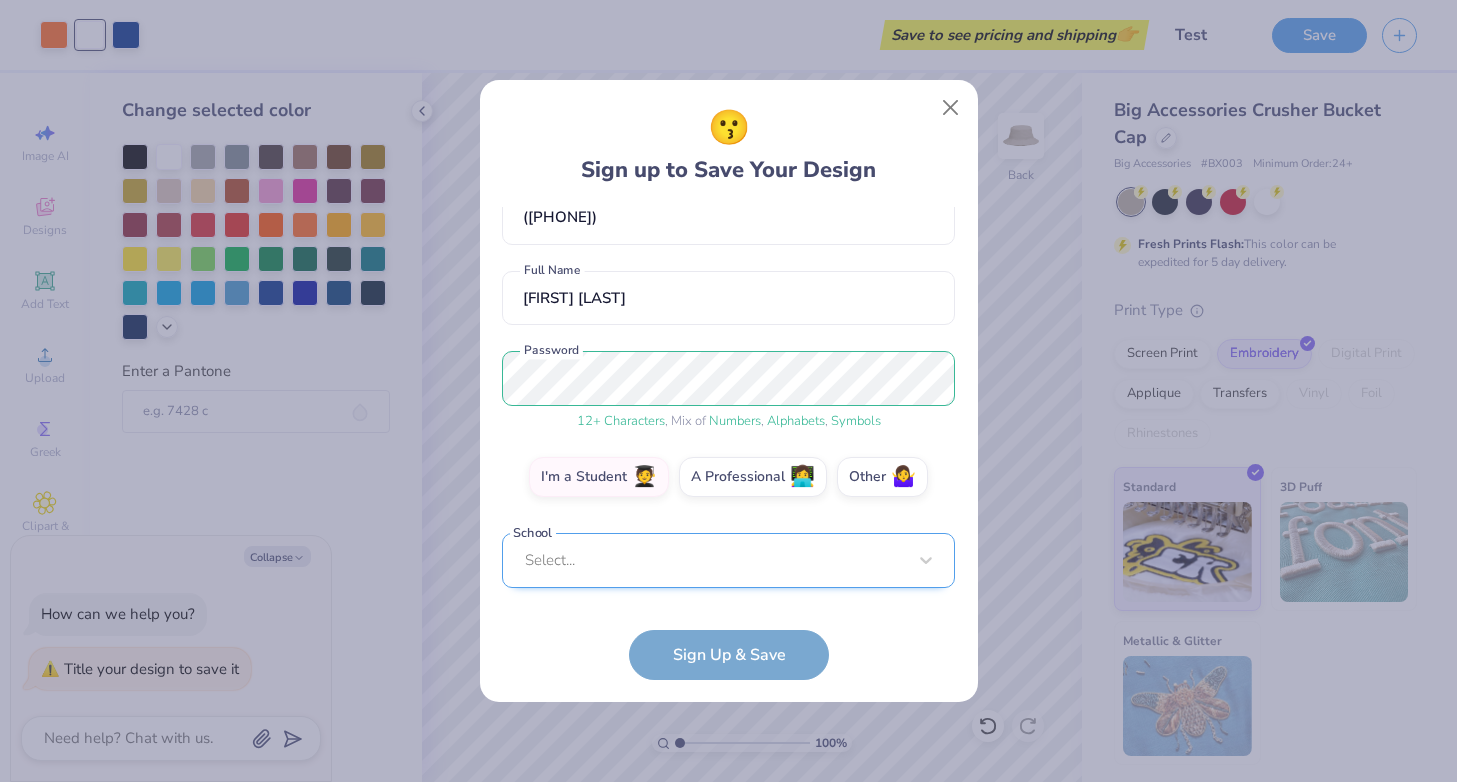 click on "Select..." at bounding box center [728, 560] 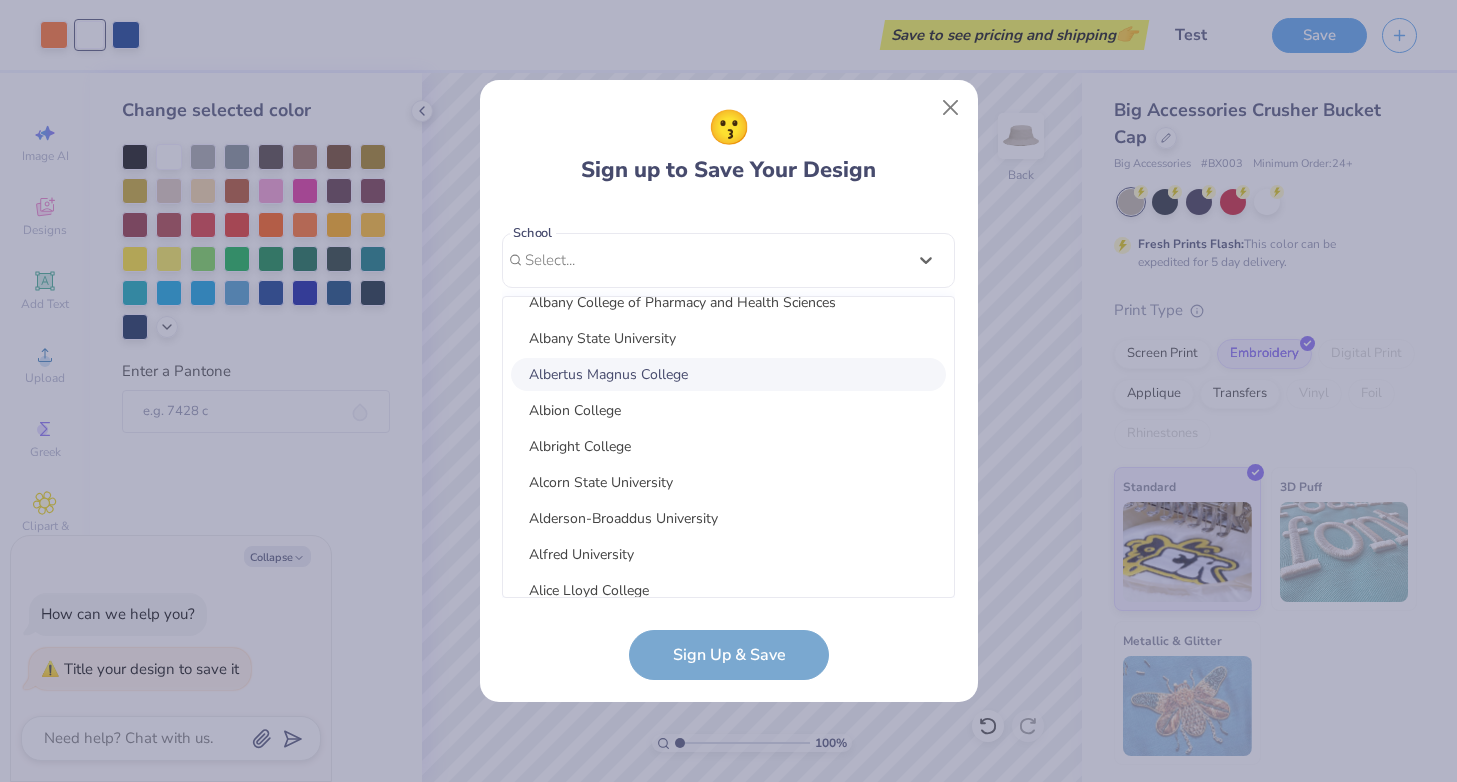 scroll, scrollTop: 793, scrollLeft: 0, axis: vertical 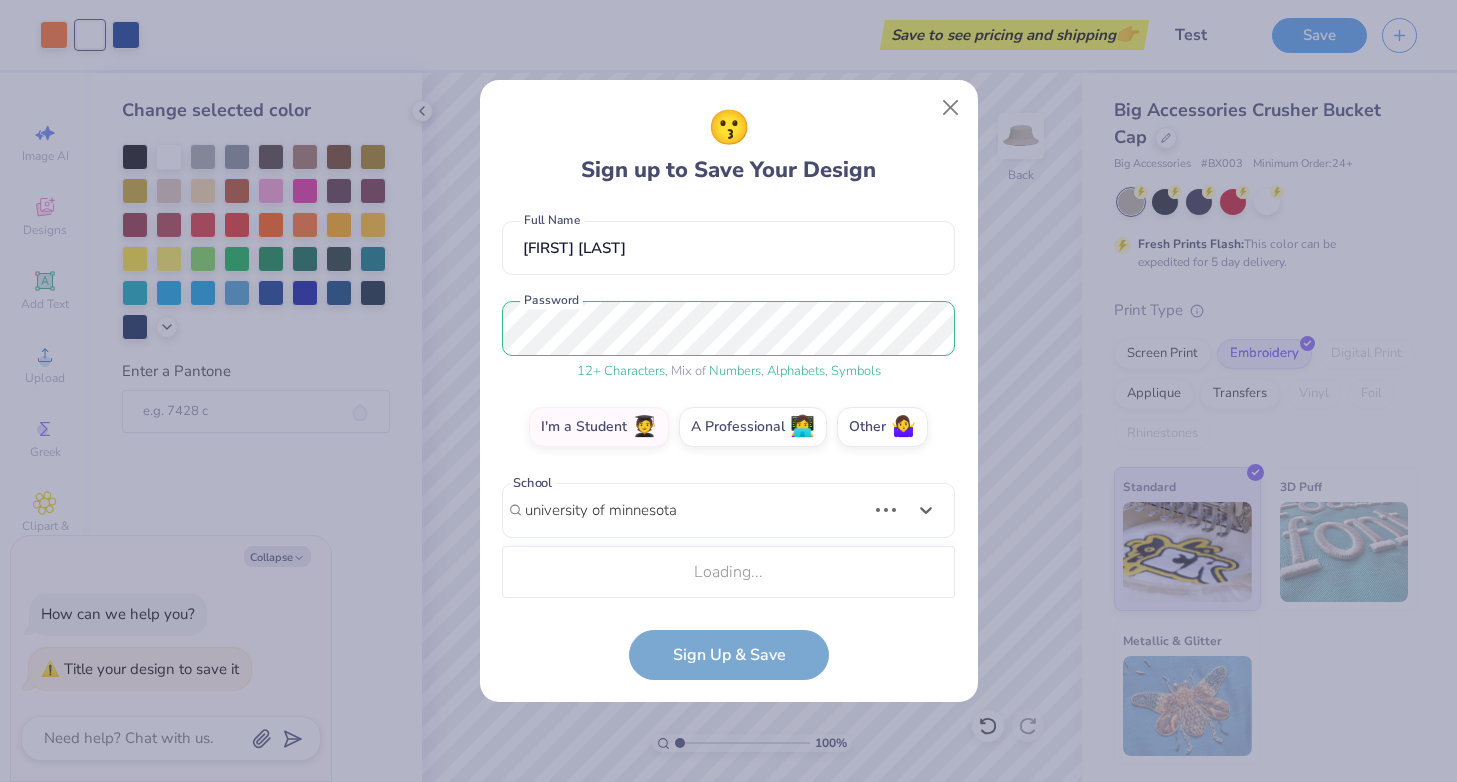 type on "university of minnesota" 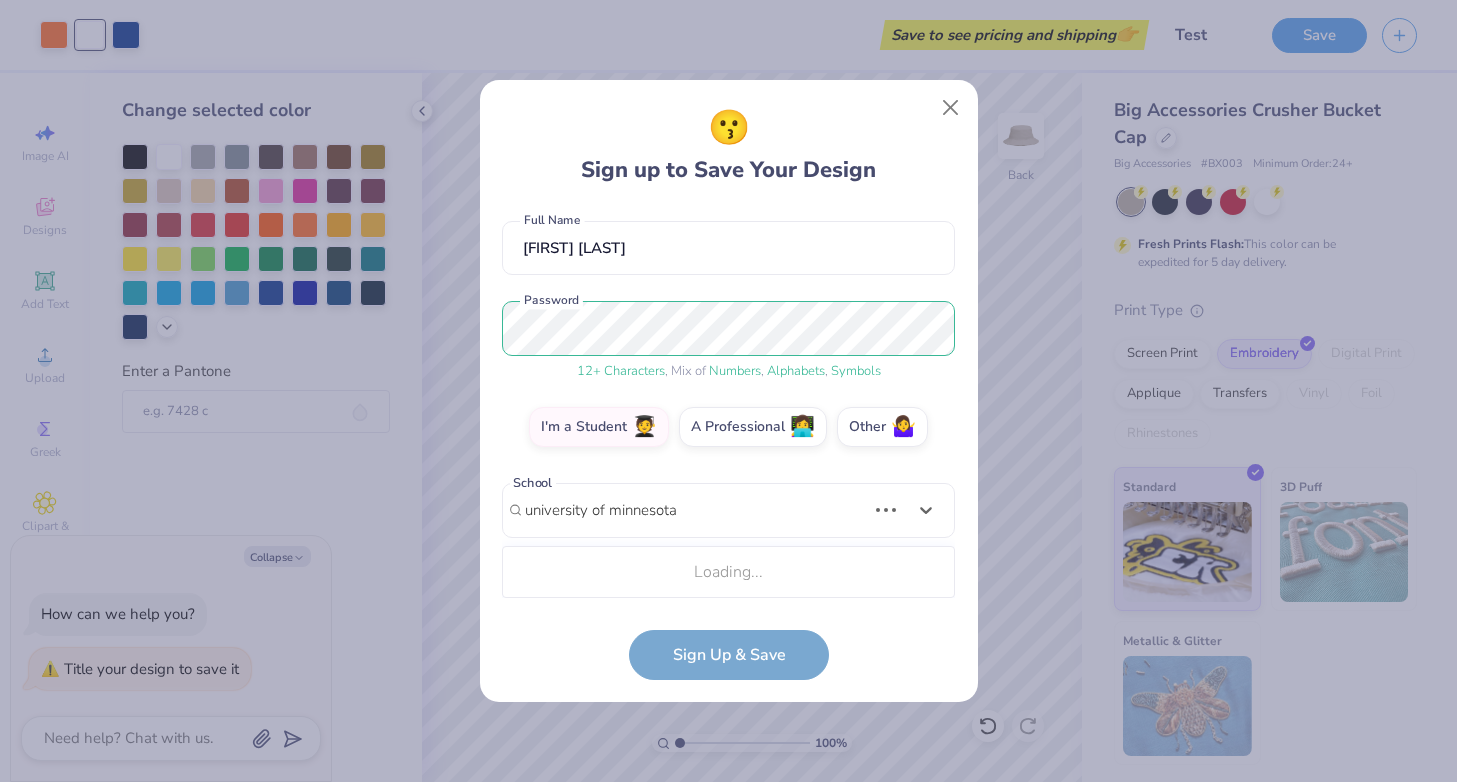 type 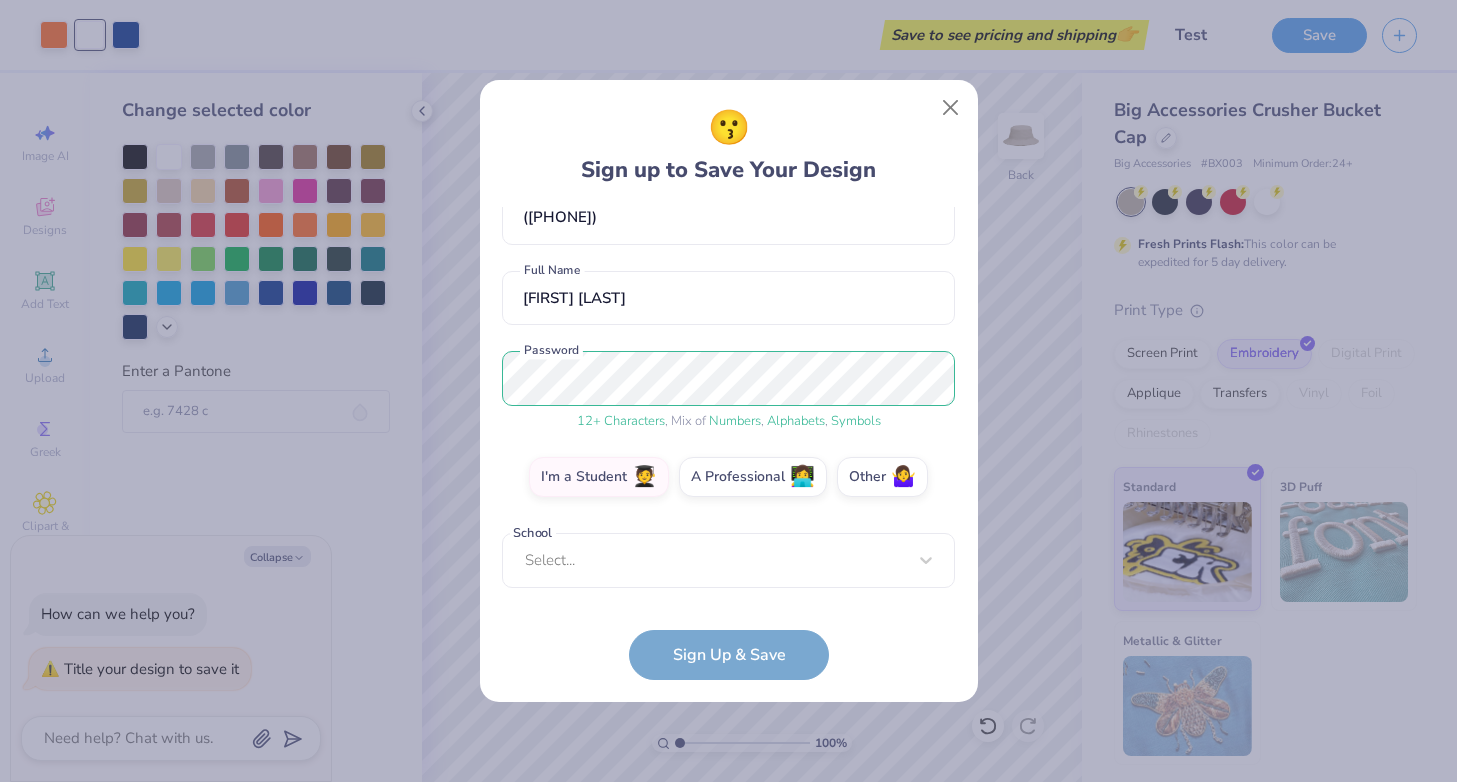 click at bounding box center (729, 702) 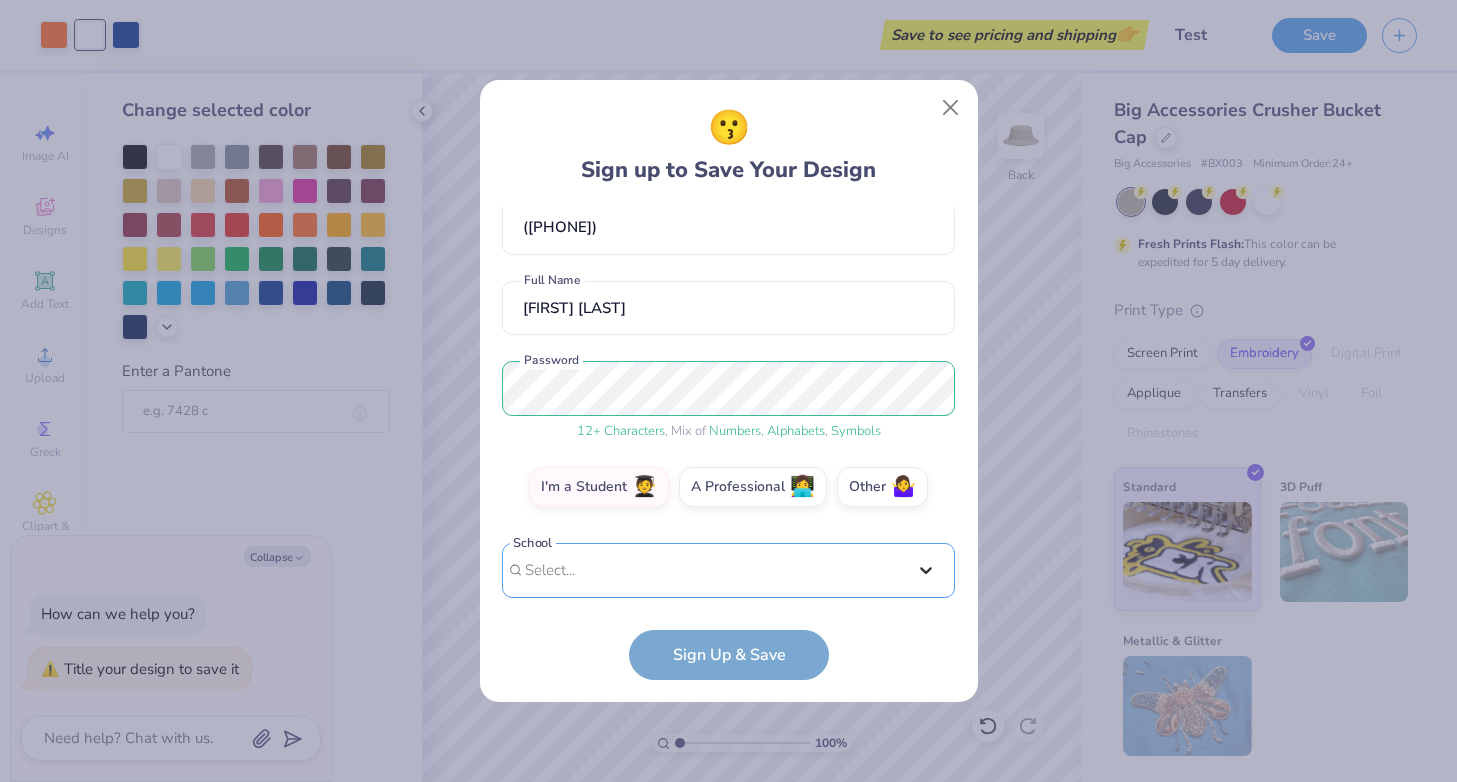 click on "option  focused, 1 of 60. 60 results available. Use Up and Down to choose options, press Enter to select the currently focused option, press Escape to exit the menu, press Tab to select the option and exit the menu. Select... [ORGANIZATION] [ORGANIZATION] [ORGANIZATION] [ORGANIZATION] [ORGANIZATION] [ORGANIZATION] [ORGANIZATION] [ORGANIZATION] [ORGANIZATION] [ORGANIZATION] [ORGANIZATION] [ORGANIZATION] [ORGANIZATION] [ORGANIZATION] [ORGANIZATION] [ORGANIZATION] [ORGANIZATION] [ORGANIZATION] [ORGANIZATION] [ORGANIZATION] [ORGANIZATION] [ORGANIZATION] [ORGANIZATION] [ORGANIZATION] [ORGANIZATION] [ORGANIZATION] [ORGANIZATION] [ORGANIZATION] [ORGANIZATION] [ORGANIZATION] [ORGANIZATION] [ORGANIZATION] [ORGANIZATION] [ORGANIZATION] [ORGANIZATION] [ORGANIZATION] [ORGANIZATION] [ORGANIZATION] [ORGANIZATION] [ORGANIZATION] [ORGANIZATION] [ORGANIZATION] [ORGANIZATION] [ORGANIZATION] [ORGANIZATION]" at bounding box center (728, 725) 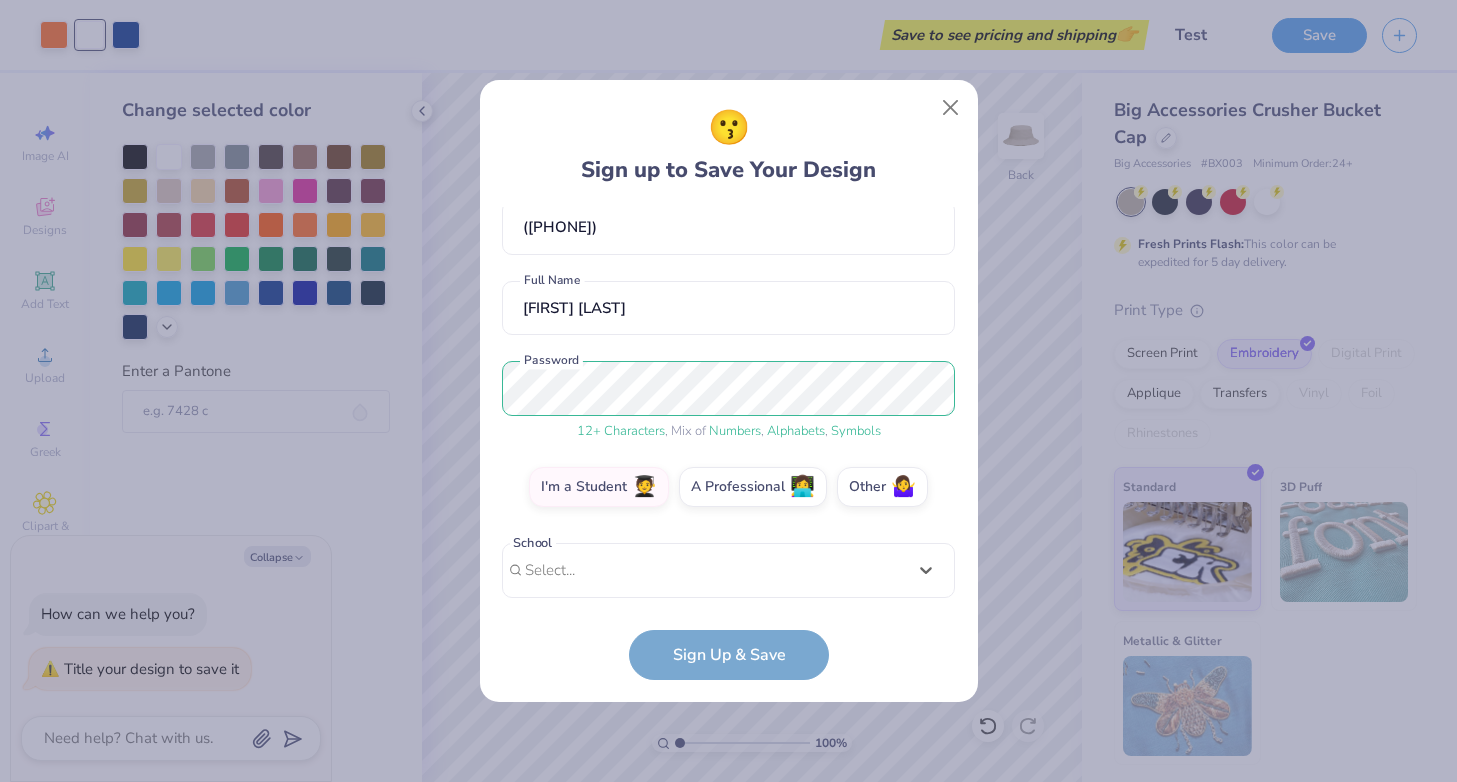 scroll, scrollTop: 407, scrollLeft: 0, axis: vertical 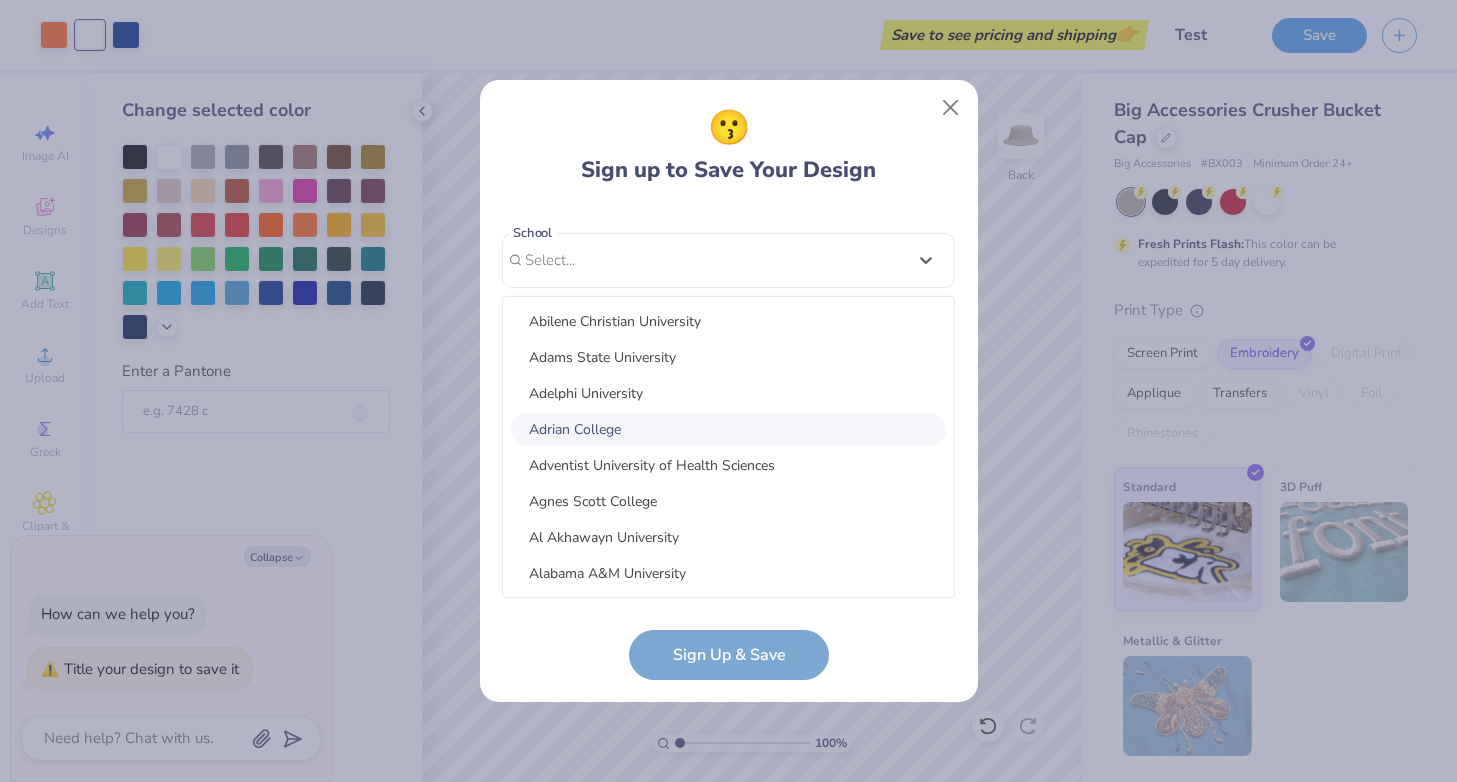click on "Adrian College" at bounding box center (728, 429) 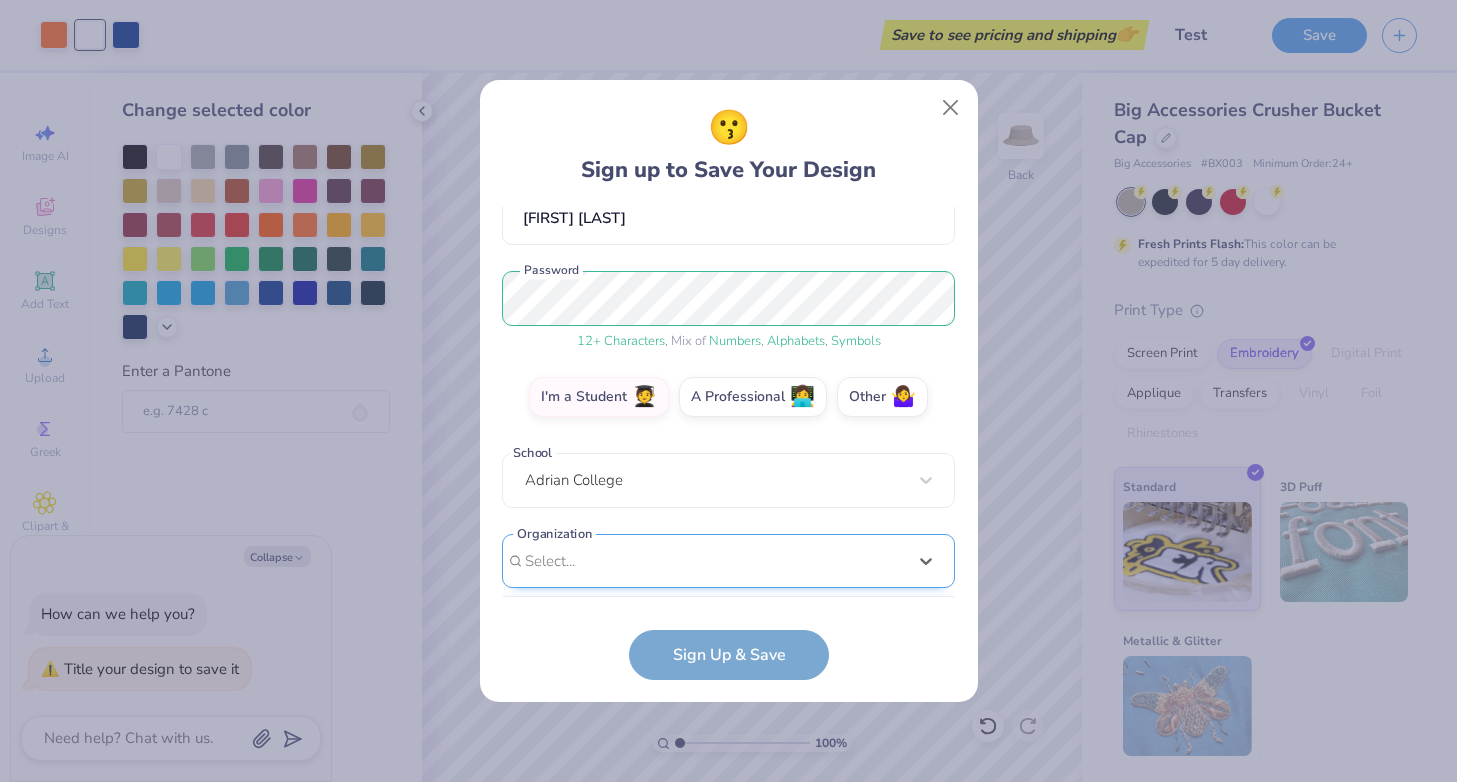 click on "option  focused, 8 of 15. 15 results available. Use Up and Down to choose options, press Enter to select the currently focused option, press Escape to exit the menu, press Tab to select the option and exit the menu. Select... 100 Collegiate Women 14 East Magazine 180 Degrees Consulting 202 Society 2025 class council 2025 Class Office 2026 Class Council 22 West Media 27 Heartbeats 314 Action 3D4E 4 Paws for Ability 4-H 45 Kings 49er Racing Club" at bounding box center (728, 716) 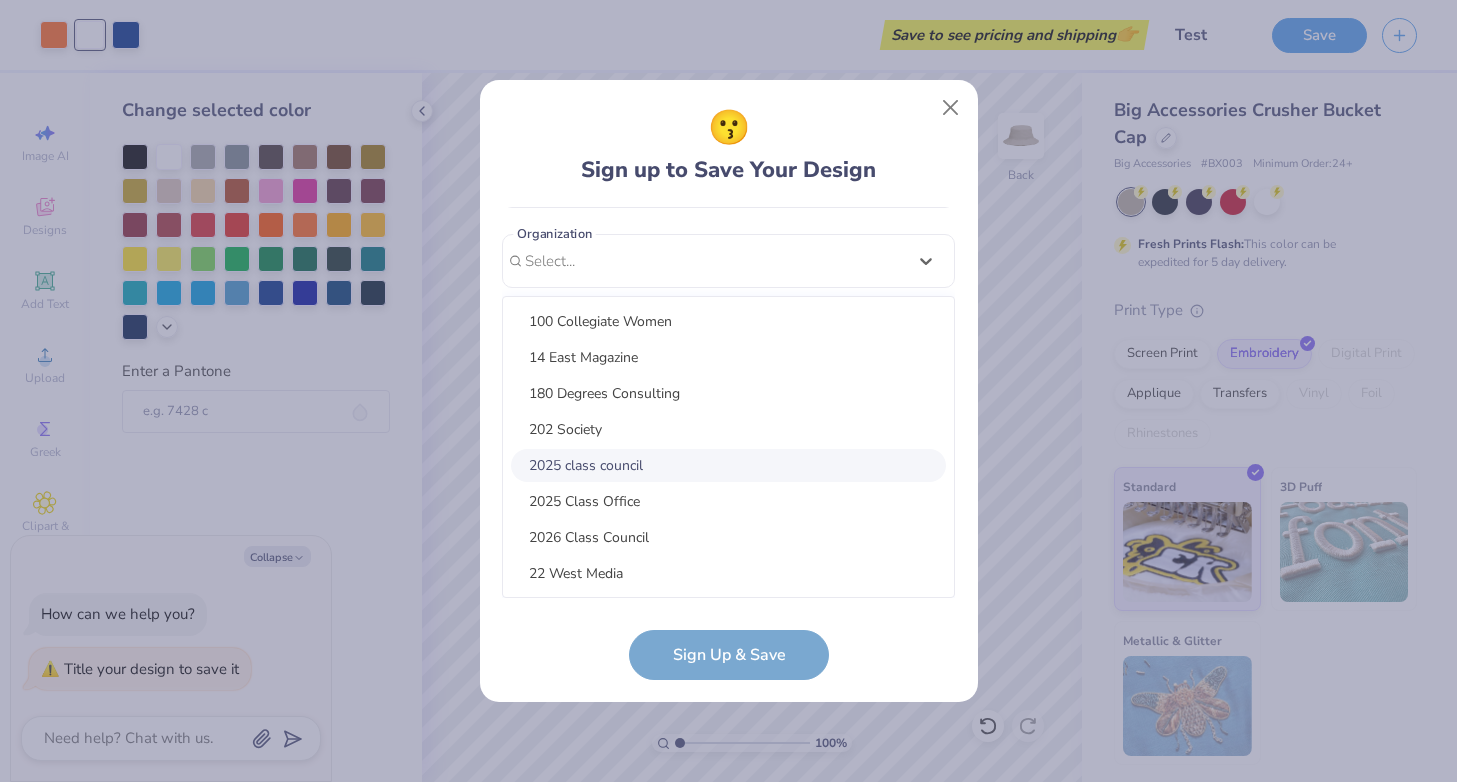 click on "2025 class council" at bounding box center [728, 465] 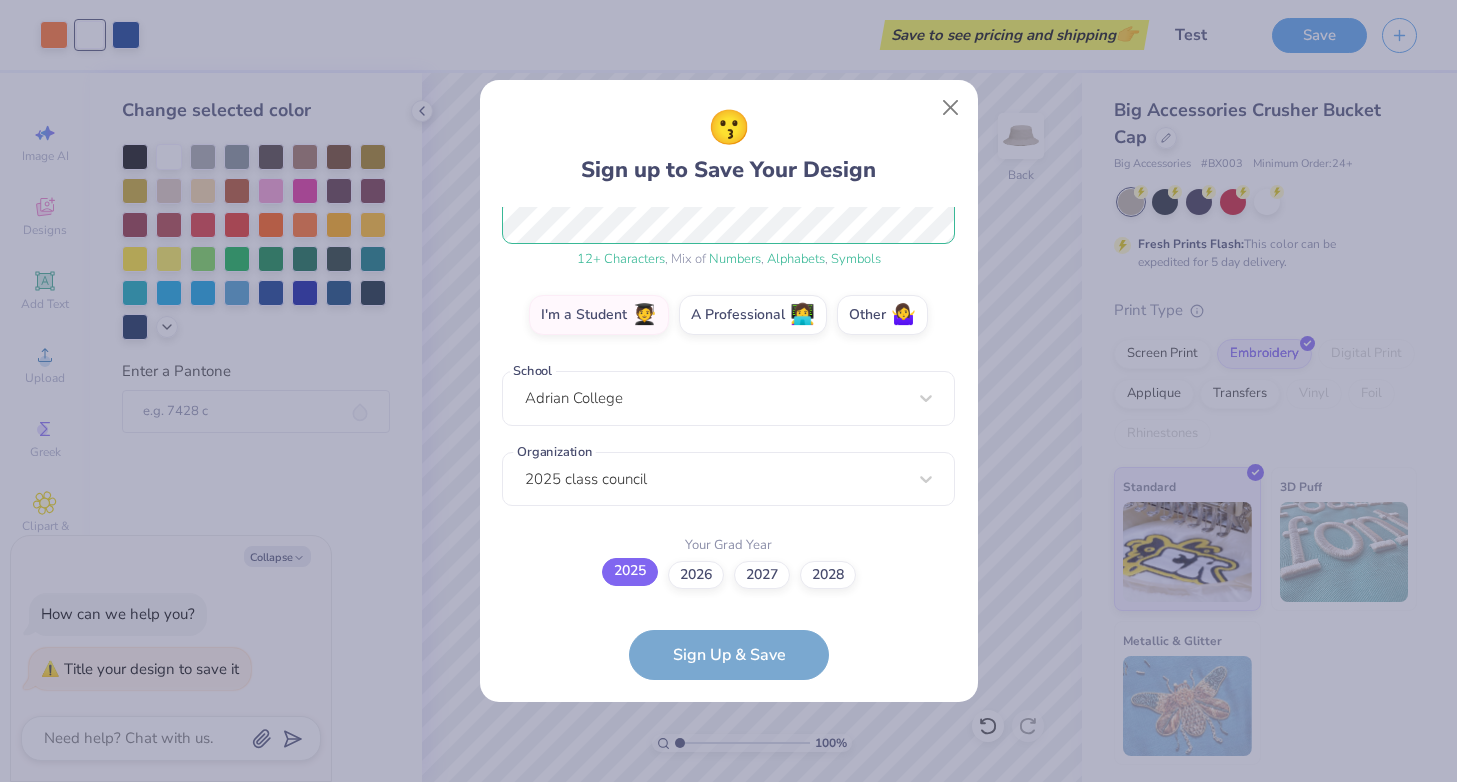 click on "2025" at bounding box center [630, 572] 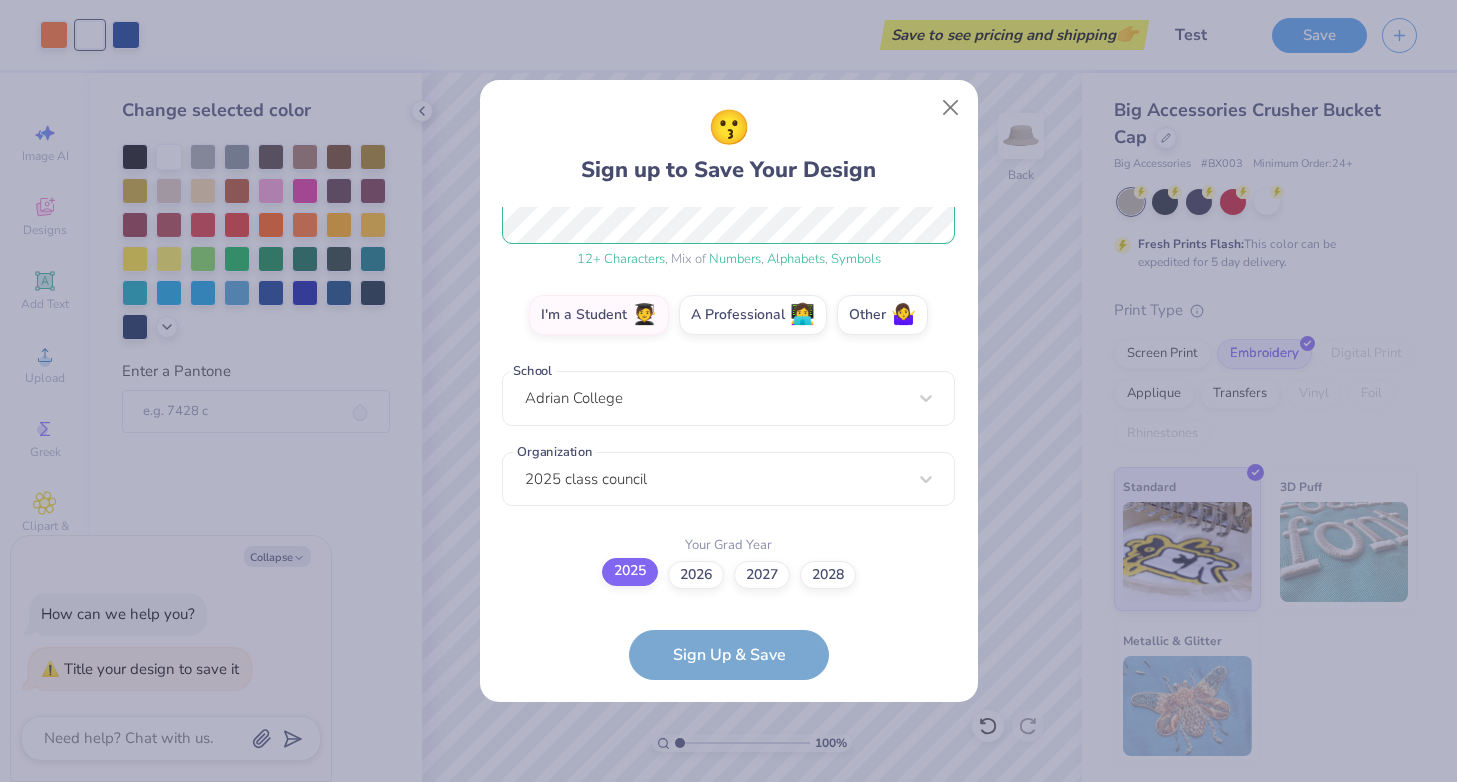 click on "2025" at bounding box center [728, 843] 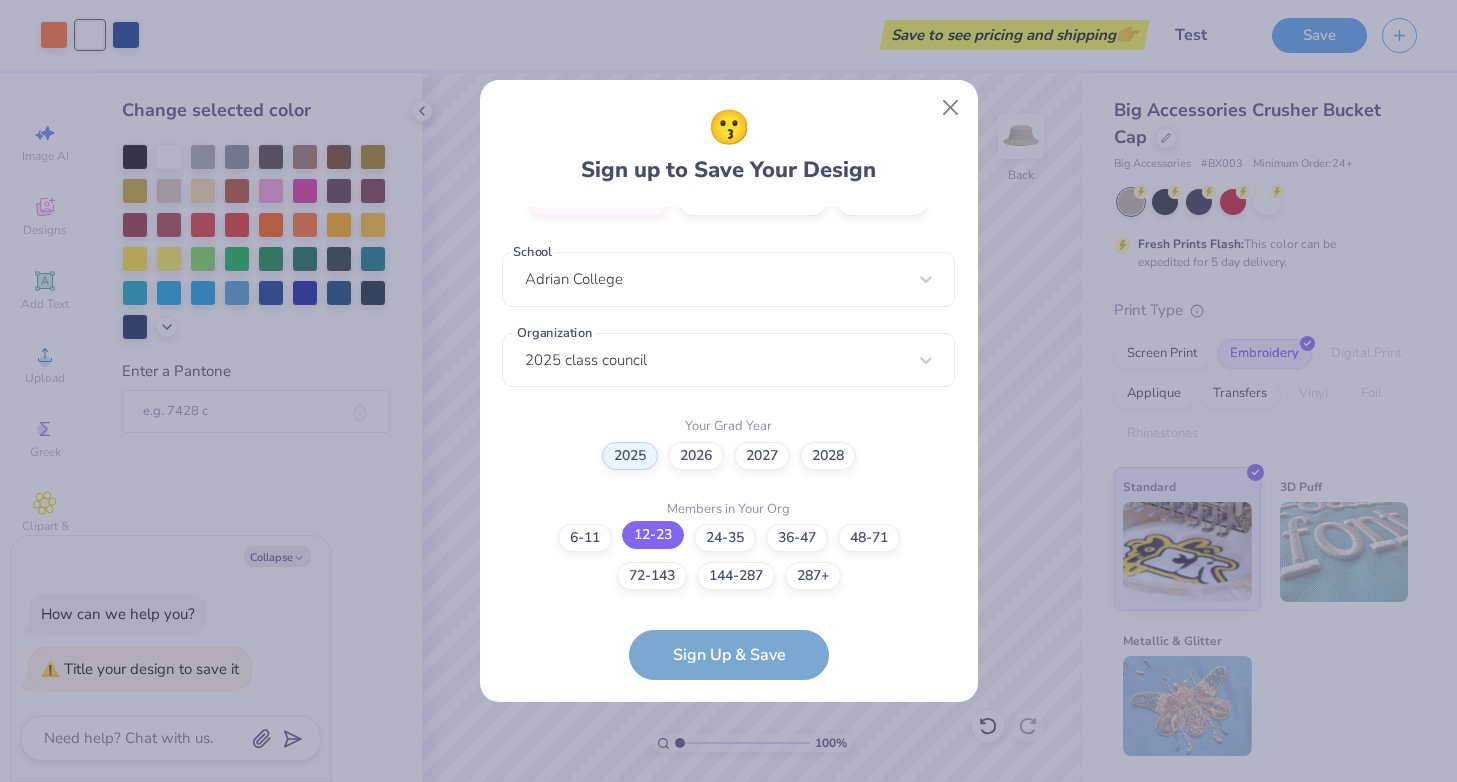 click on "12-23" at bounding box center (653, 535) 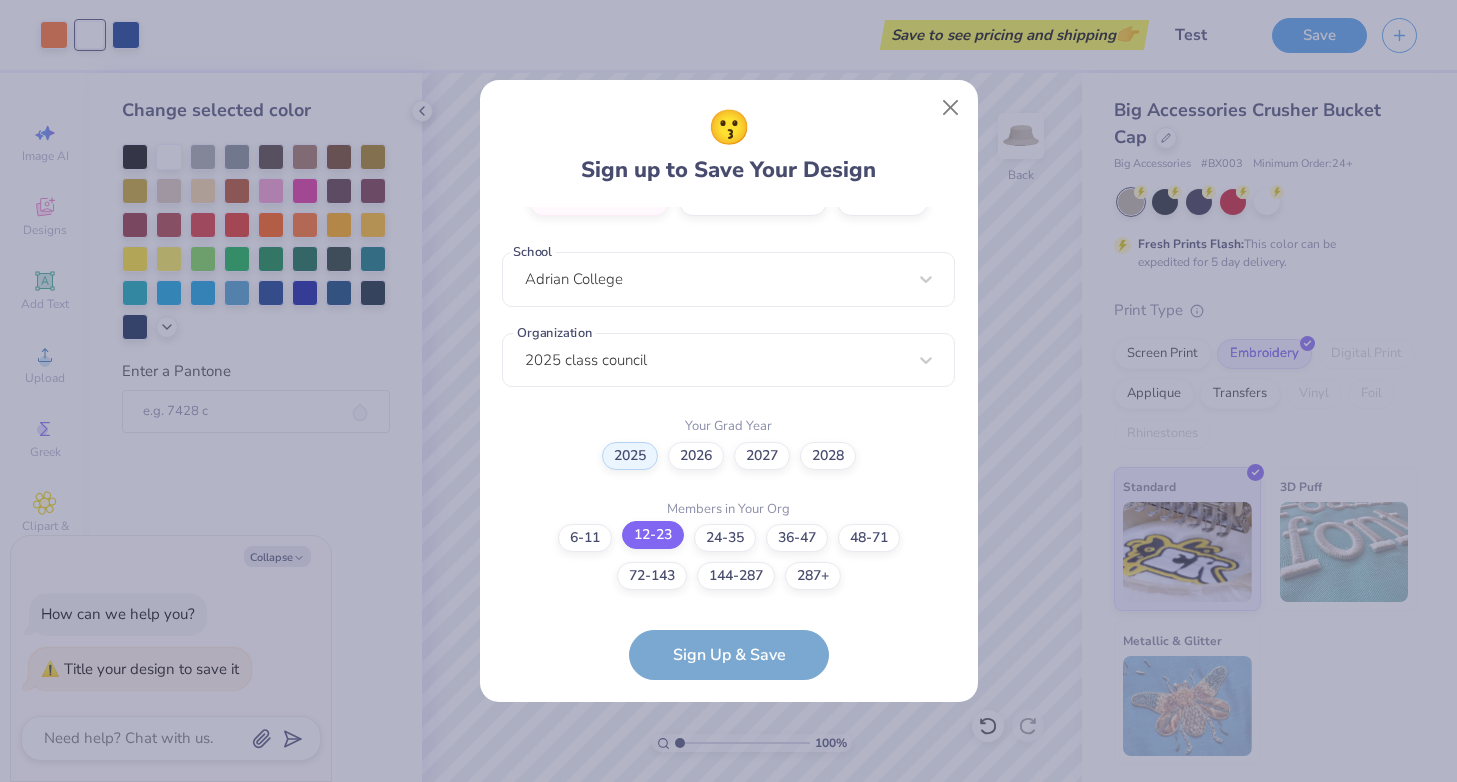 click on "12-23" at bounding box center [728, 945] 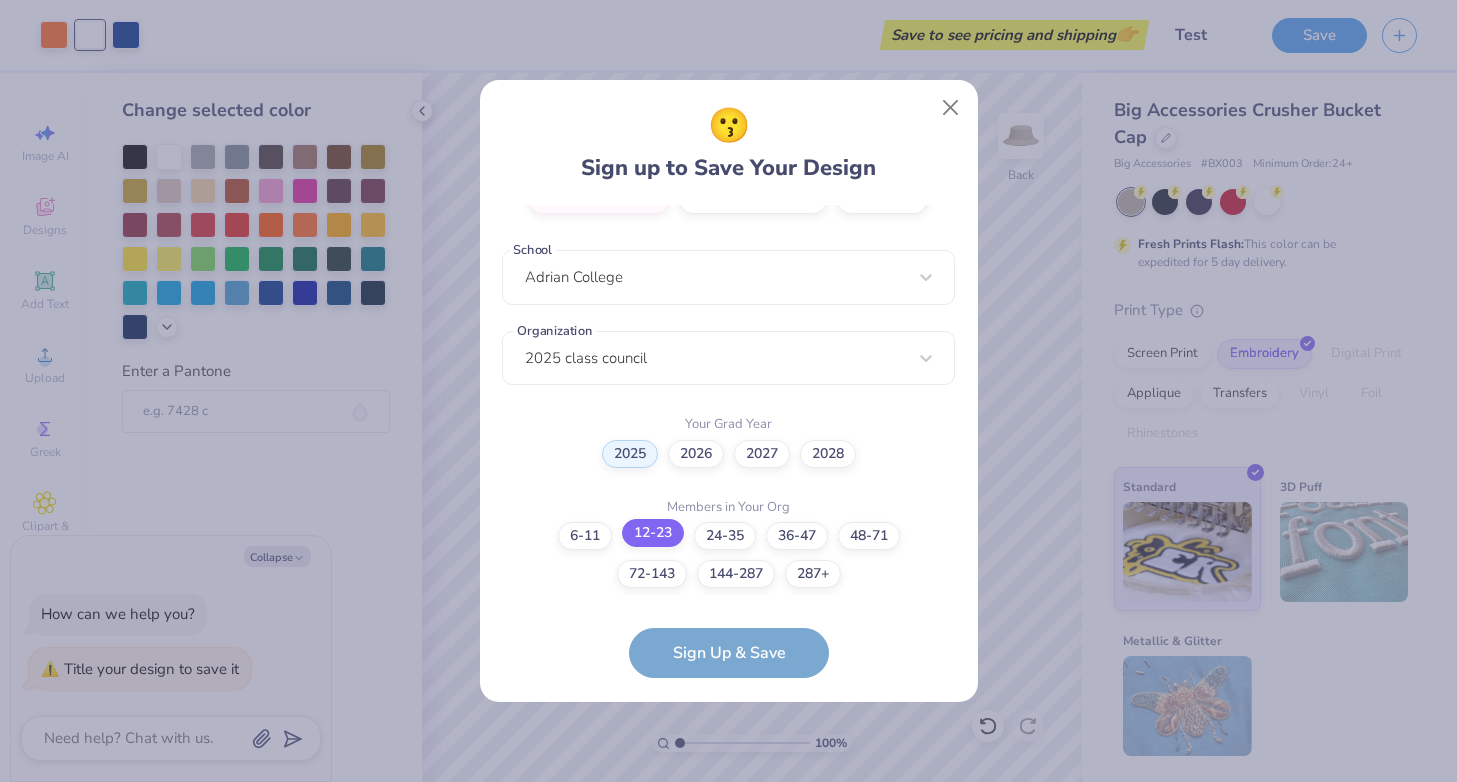 scroll, scrollTop: 469, scrollLeft: 0, axis: vertical 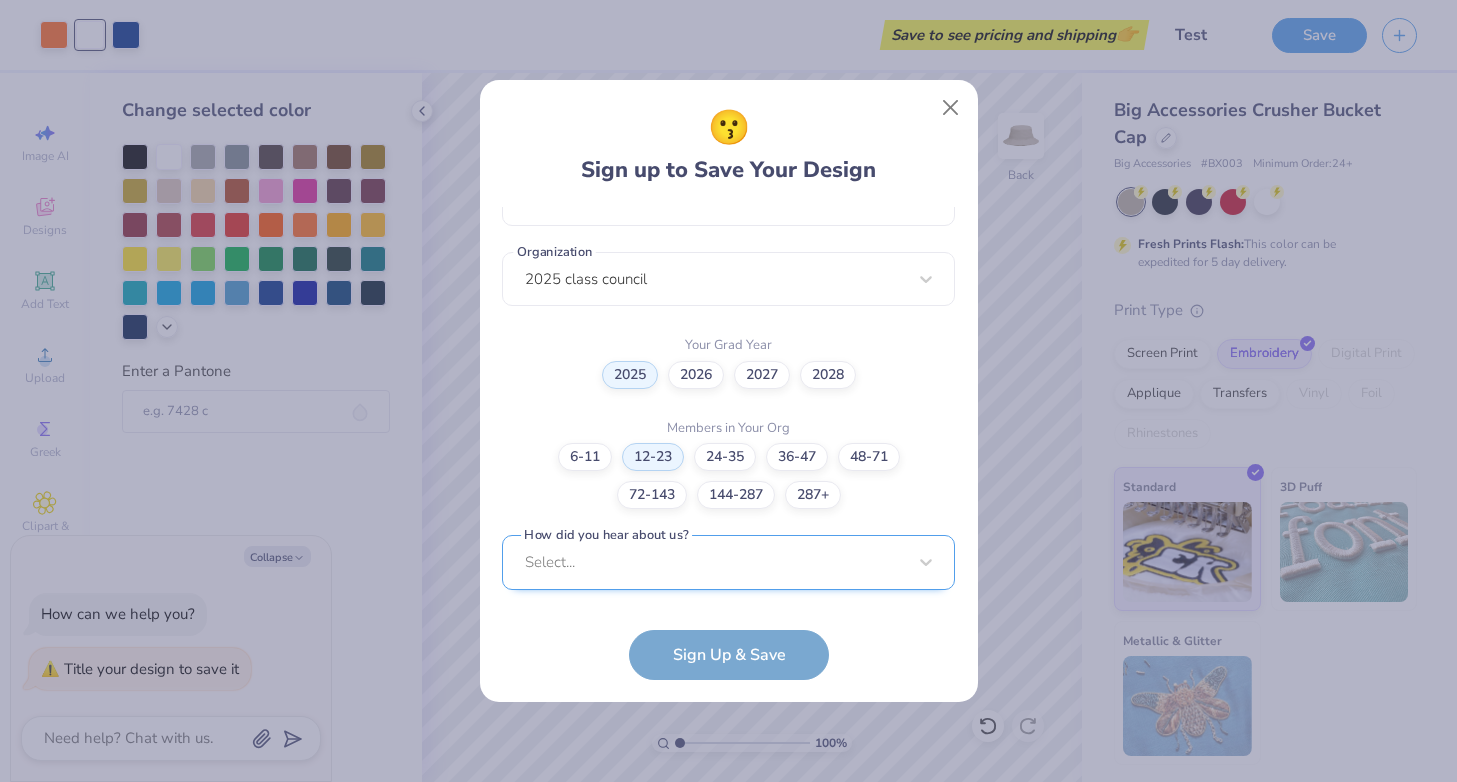 click on "Select..." at bounding box center [728, 562] 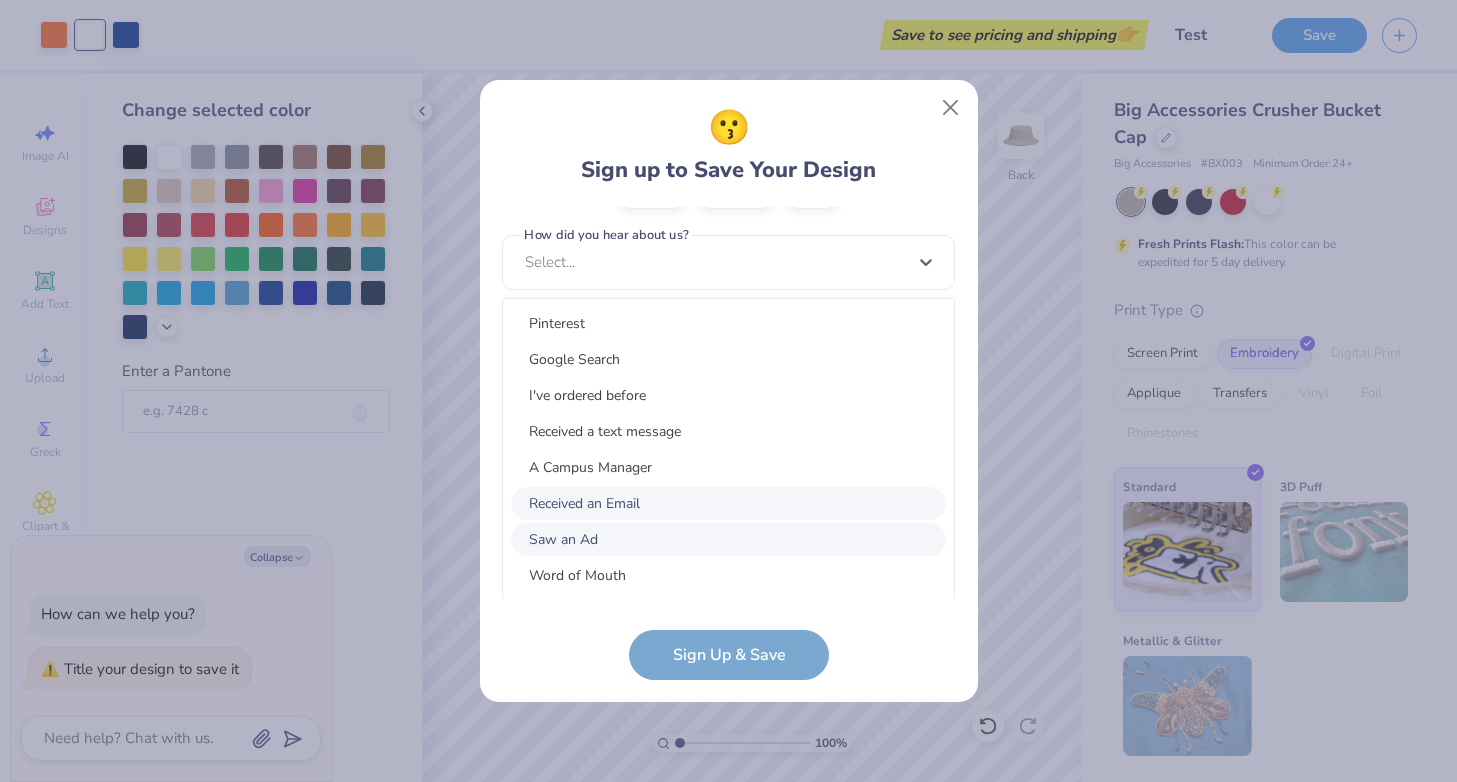 click on "Received an Email" at bounding box center (728, 503) 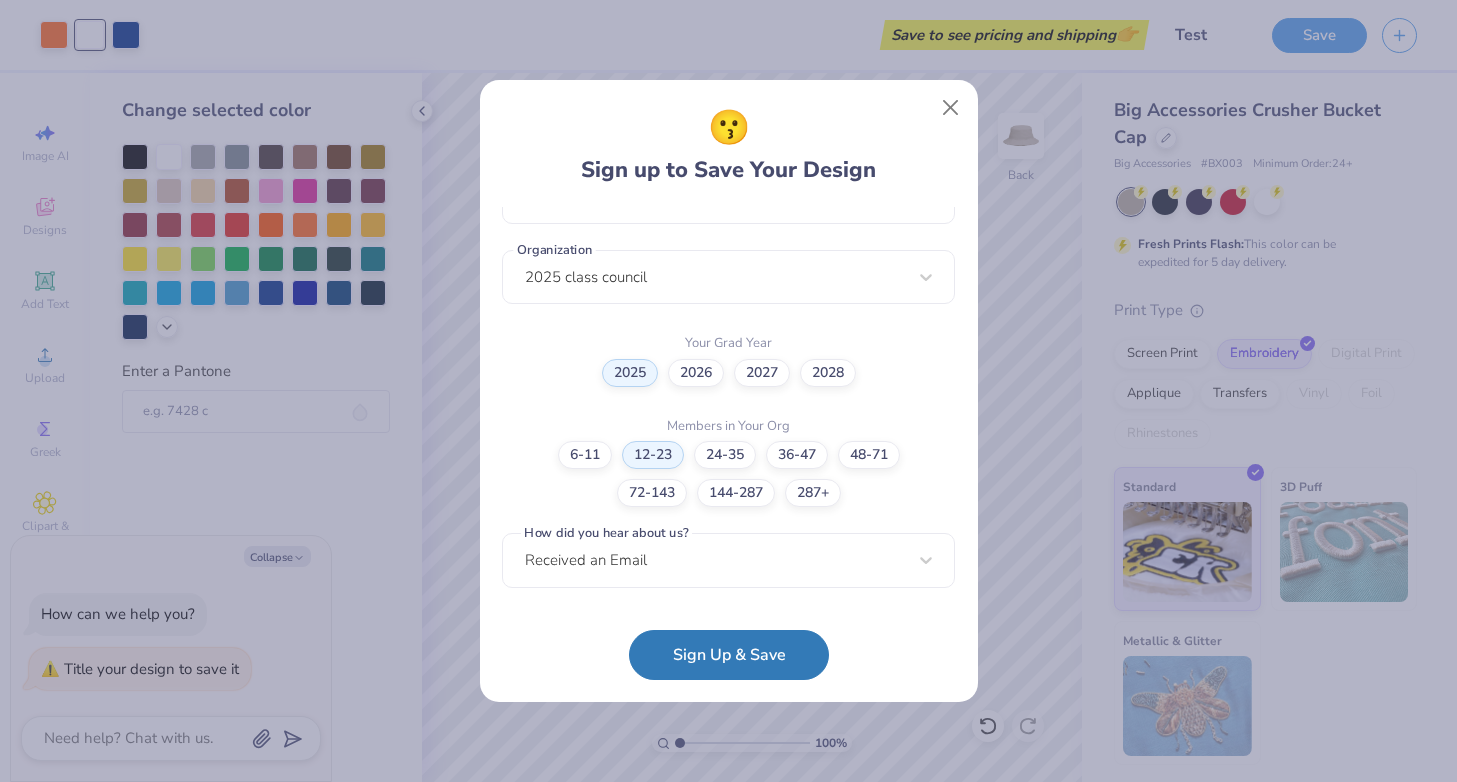scroll, scrollTop: 469, scrollLeft: 0, axis: vertical 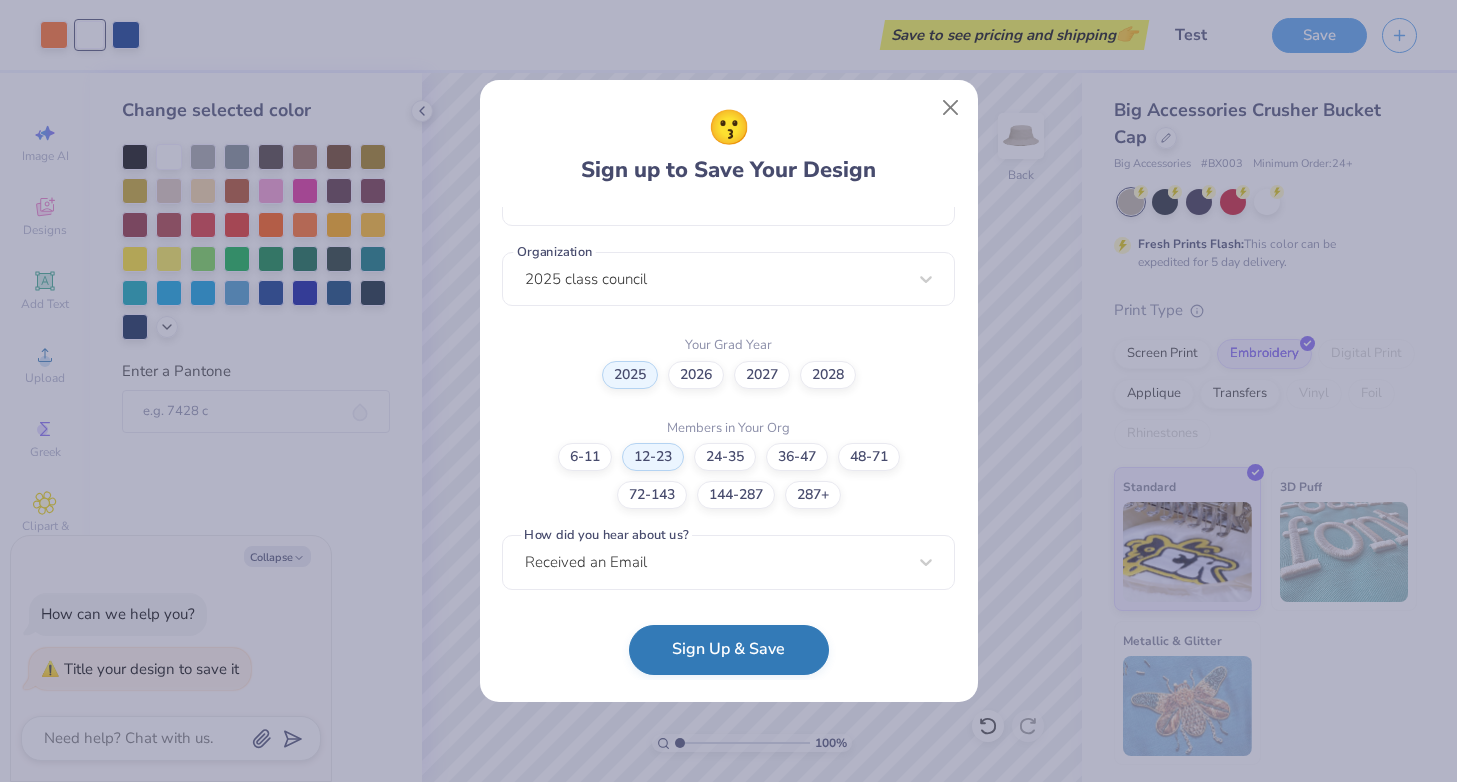click on "Sign Up & Save" at bounding box center (729, 650) 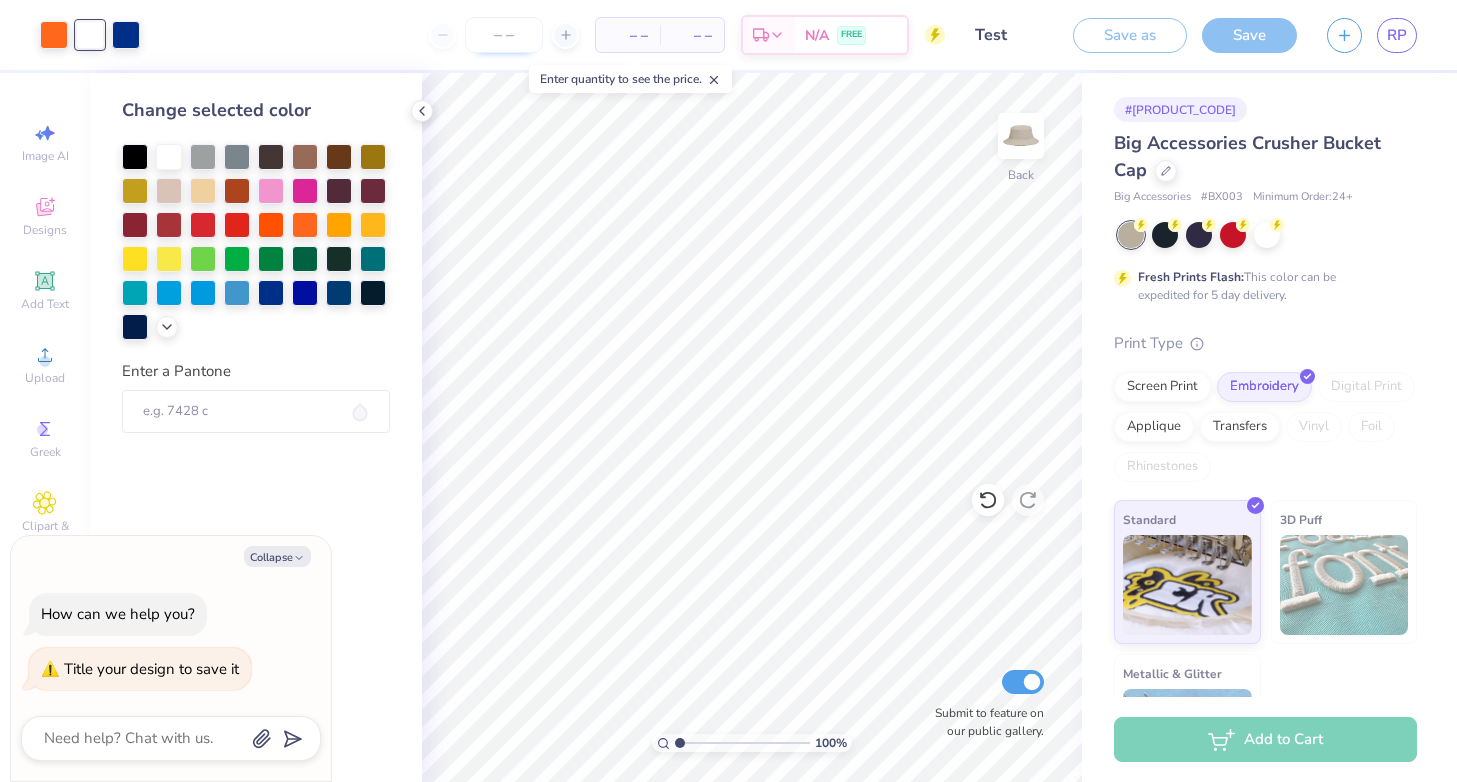 click on "– –" at bounding box center (628, 35) 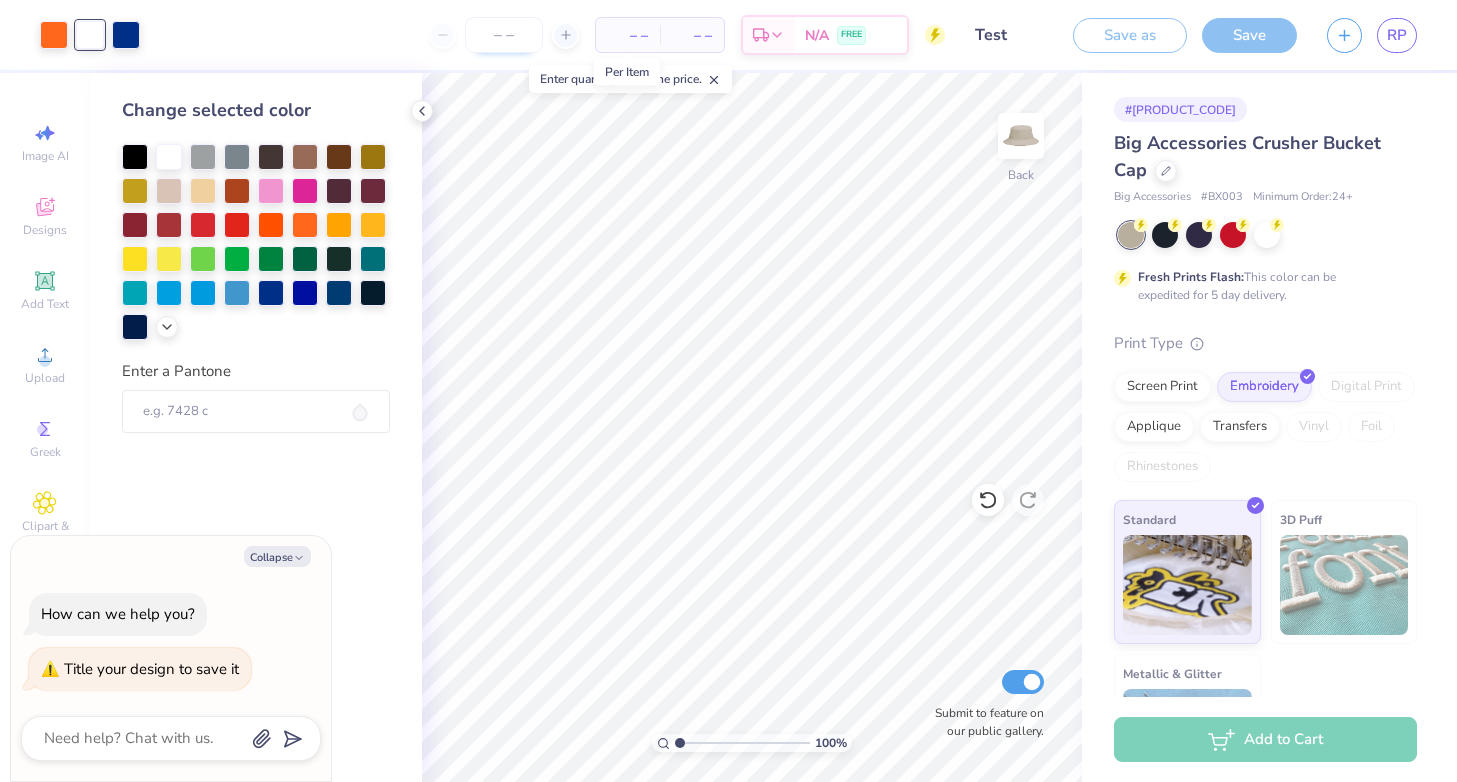 type on "x" 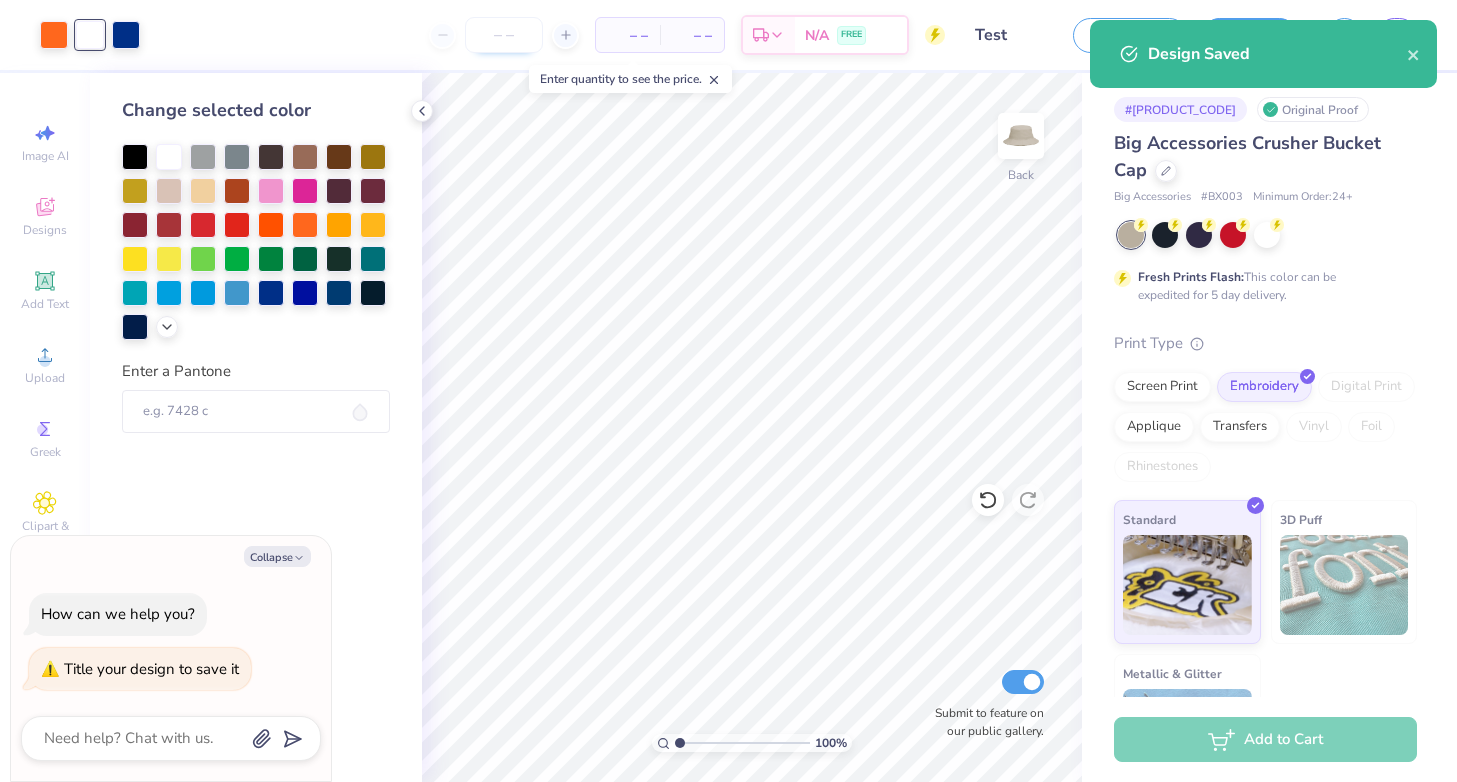 click at bounding box center (504, 35) 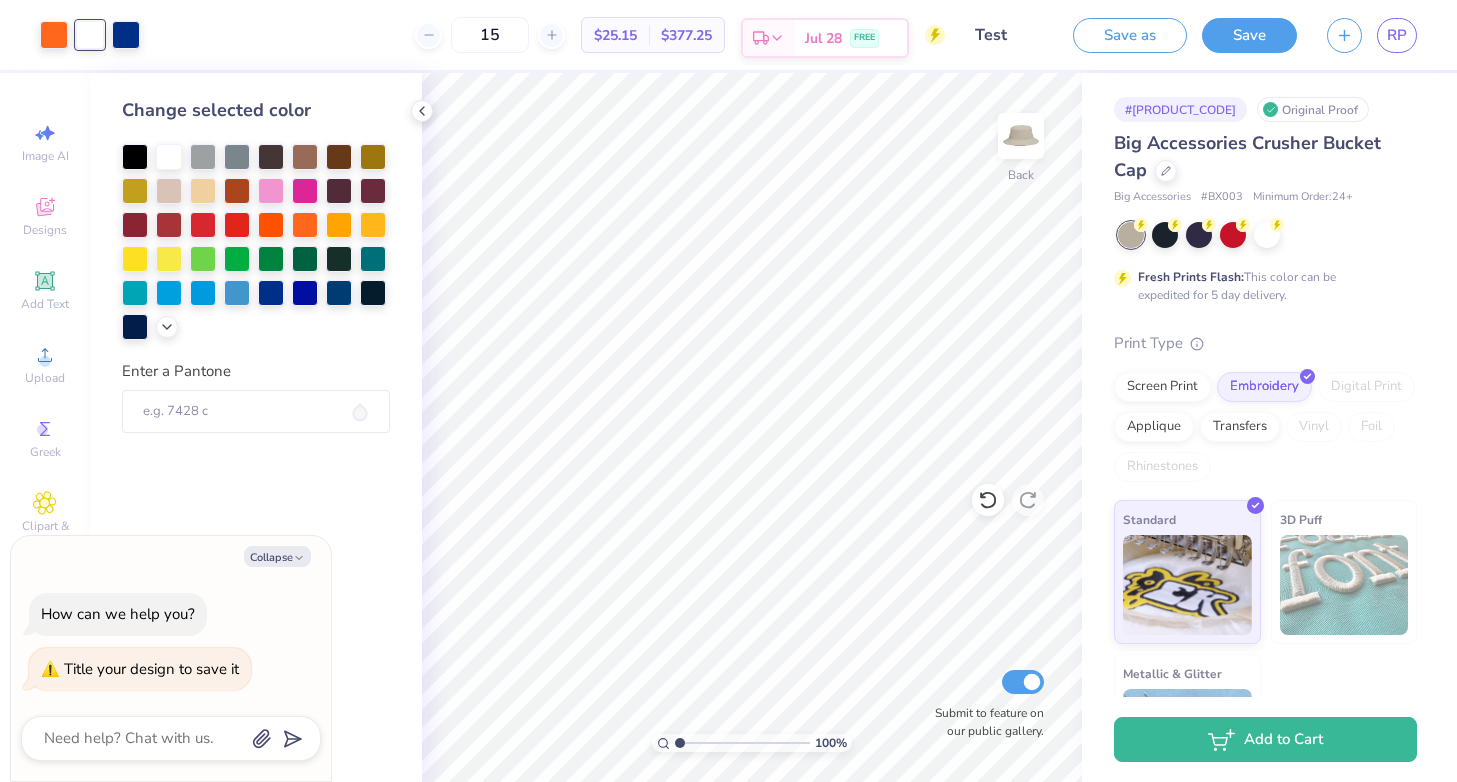 type on "15" 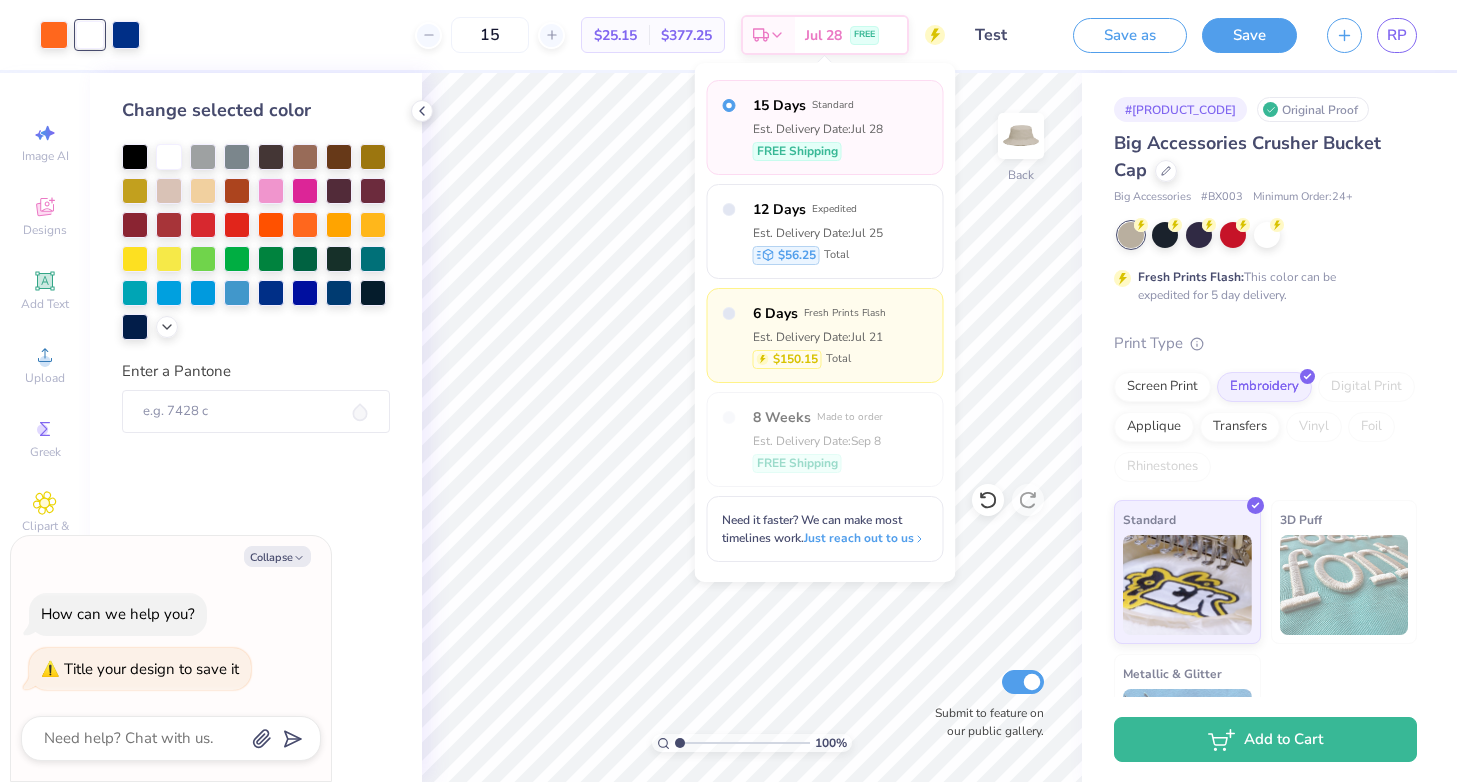 click on "[NUMBER] Days Fresh Prints Flash Est. Delivery Date:  Jul 21 $[PRICE] Total" at bounding box center (825, 335) 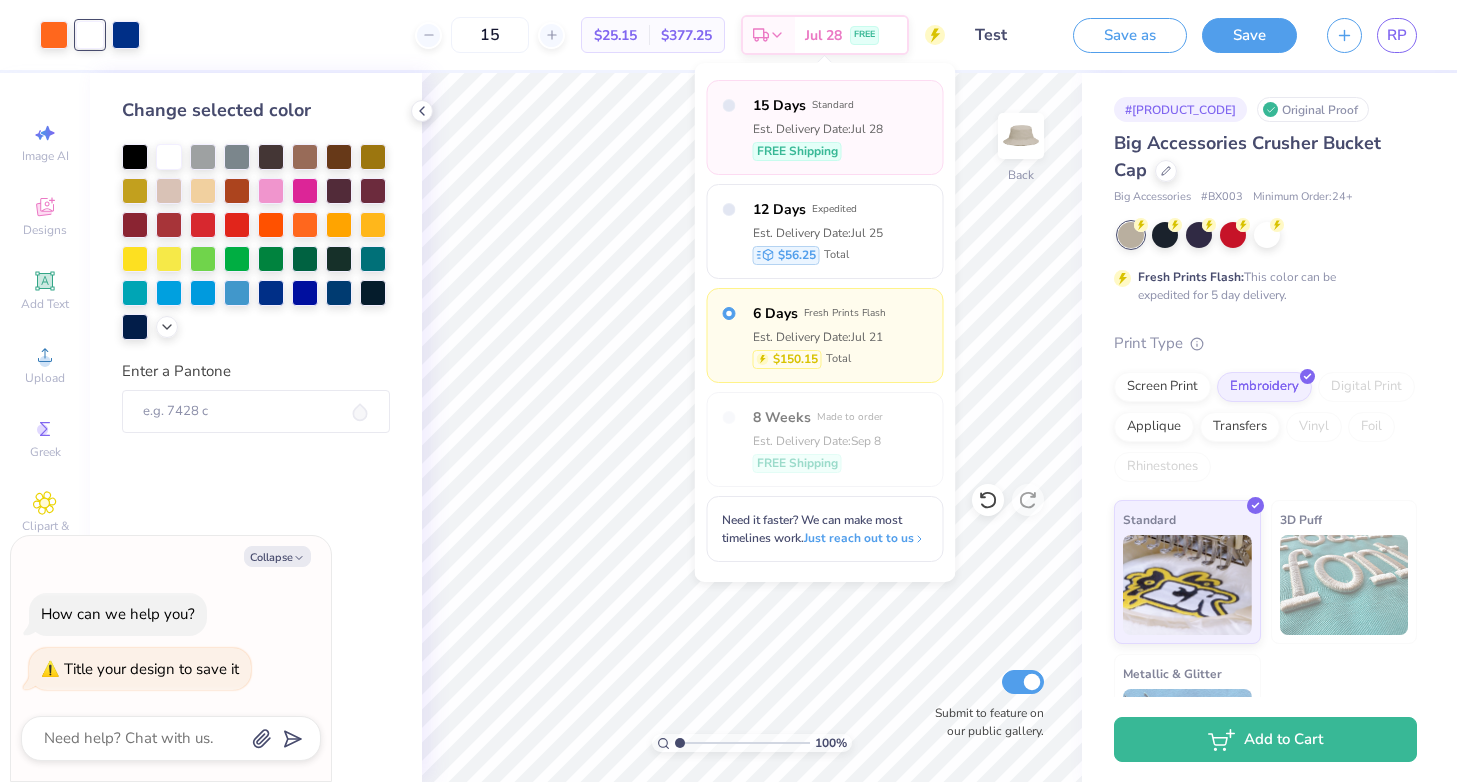 type on "24" 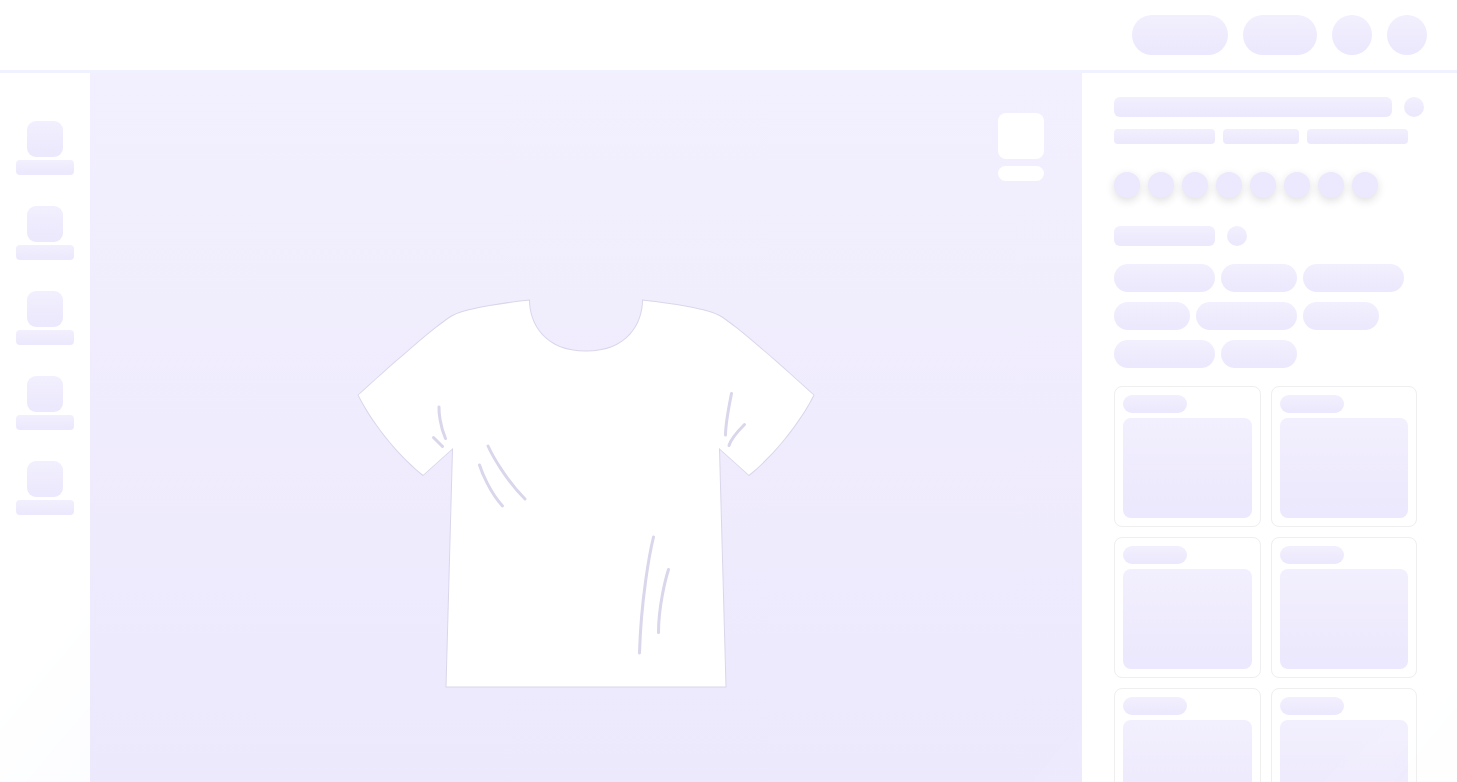 scroll, scrollTop: 0, scrollLeft: 0, axis: both 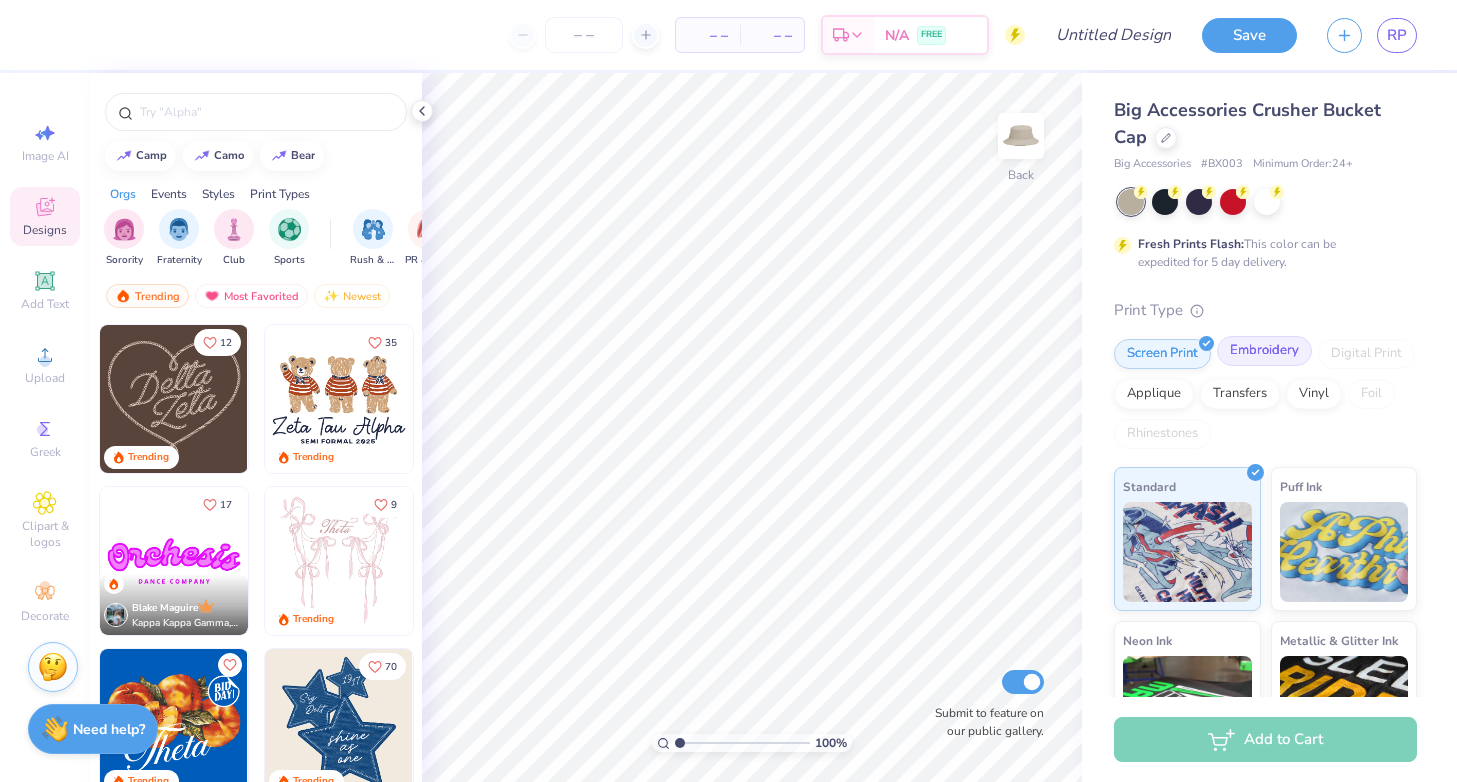 click on "Embroidery" at bounding box center [1264, 351] 